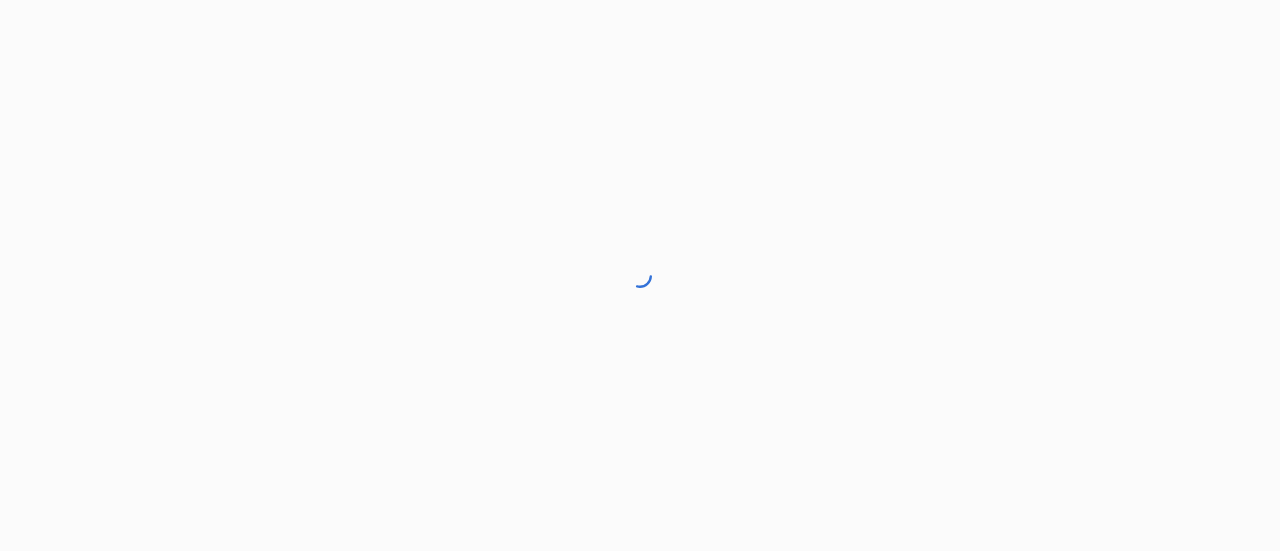 scroll, scrollTop: 0, scrollLeft: 0, axis: both 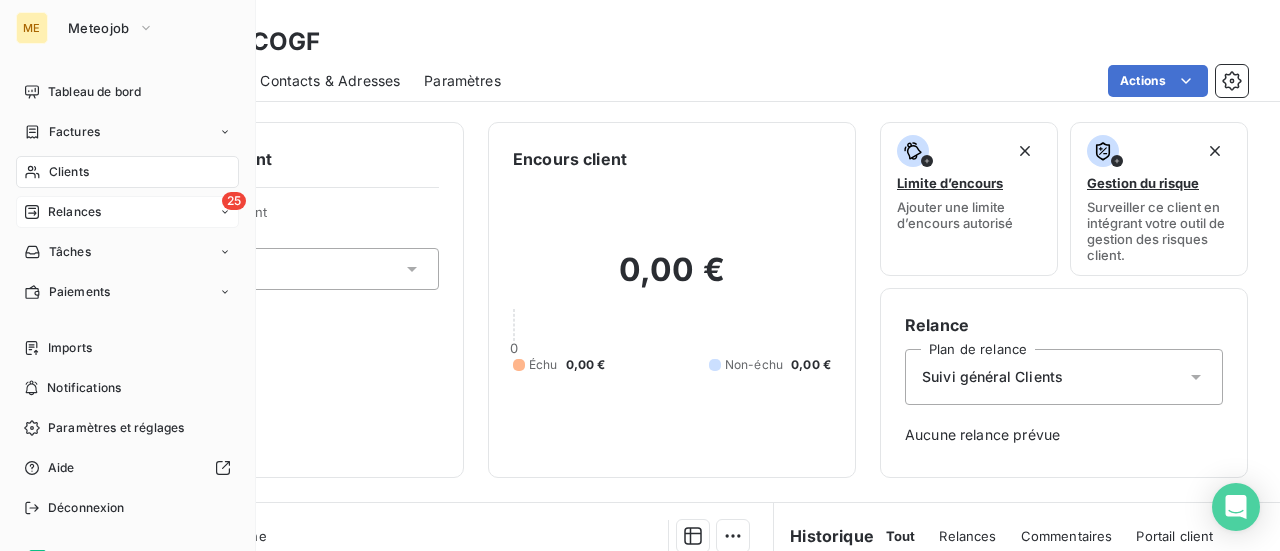 click on "Relances" at bounding box center [74, 212] 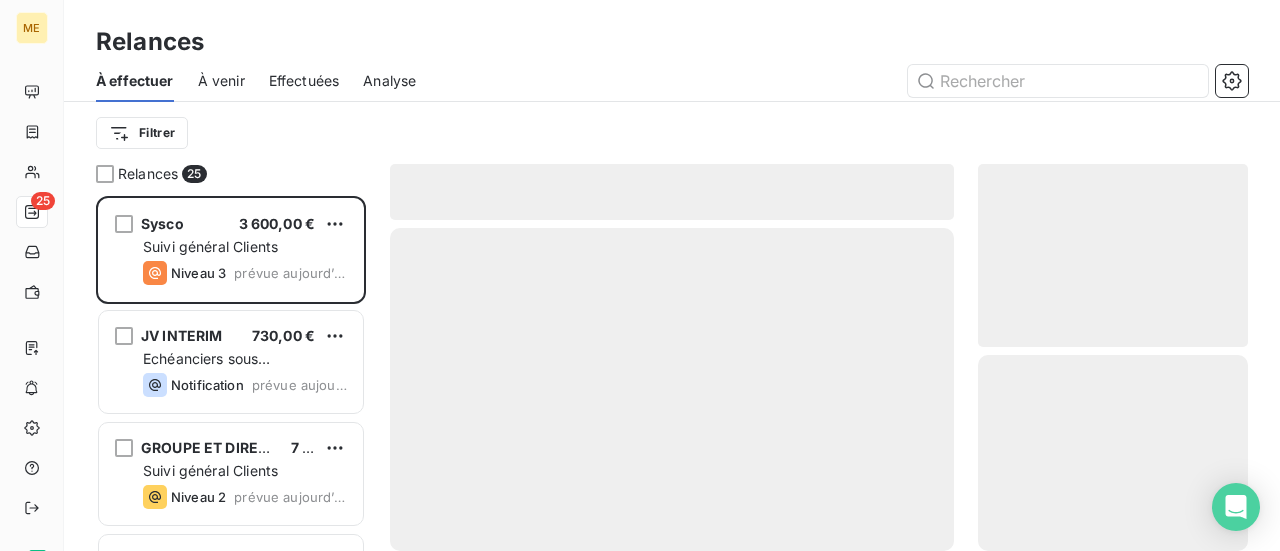 scroll, scrollTop: 16, scrollLeft: 16, axis: both 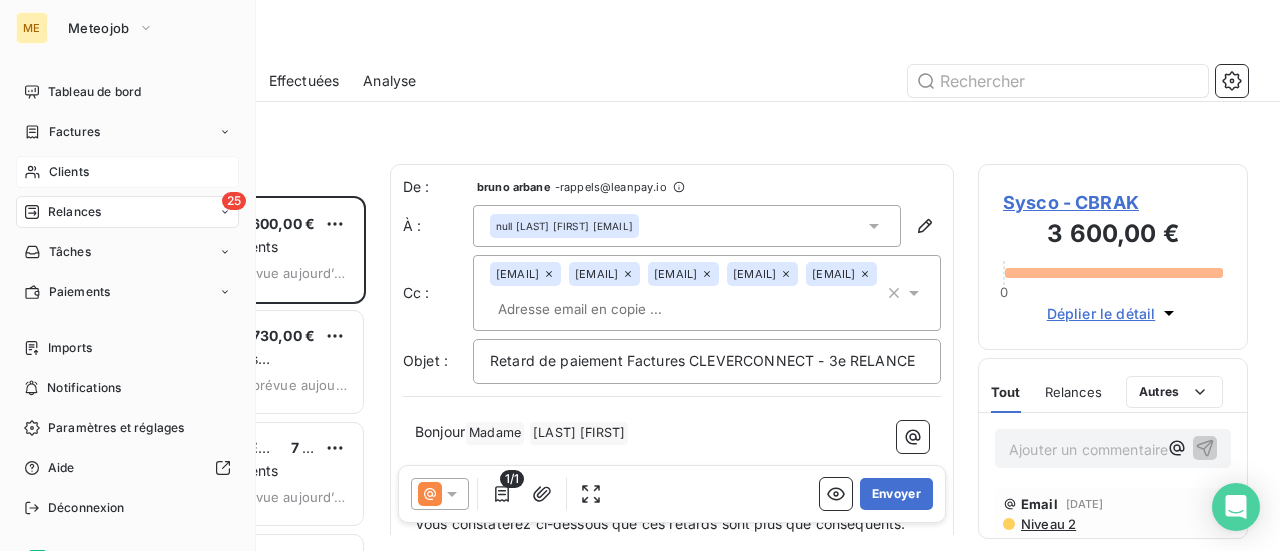 click on "Clients" at bounding box center (69, 172) 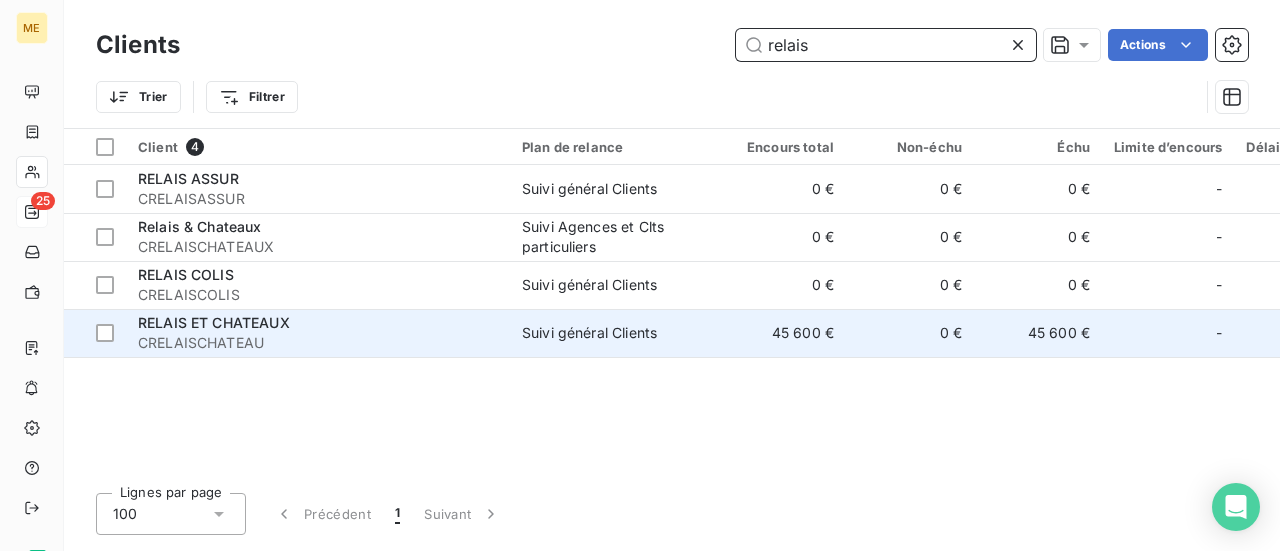 type on "relais" 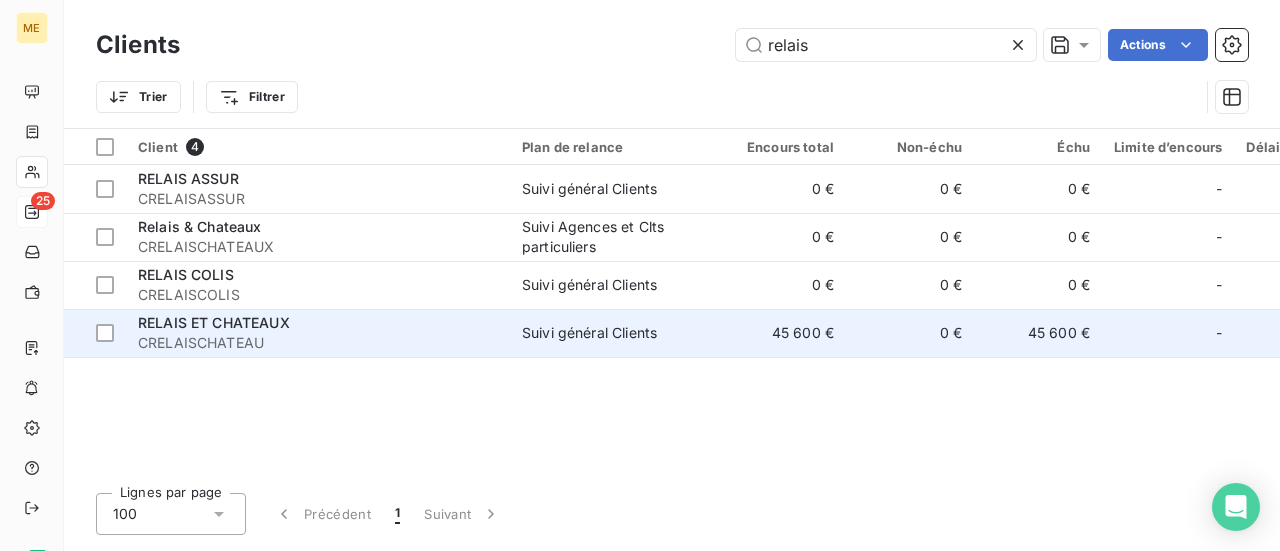click on "CRELAISCHATEAU" at bounding box center [318, 343] 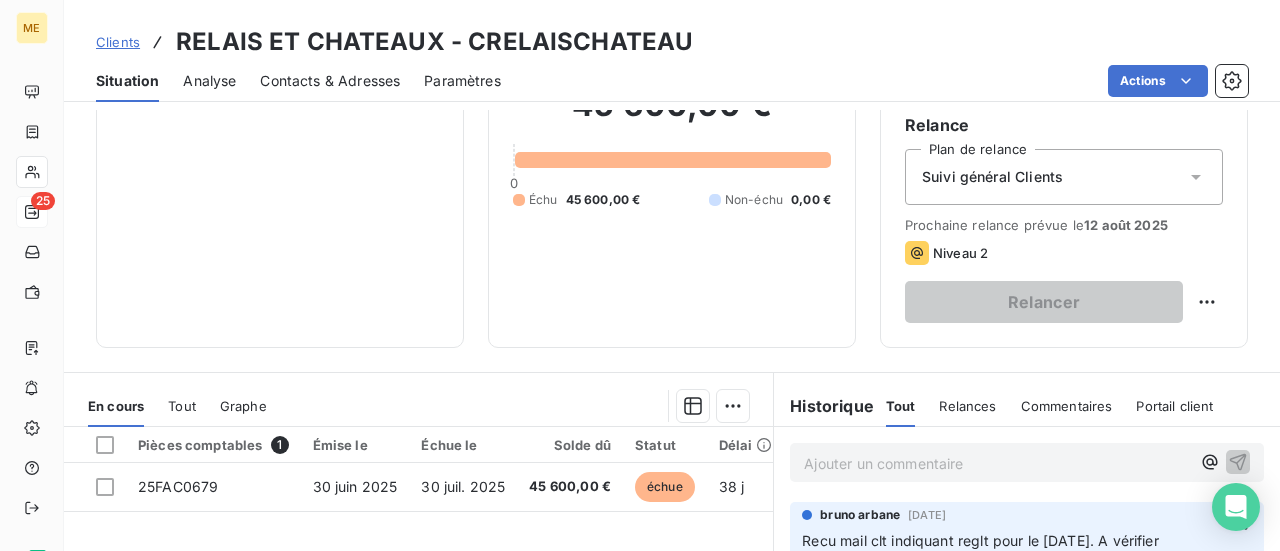 scroll, scrollTop: 300, scrollLeft: 0, axis: vertical 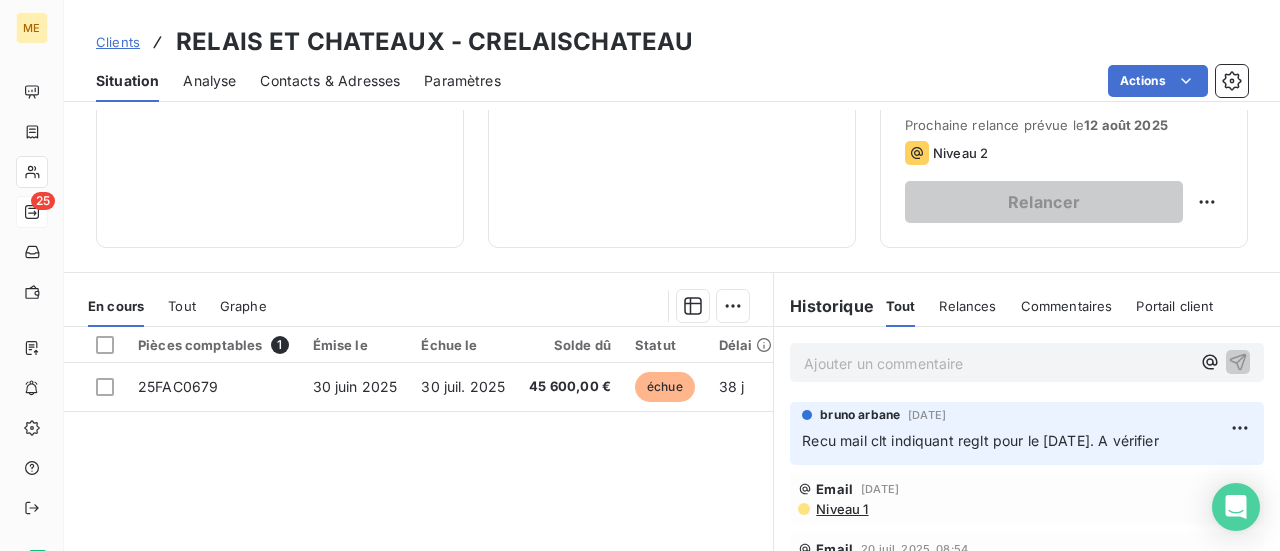 click on "Ajouter un commentaire ﻿" at bounding box center (997, 363) 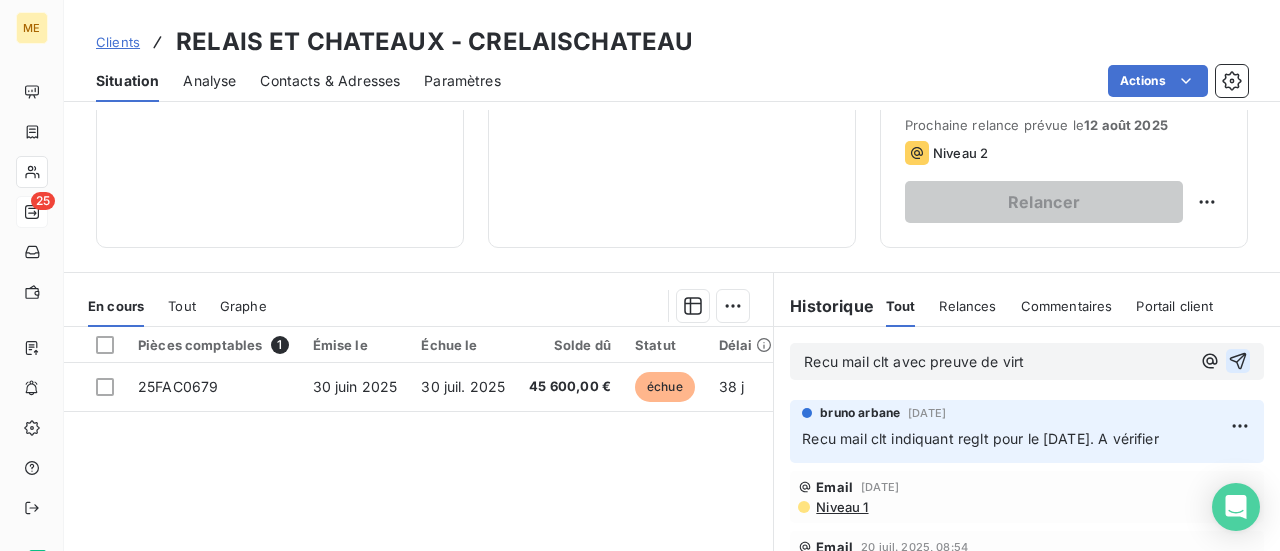 click 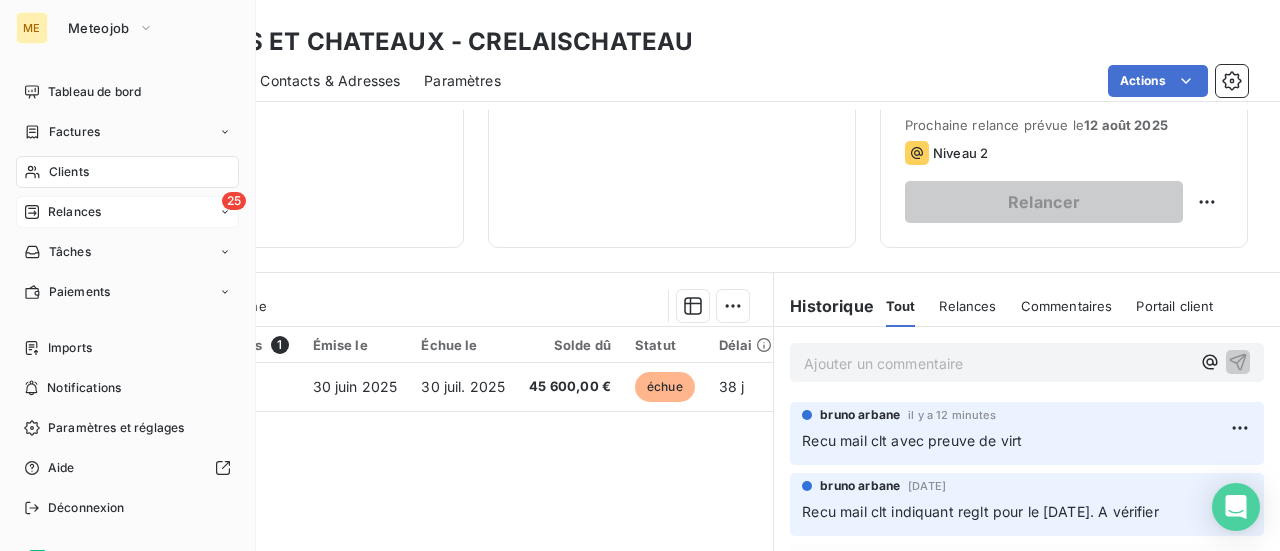click on "Relances" at bounding box center [62, 212] 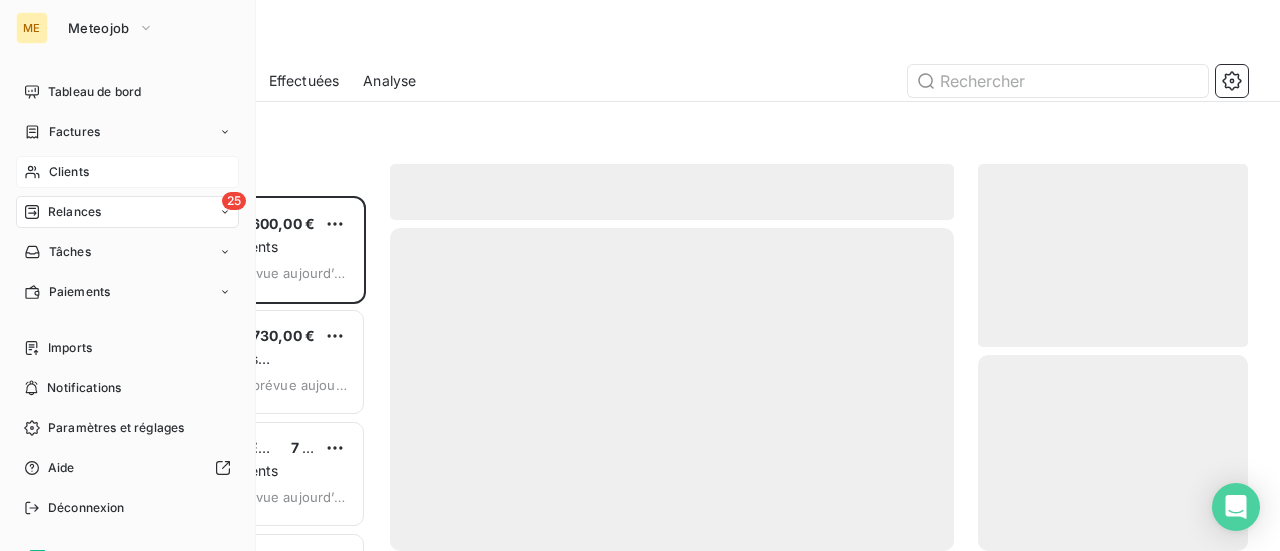 scroll, scrollTop: 16, scrollLeft: 16, axis: both 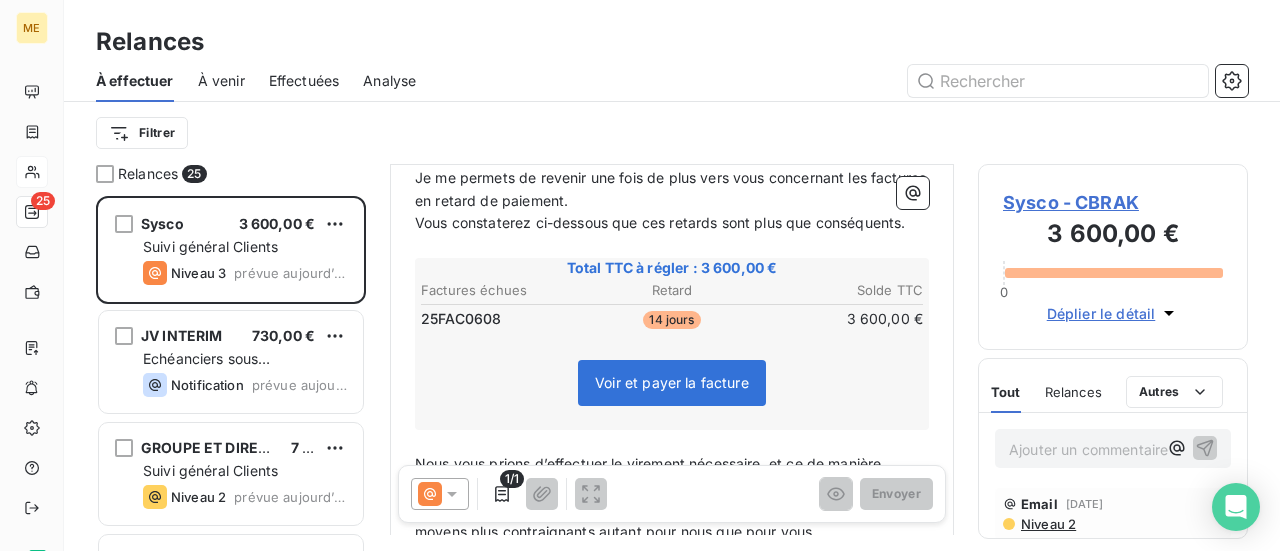 click 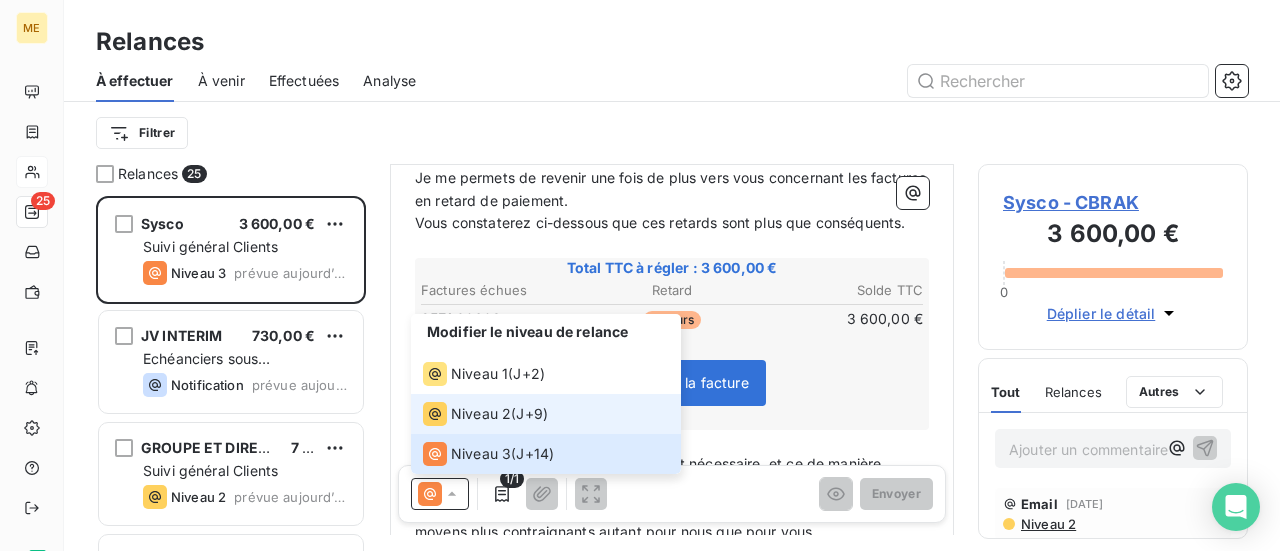 click on "Niveau 2" at bounding box center [481, 414] 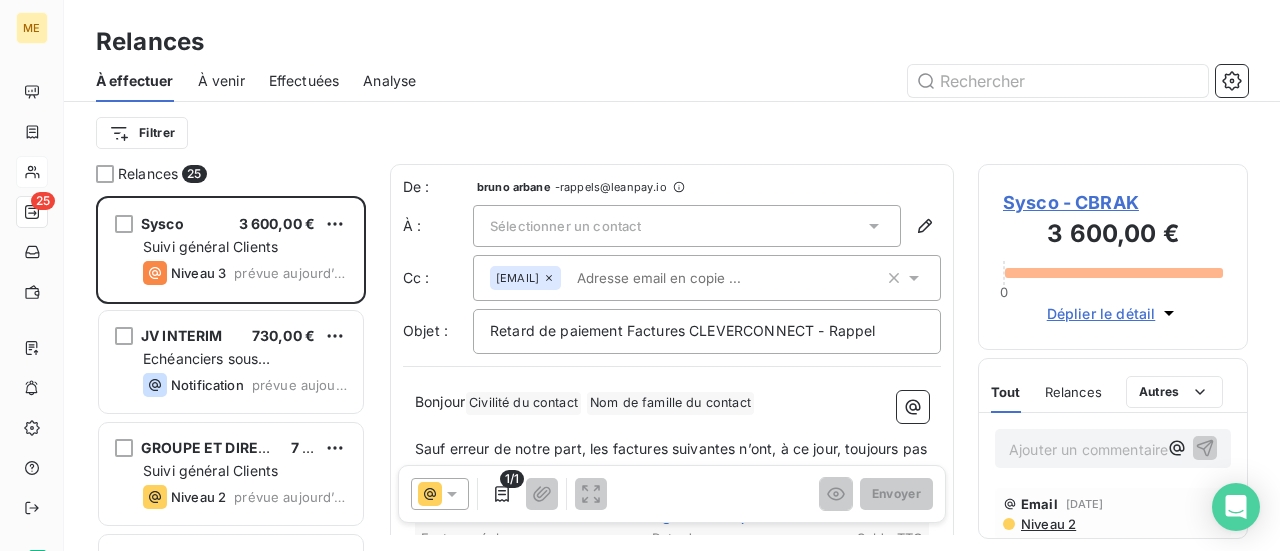 click 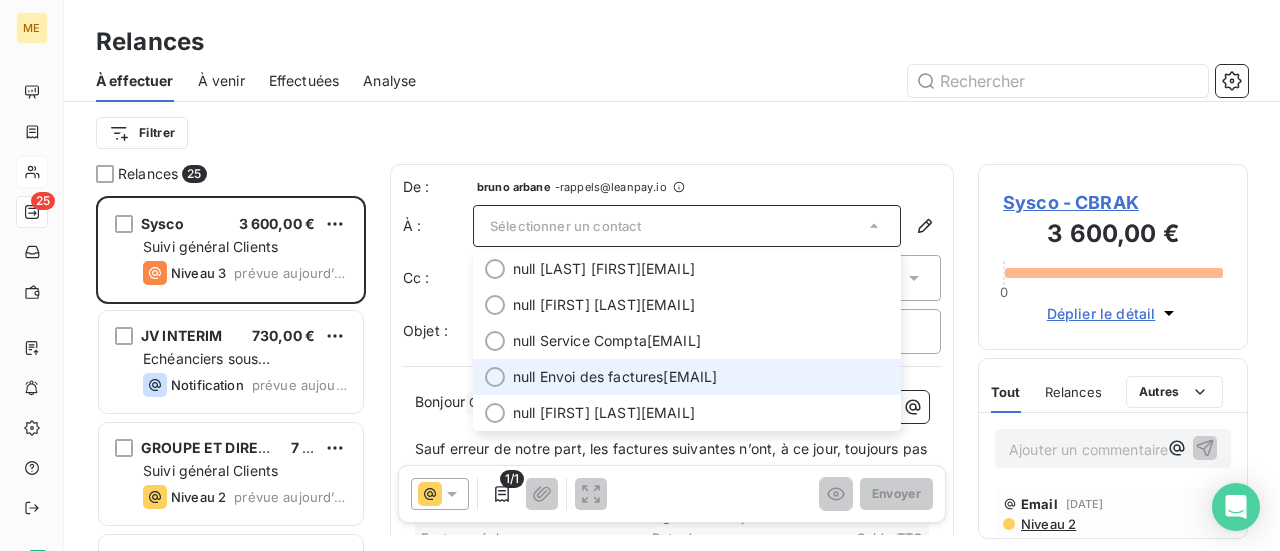 click at bounding box center [495, 377] 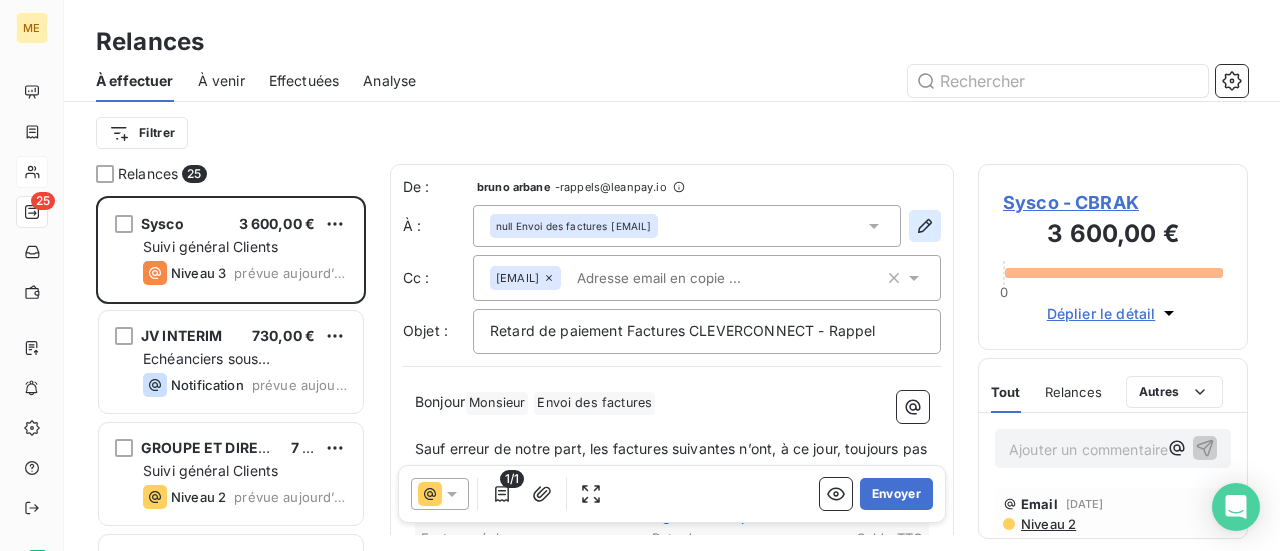 click 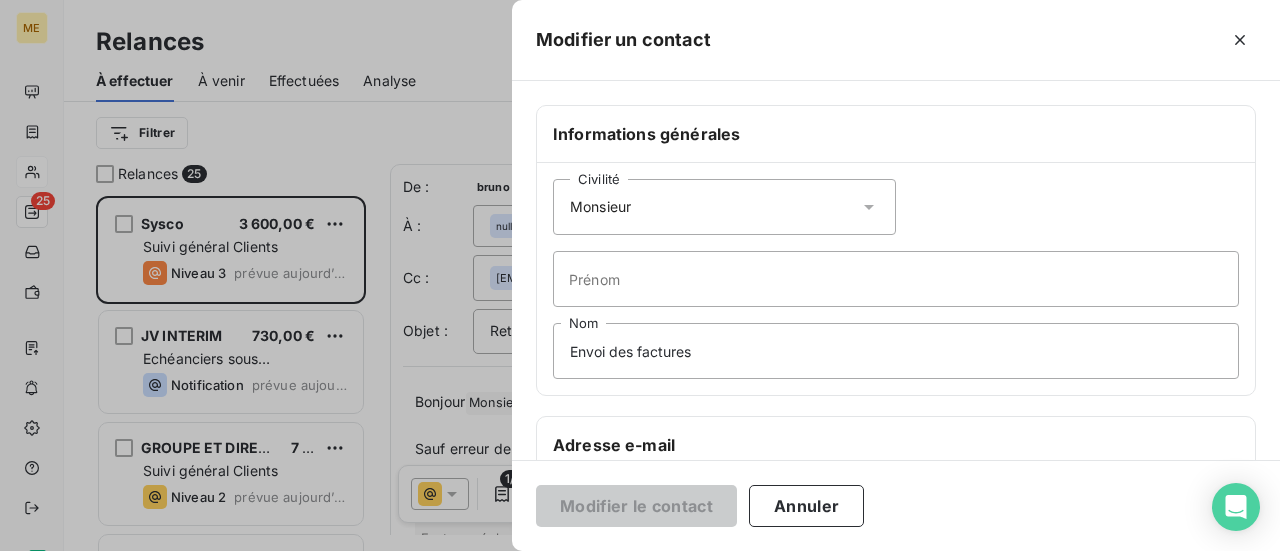 click 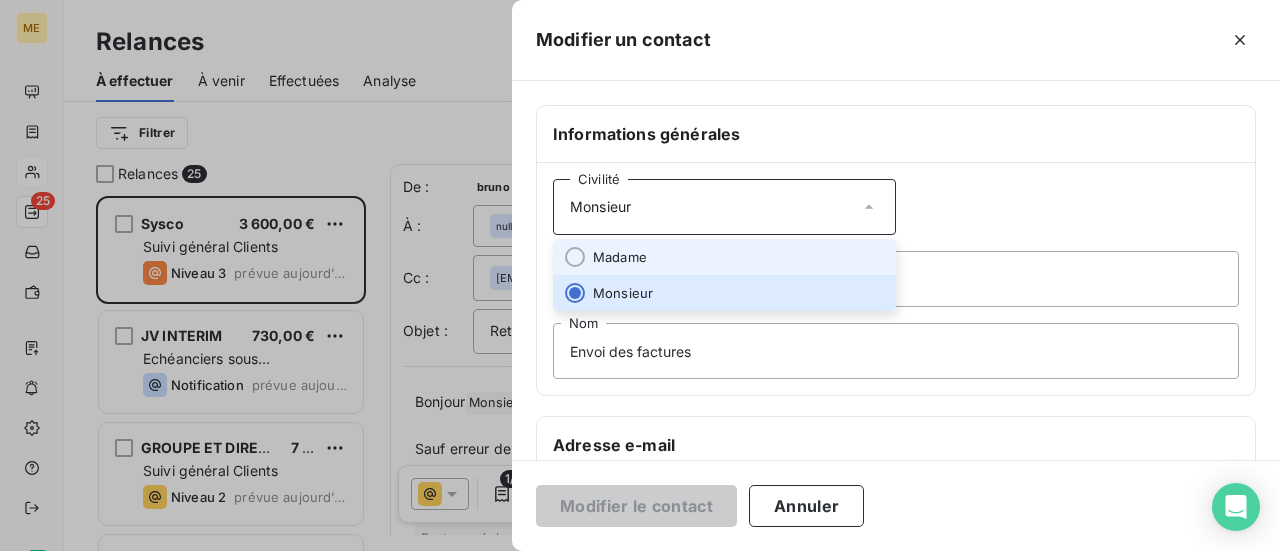 click on "Madame" at bounding box center (724, 257) 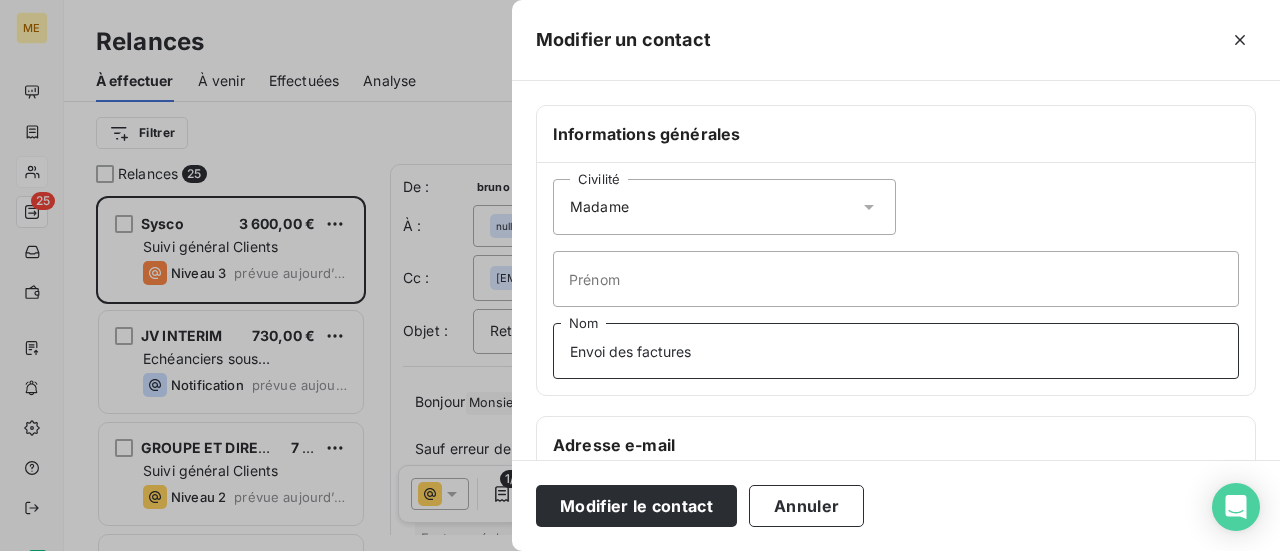 drag, startPoint x: 758, startPoint y: 339, endPoint x: 412, endPoint y: 361, distance: 346.69873 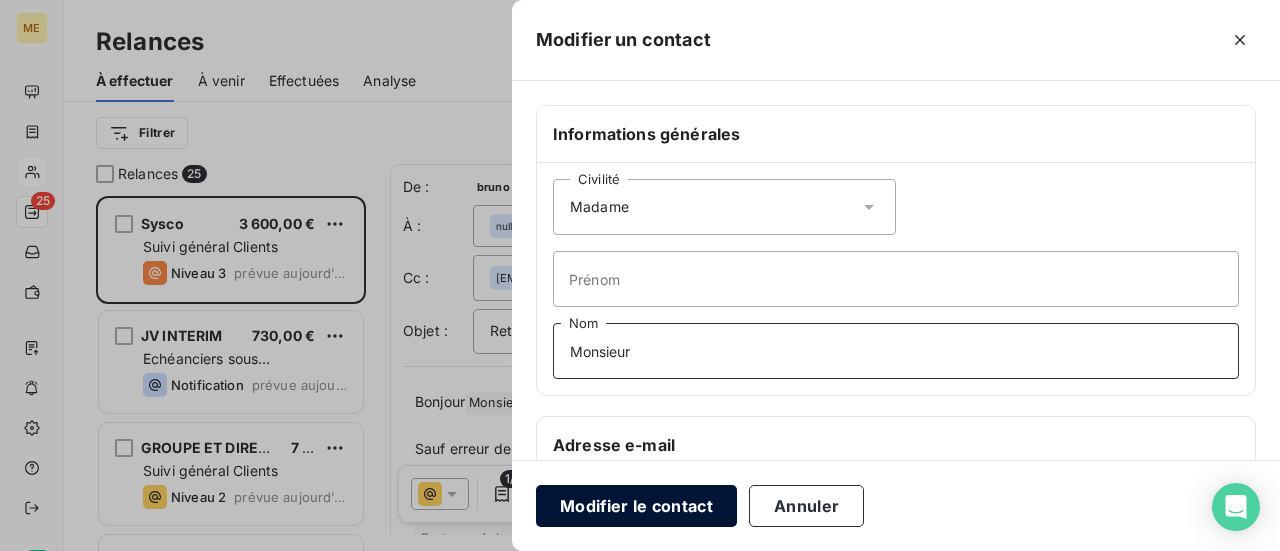 type on "Monsieur" 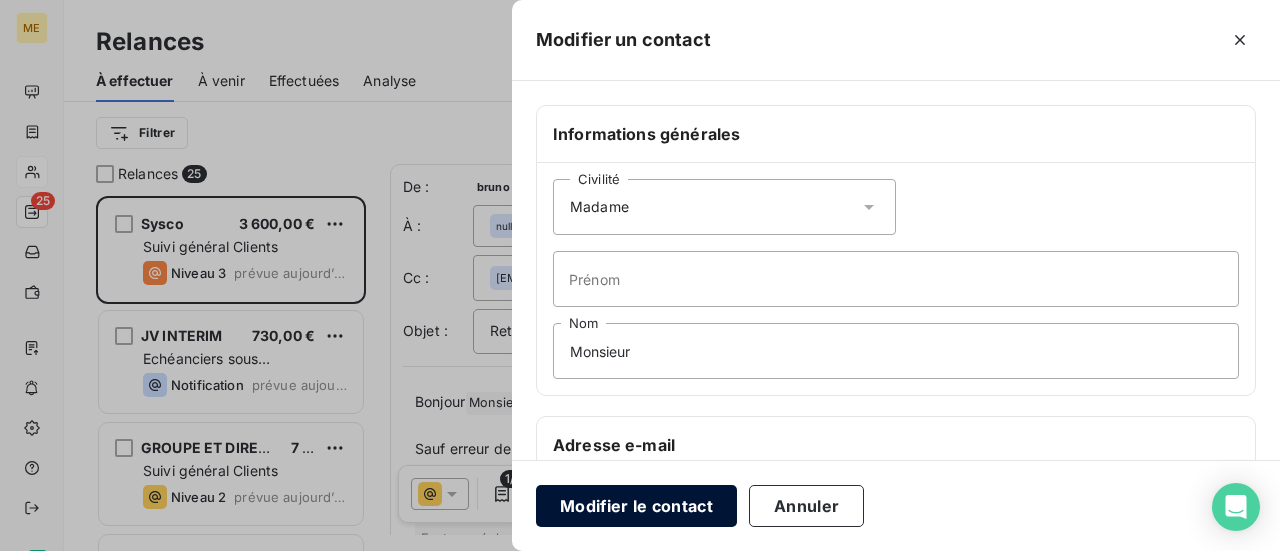 click on "Modifier le contact" at bounding box center [636, 506] 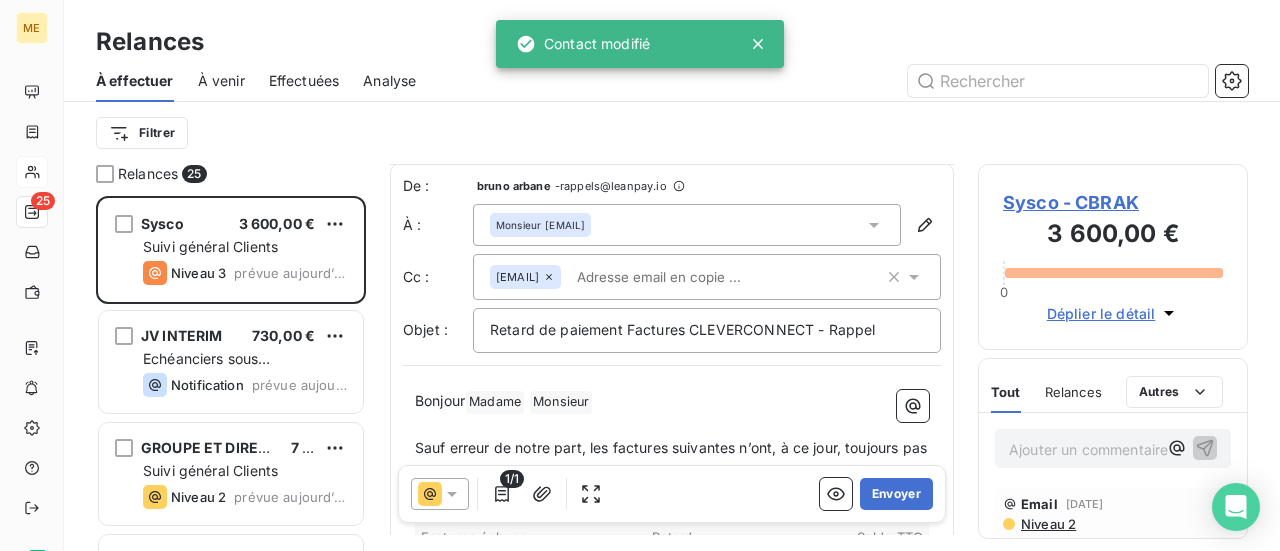 scroll, scrollTop: 102, scrollLeft: 0, axis: vertical 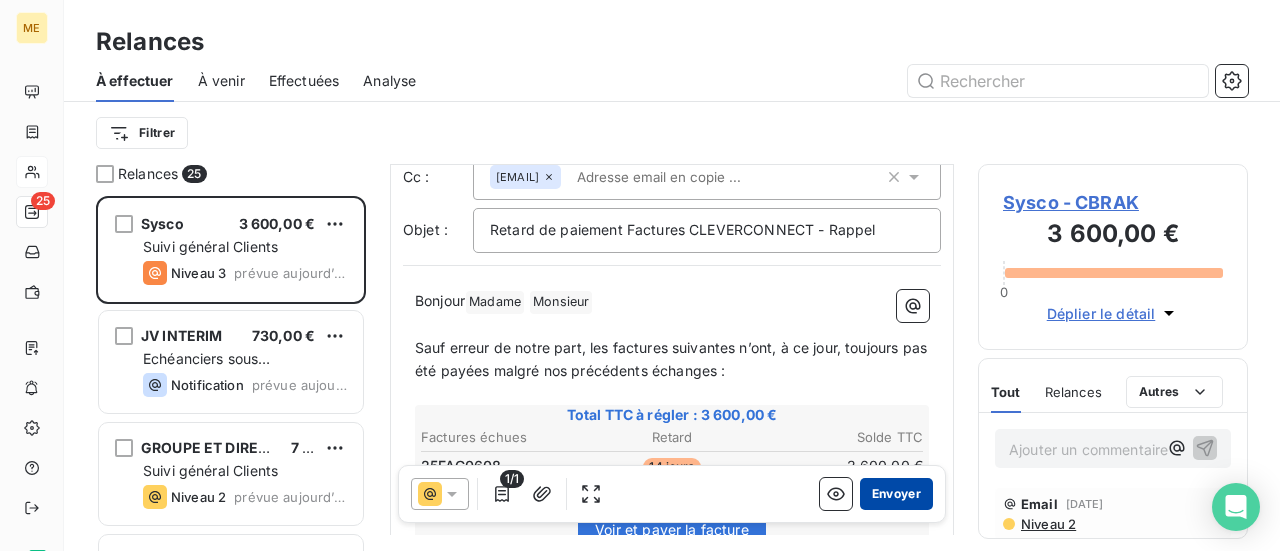 click on "Envoyer" at bounding box center [896, 494] 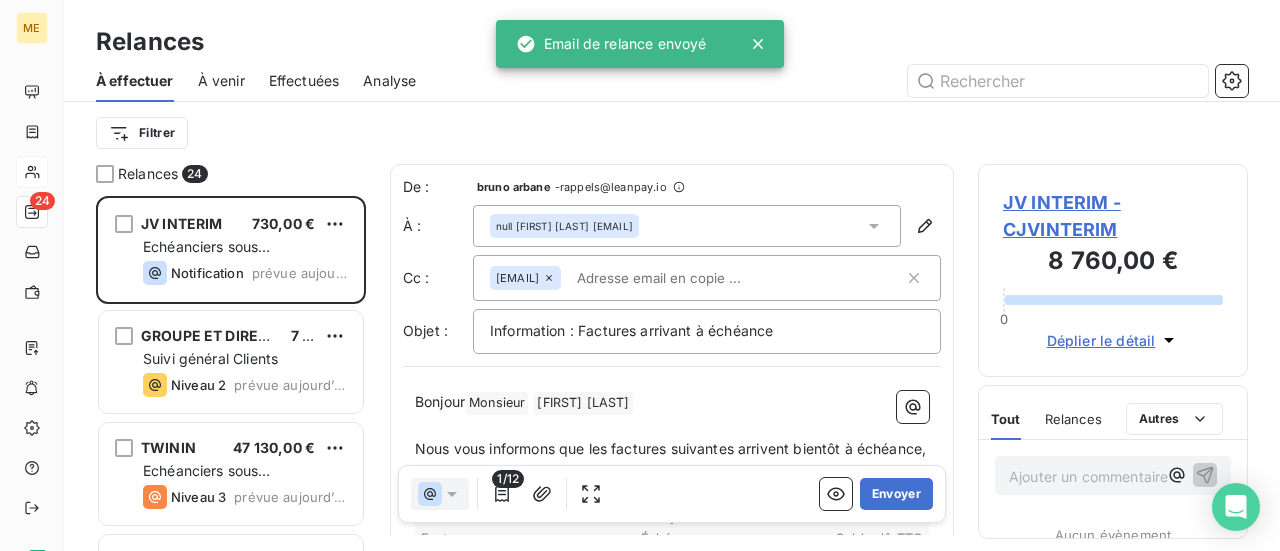 scroll, scrollTop: 16, scrollLeft: 16, axis: both 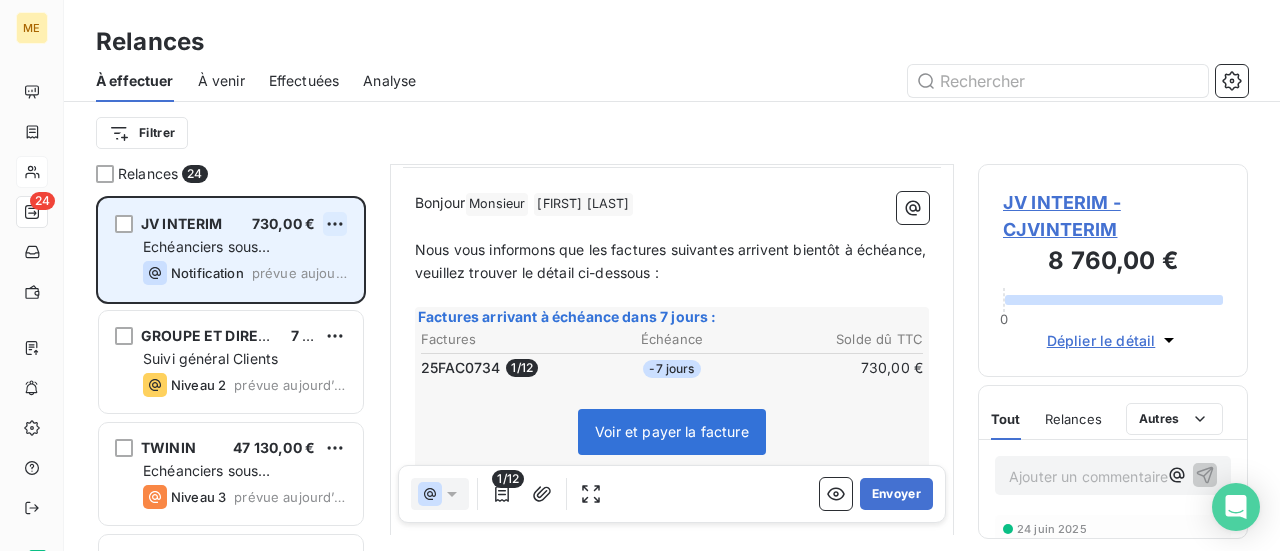click on "ME 24 Relances À effectuer À venir Effectuées Analyse Filtrer Relances 24 JV INTERIM [PRICE] Echéanciers sous prélèvements Notification prévue aujourd’hui GROUPE ET DIRECTION NUMERIQUE LA POSTE SOLUTIONS [PRICE] Suivi général Clients Niveau 2 prévue aujourd’hui TWININ [PRICE] Echéanciers sous prélèvements Niveau 3 prévue aujourd’hui MIAVANE AGENCY [PRICE] Suivi général Clients Niveau 3 prévue aujourd’hui FINADOUR [PRICE] Suivi général Clients Niveau 2 prévue aujourd’hui LE BERCEAU DES ROIS [PRICE] Echéanciers sous prélèvements Niveau 3 prévue aujourd’hui FORCE INTERIM [PRICE] Echéanciers sous prélèvements Niveau 3 prévue aujourd’hui PI INTERIM [PRICE] Echéanciers sous prélèvements Niveau 3 prévue aujourd’hui GOLDEN BEES [PRICE] Suivi général Clients Niveau 2 prévue aujourd’hui ACE ACADEMY [PRICE] Echéanciers sous prélèvements Niveau 3 prévue aujourd’hui FINEX PARTNER" at bounding box center [640, 275] 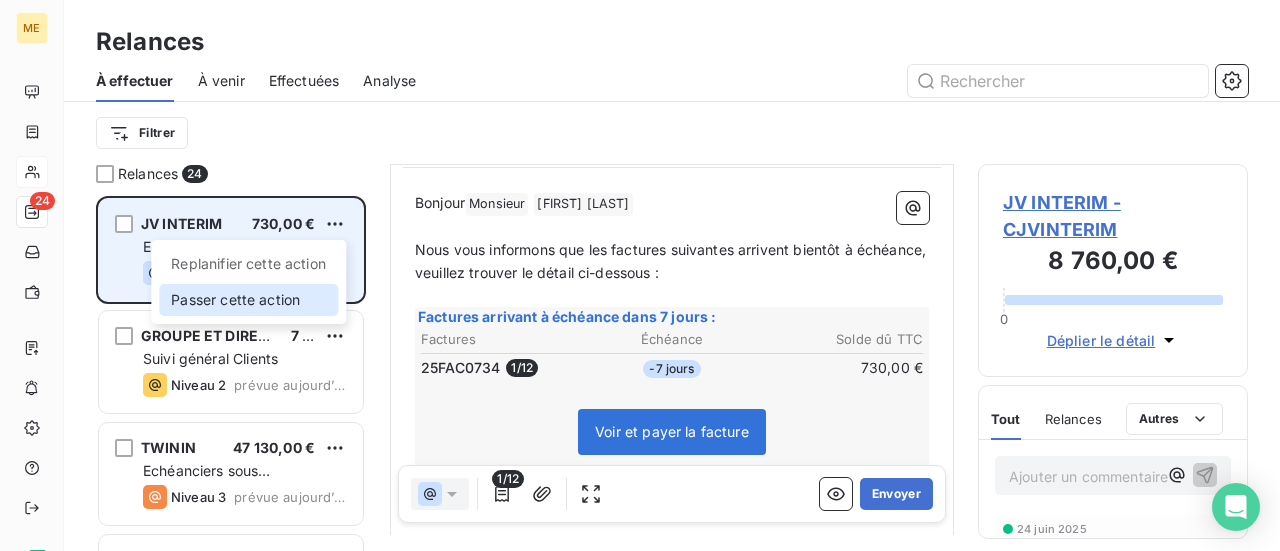 click on "Passer cette action" at bounding box center [248, 300] 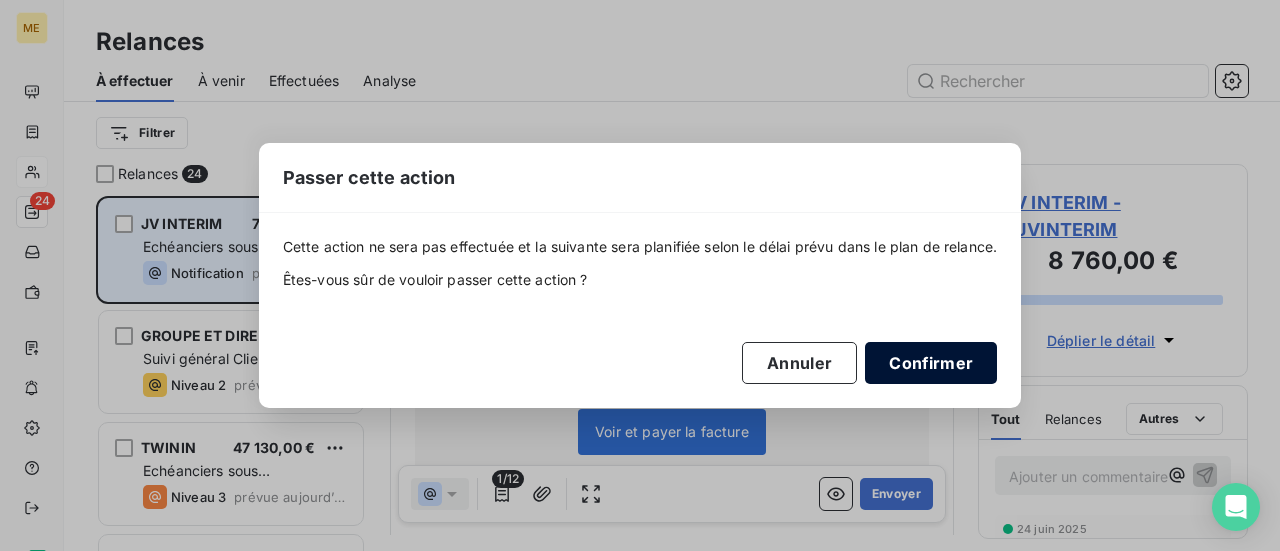 click on "Confirmer" at bounding box center [931, 363] 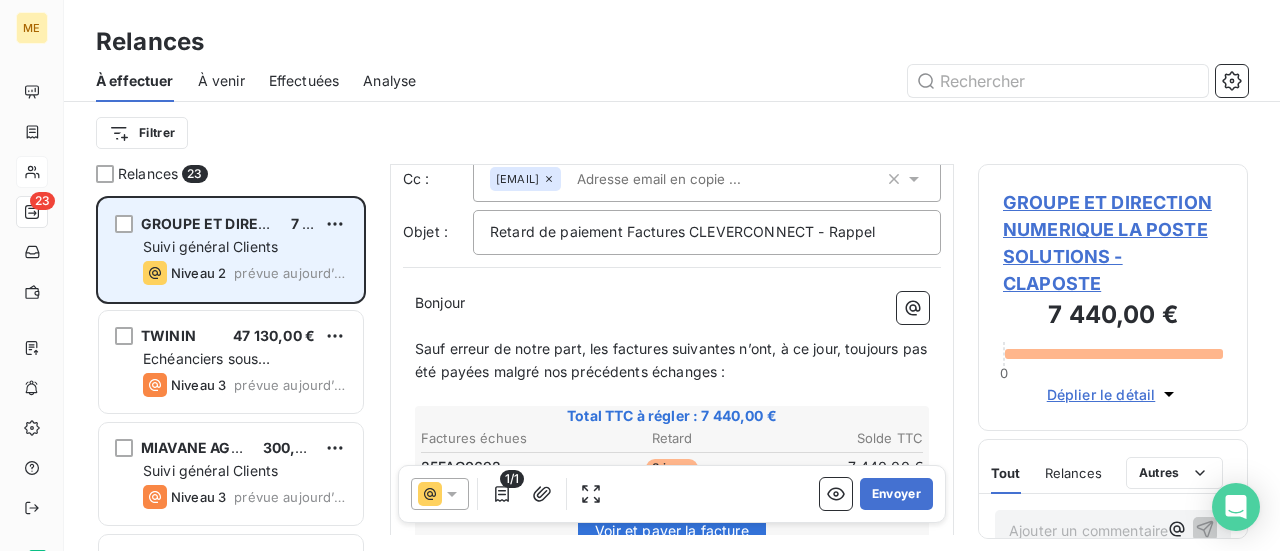 scroll, scrollTop: 200, scrollLeft: 0, axis: vertical 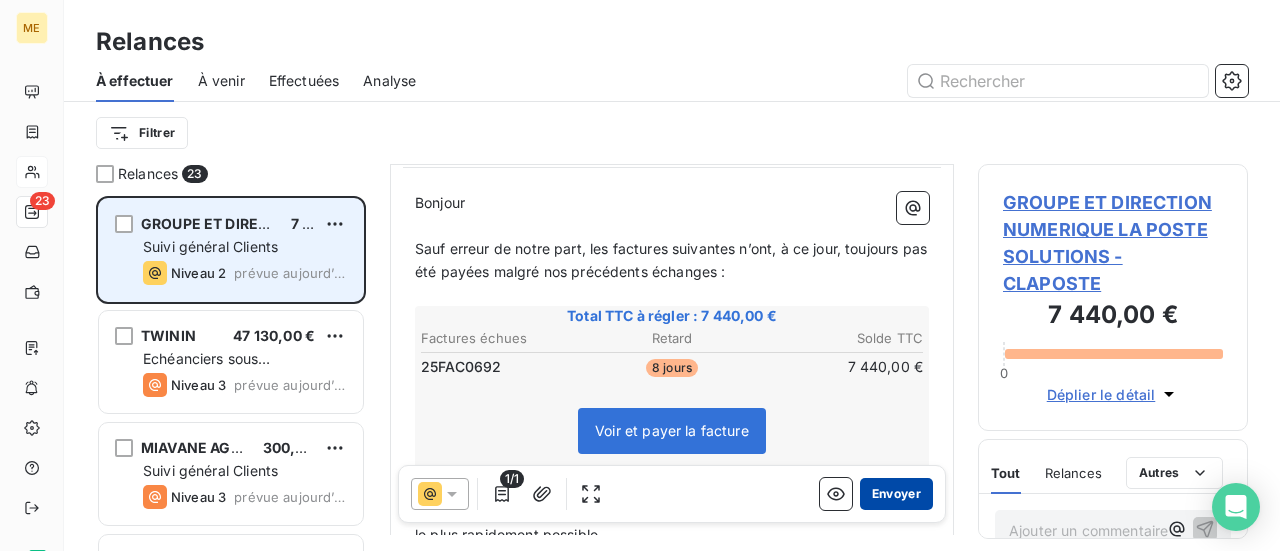 click on "Envoyer" at bounding box center (896, 494) 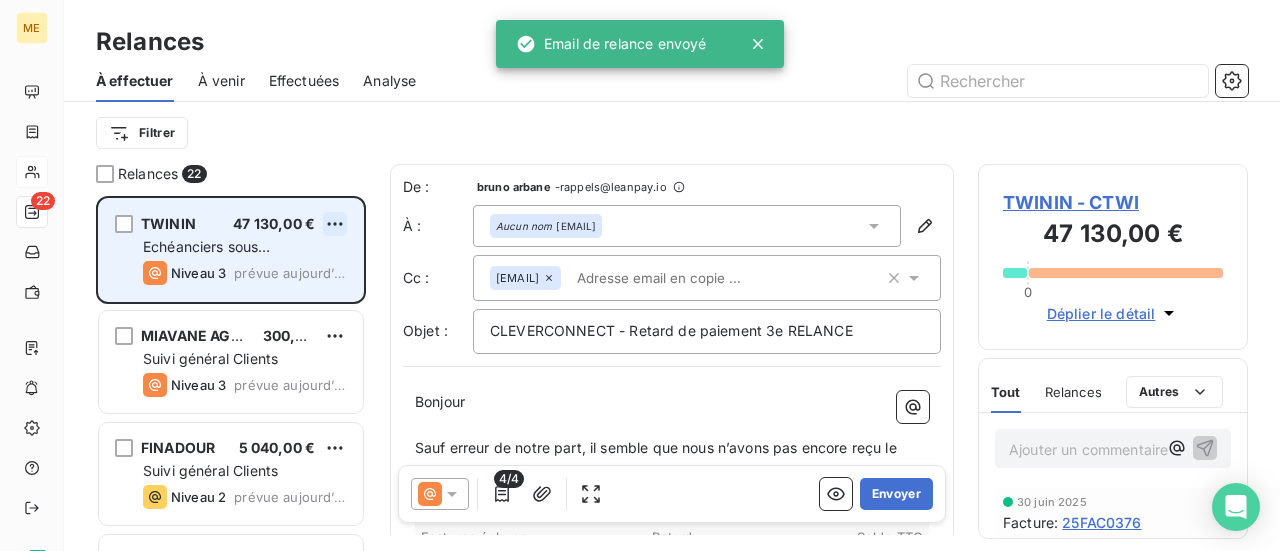 click on "ME 22 Relances À effectuer À venir Effectuées Analyse Filtrer Relances 22 TWININ 47 130,00 € Echeanciers sous prelevements Niveau 3 prevue aujourd’hui [COMPANY] 300,00 € Suivi general Clients Niveau 3 prevue aujourd’hui [COMPANY] 5 040,00 € Suivi general Clients Niveau 2 prevue aujourd’hui [COMPANY] 1 950,00 € Echeanciers sous prelevements Niveau 3 prevue aujourd’hui [COMPANY] 14 000,00 € Echeanciers sous prelevements Niveau 3 prevue aujourd’hui [COMPANY] 8 000,00 € Echeanciers sous prelevements Niveau 3 prevue aujourd’hui [COMPANY] 13 534,80 € Suivi general Clients Niveau 2 prevue aujourd’hui [COMPANY] 2 970,00 € Echeanciers sous prelevements Niveau 3 prevue aujourd’hui [COMPANY] 5 250,00 € Echeanciers sous prelevements Niveau 3 prevue aujourd’hui [COMPANY] 3 720,00 € Suivi general Clients Niveau 2 prevue aujourd’hui [COMPANY] 1 440,00 € Niveau 2 Niveau 2" at bounding box center [640, 275] 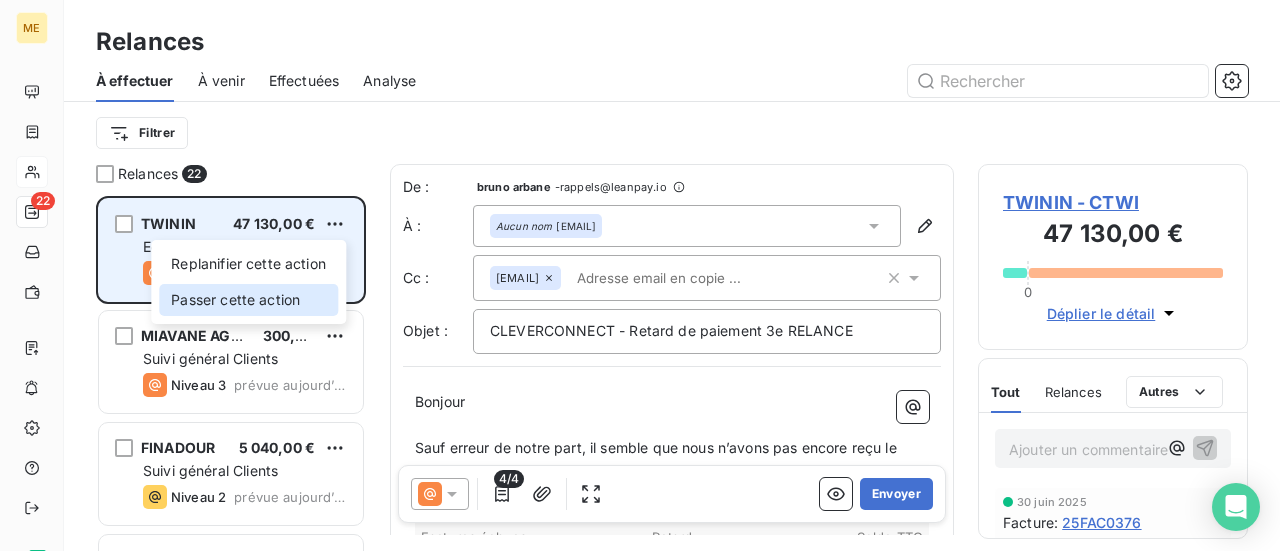 click on "Passer cette action" at bounding box center [248, 300] 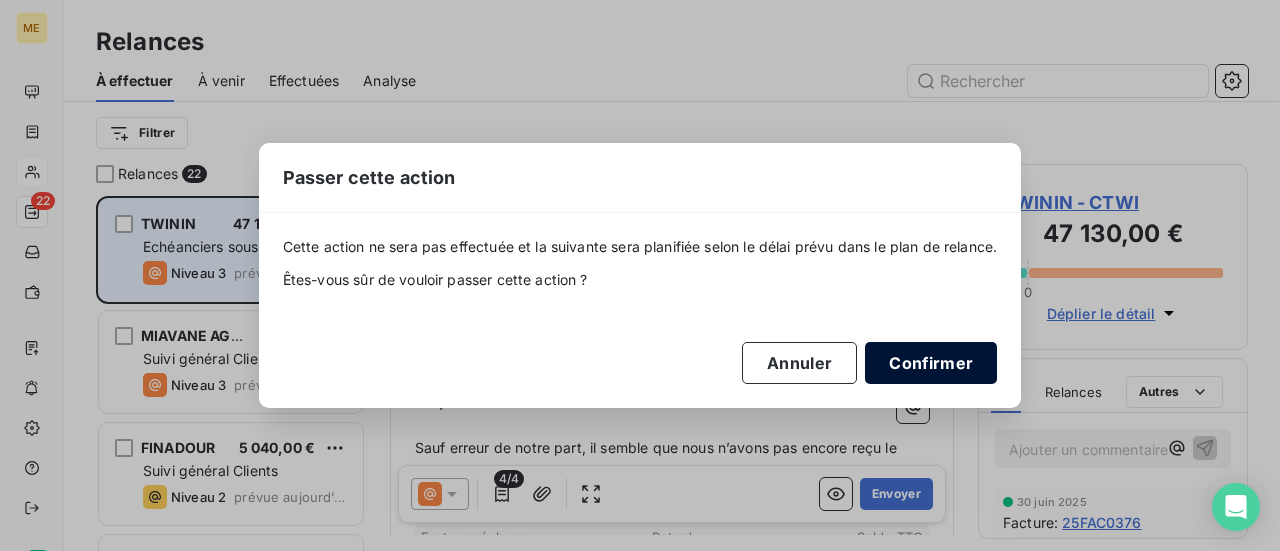 click on "Confirmer" at bounding box center [931, 363] 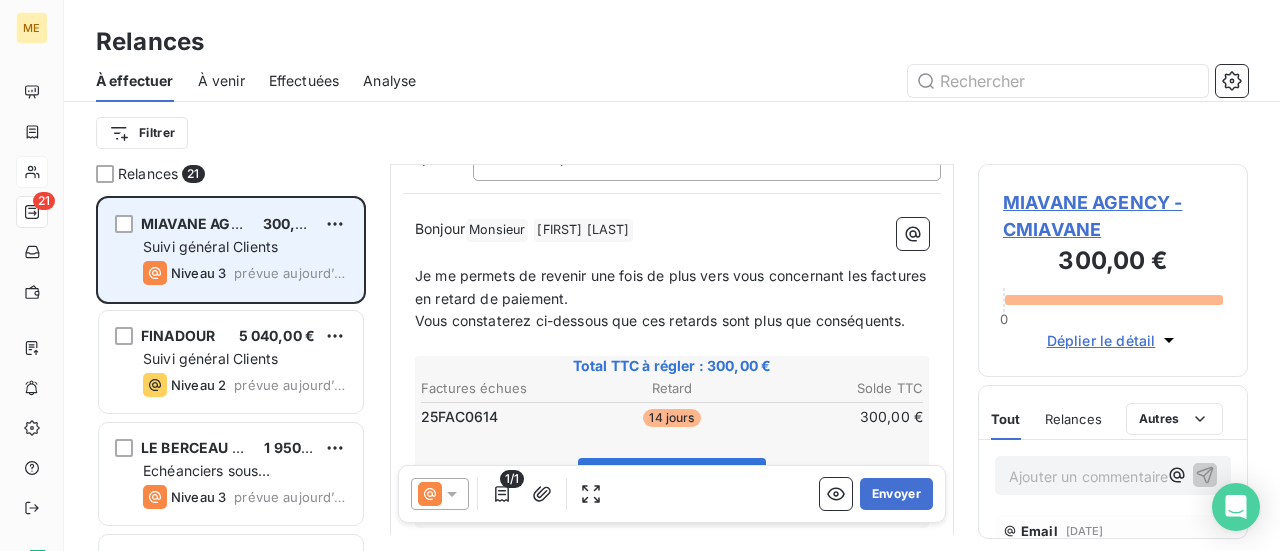 scroll, scrollTop: 202, scrollLeft: 0, axis: vertical 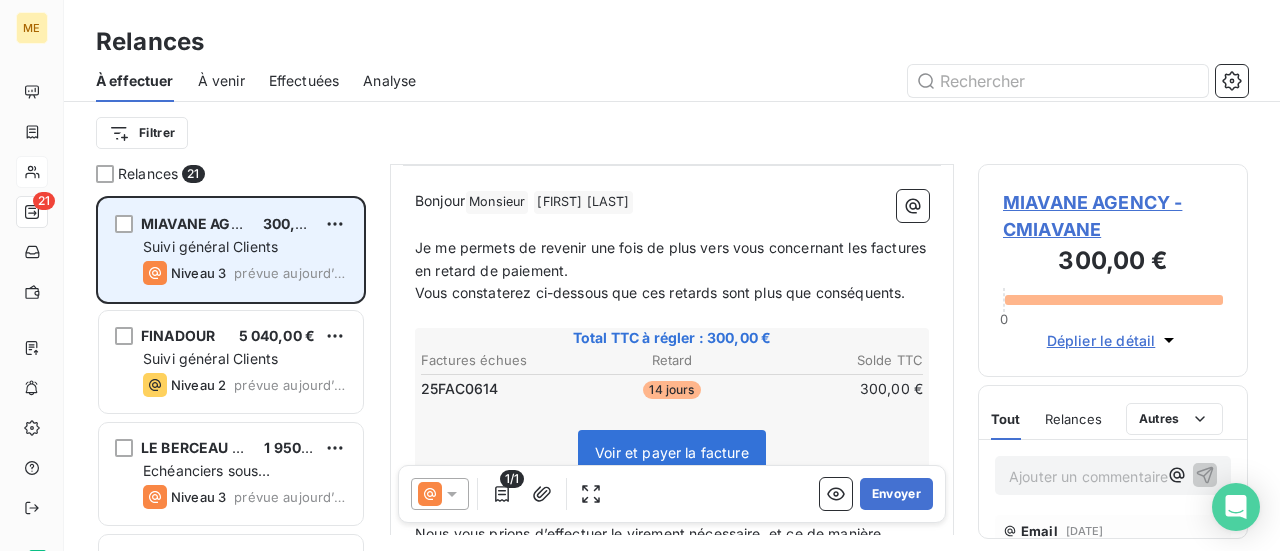 click 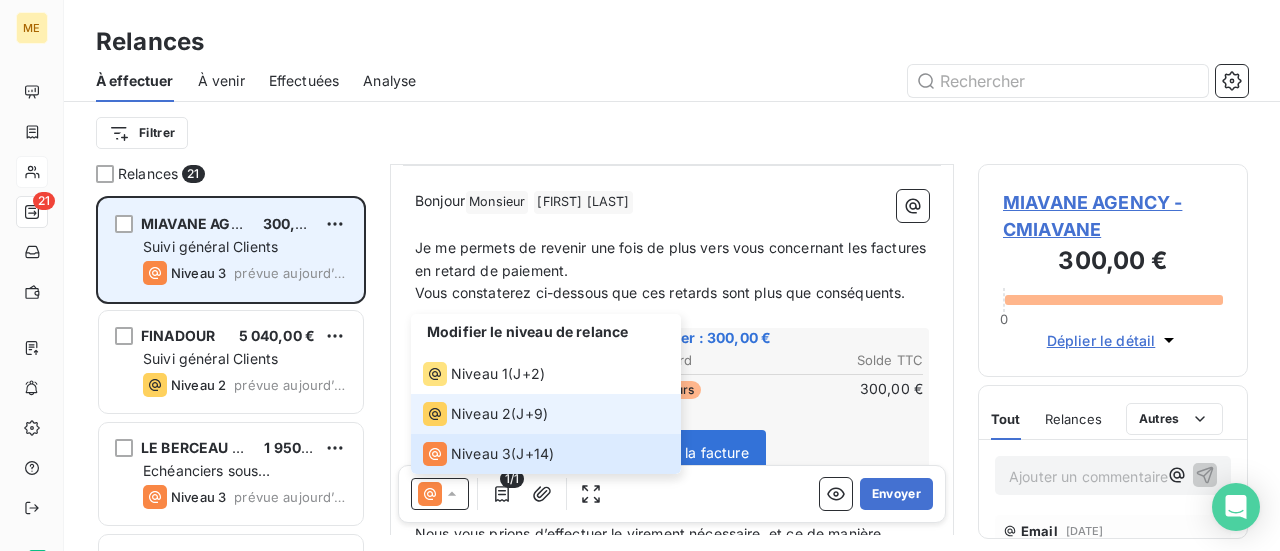 click on "Niveau 2" at bounding box center (481, 414) 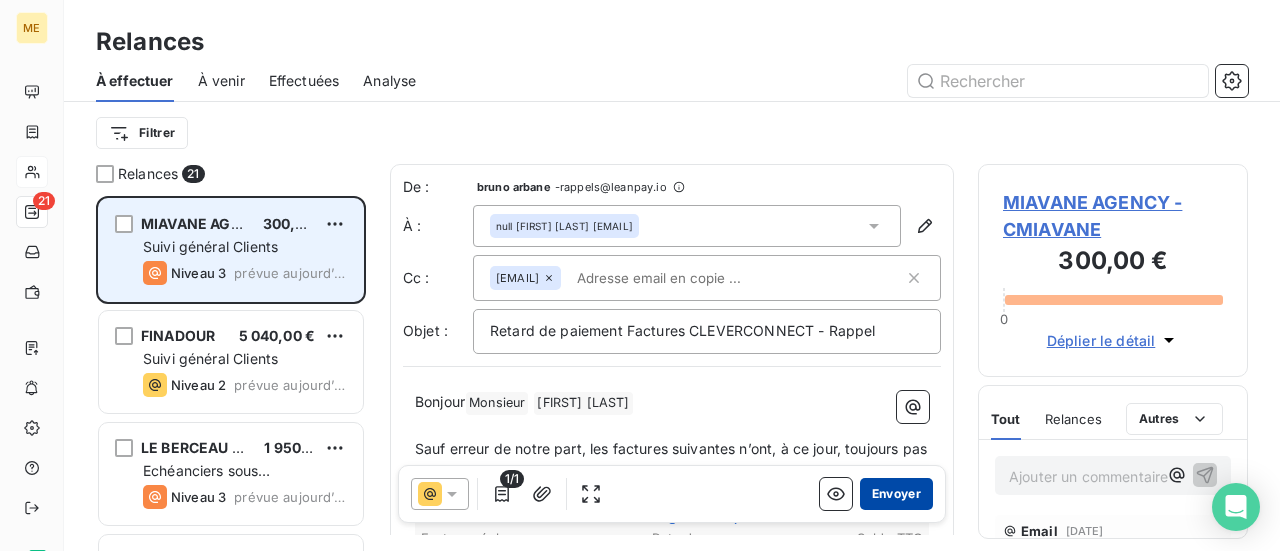 click on "Envoyer" at bounding box center [896, 494] 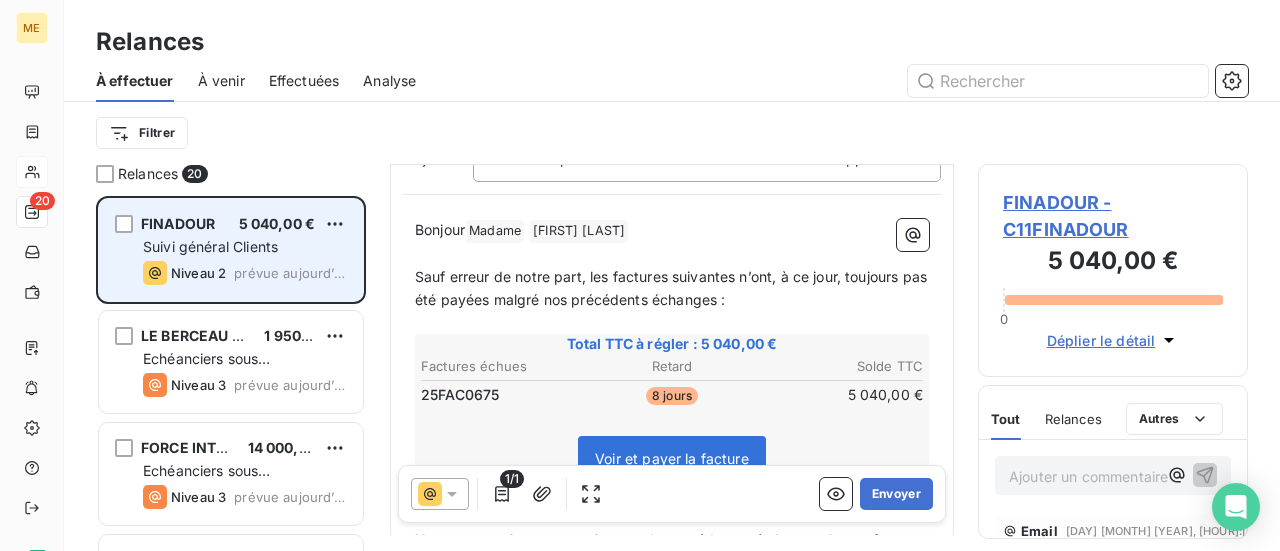 scroll, scrollTop: 200, scrollLeft: 0, axis: vertical 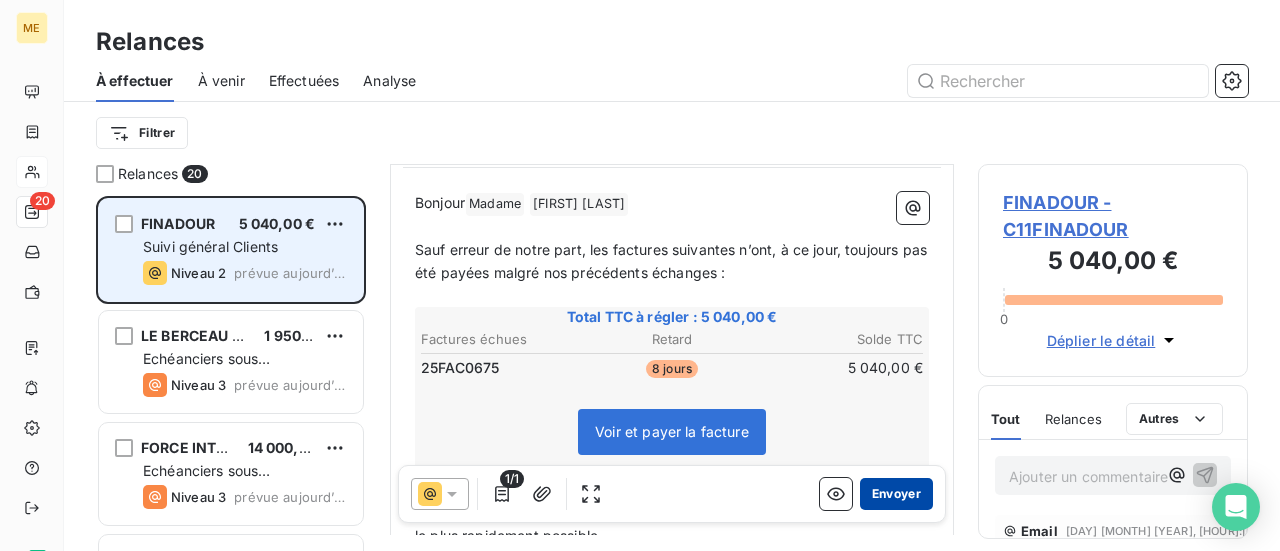 click on "Envoyer" at bounding box center [896, 494] 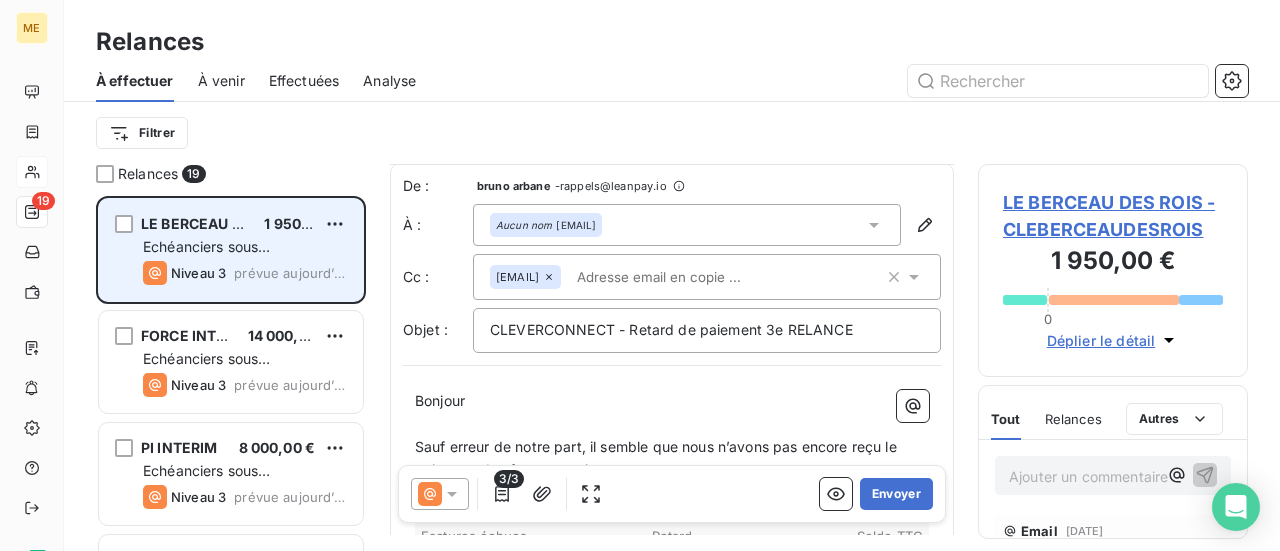 scroll, scrollTop: 102, scrollLeft: 0, axis: vertical 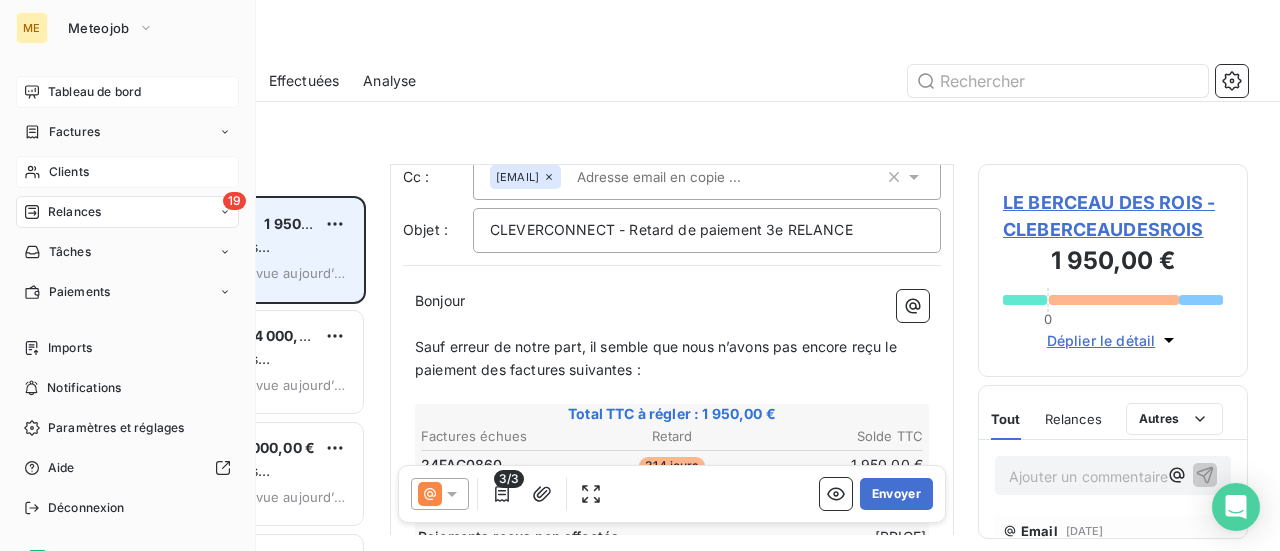 click on "Tableau de bord" at bounding box center (94, 92) 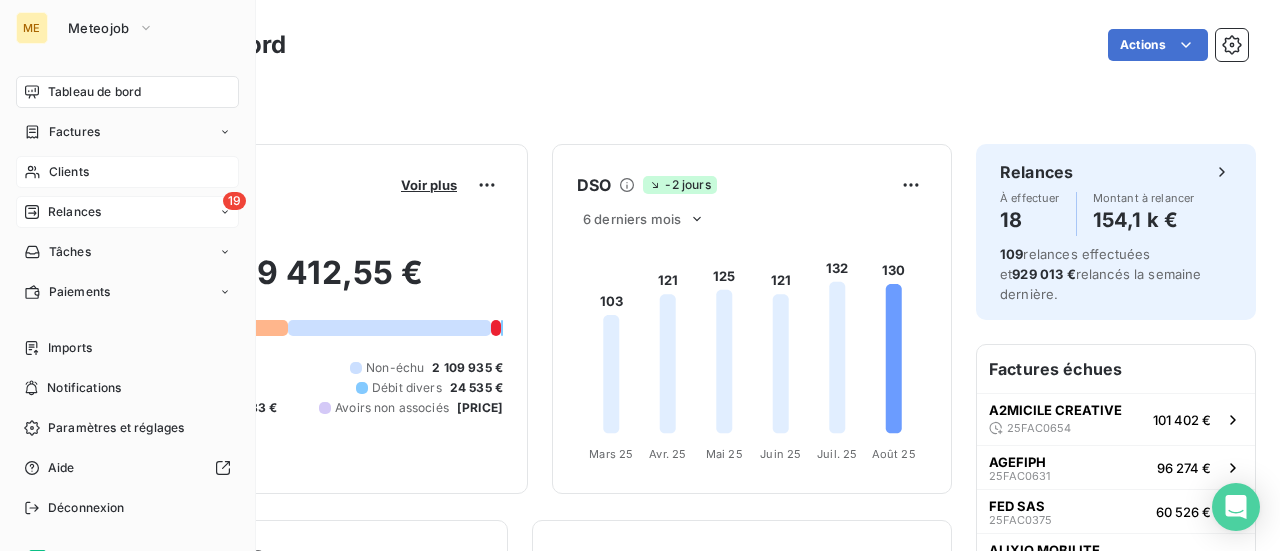 click on "Relances" at bounding box center [74, 212] 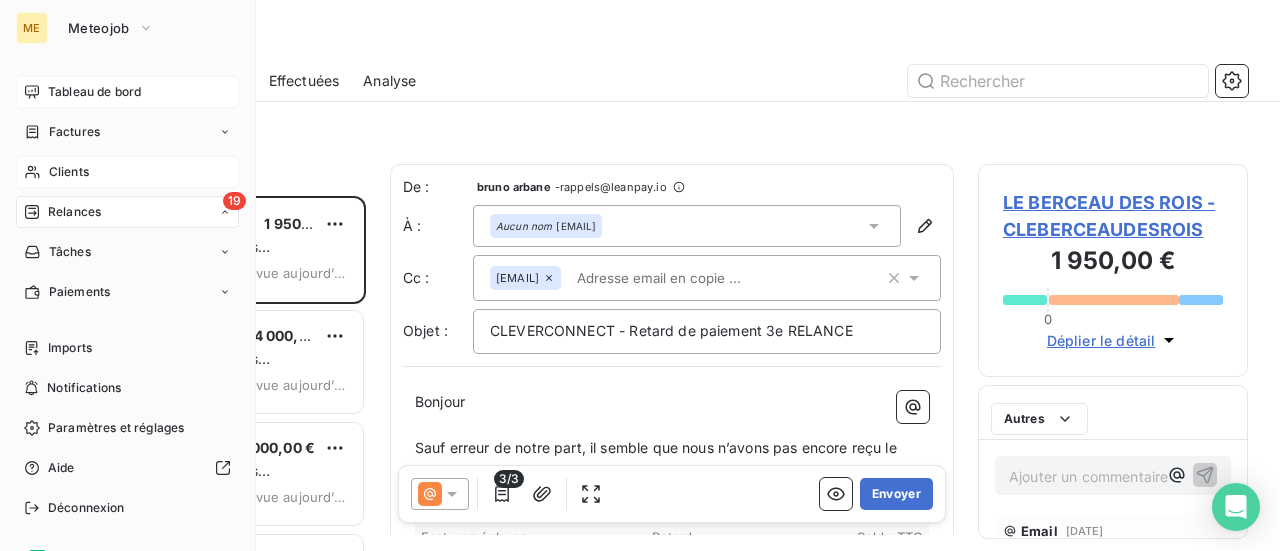 scroll, scrollTop: 16, scrollLeft: 16, axis: both 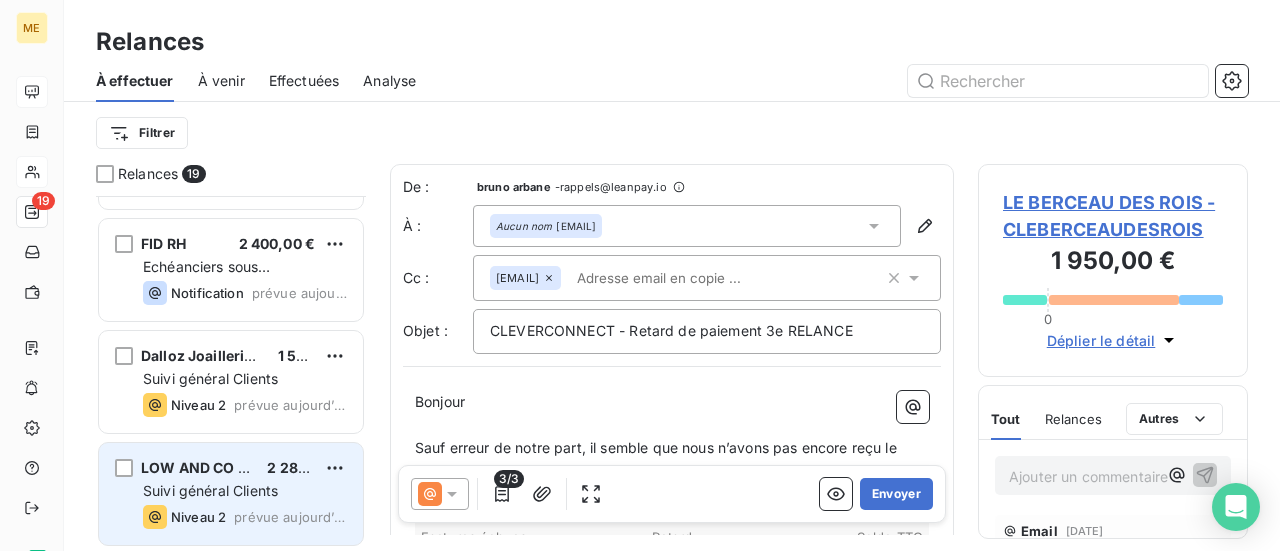 click on "Suivi général Clients" at bounding box center (245, 491) 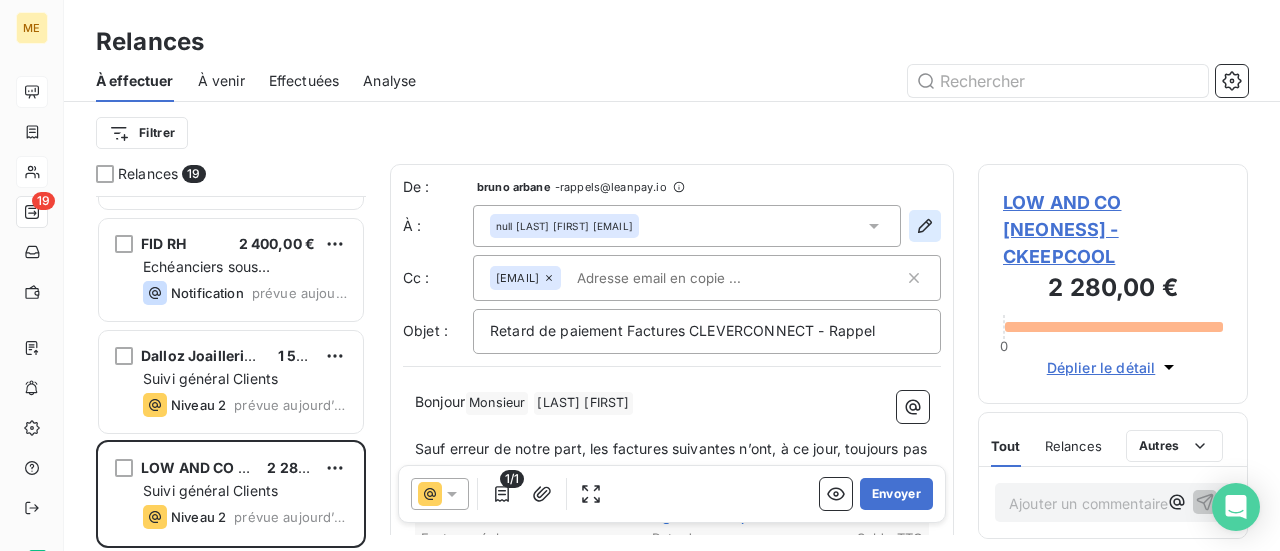 click 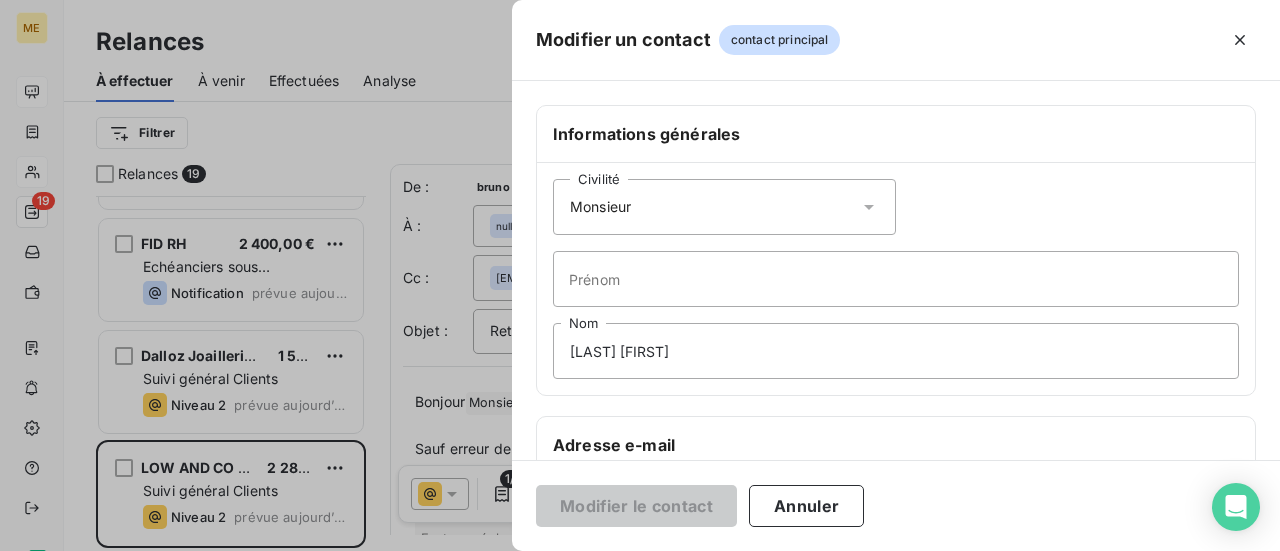 click 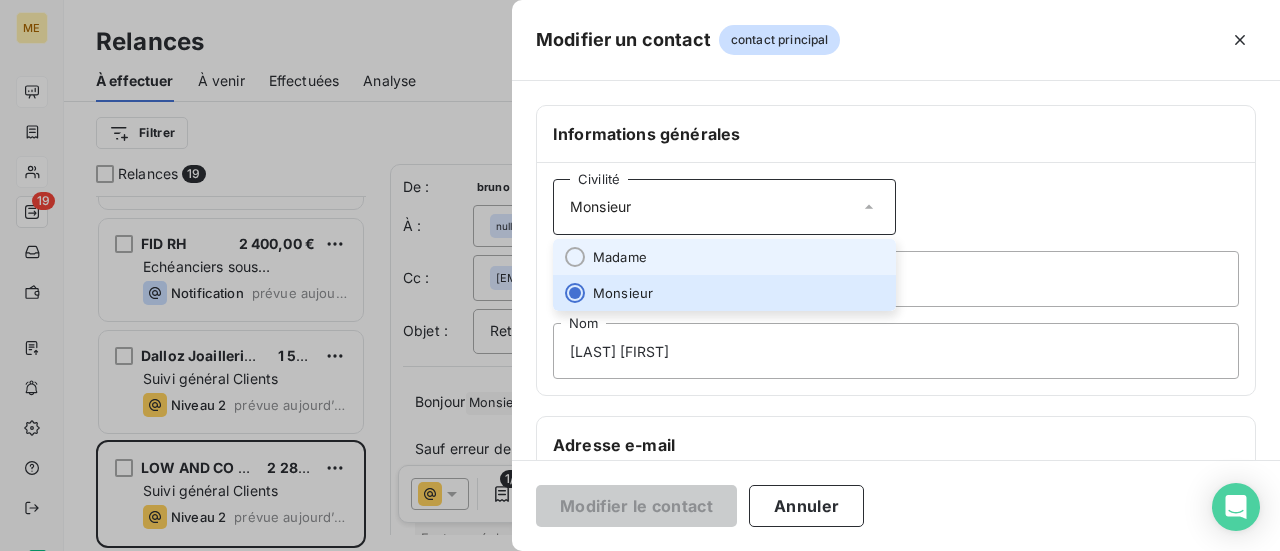 click on "Madame" at bounding box center (724, 257) 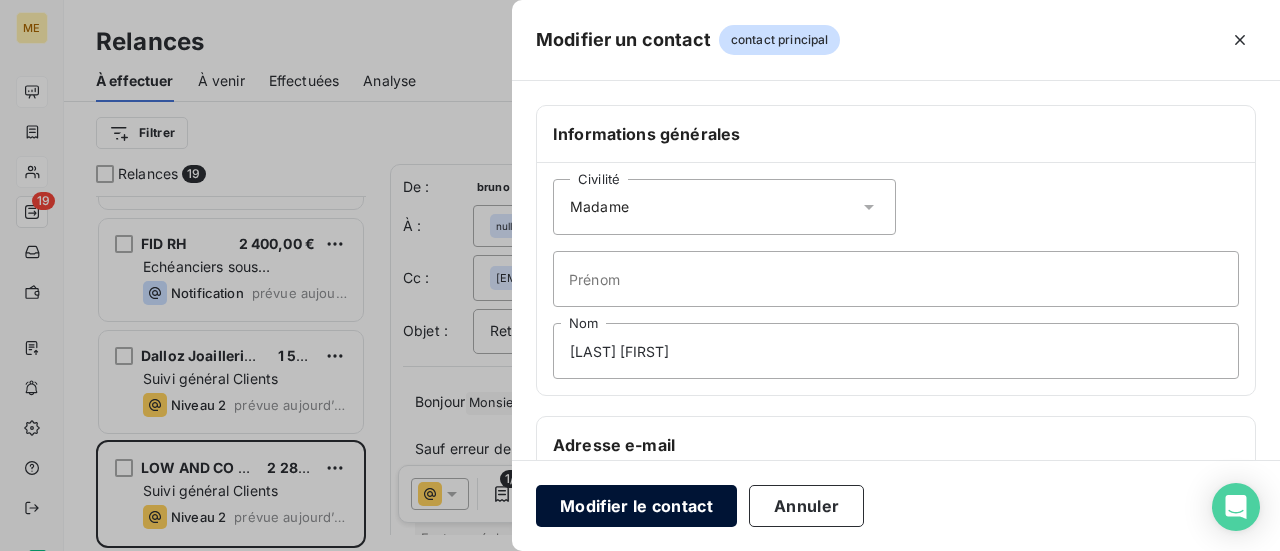 click on "Modifier le contact" at bounding box center (636, 506) 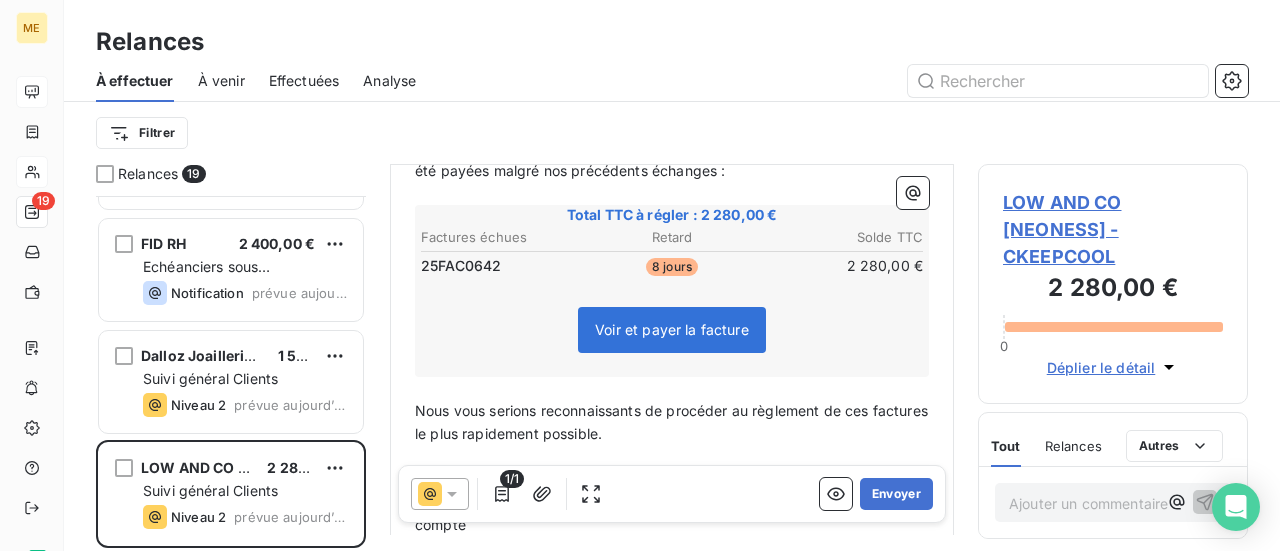 scroll, scrollTop: 202, scrollLeft: 0, axis: vertical 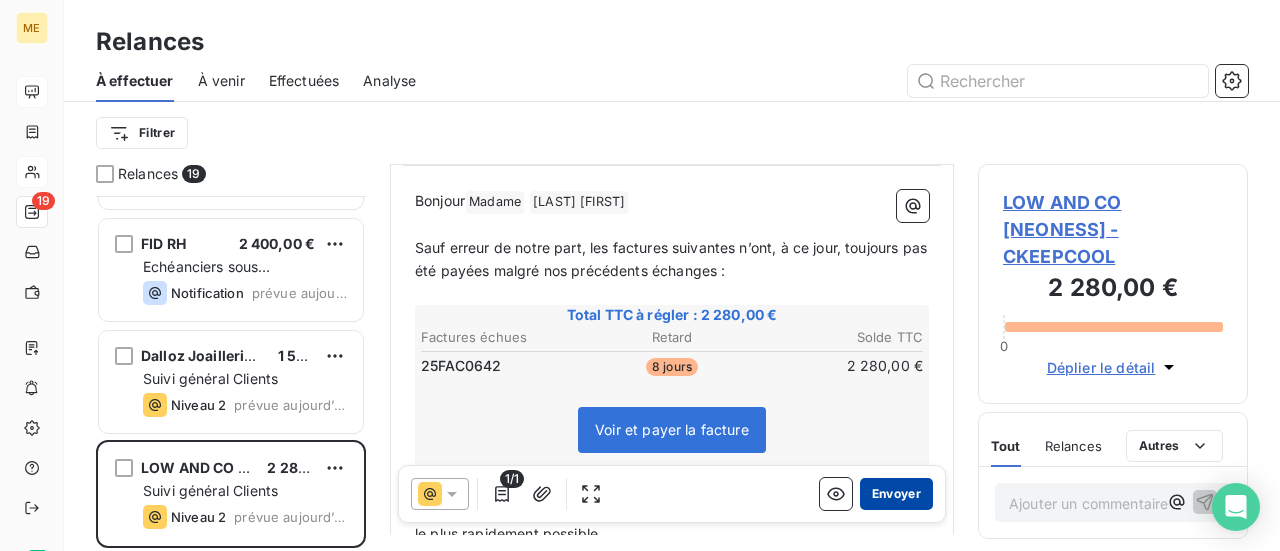 click on "Envoyer" at bounding box center (896, 494) 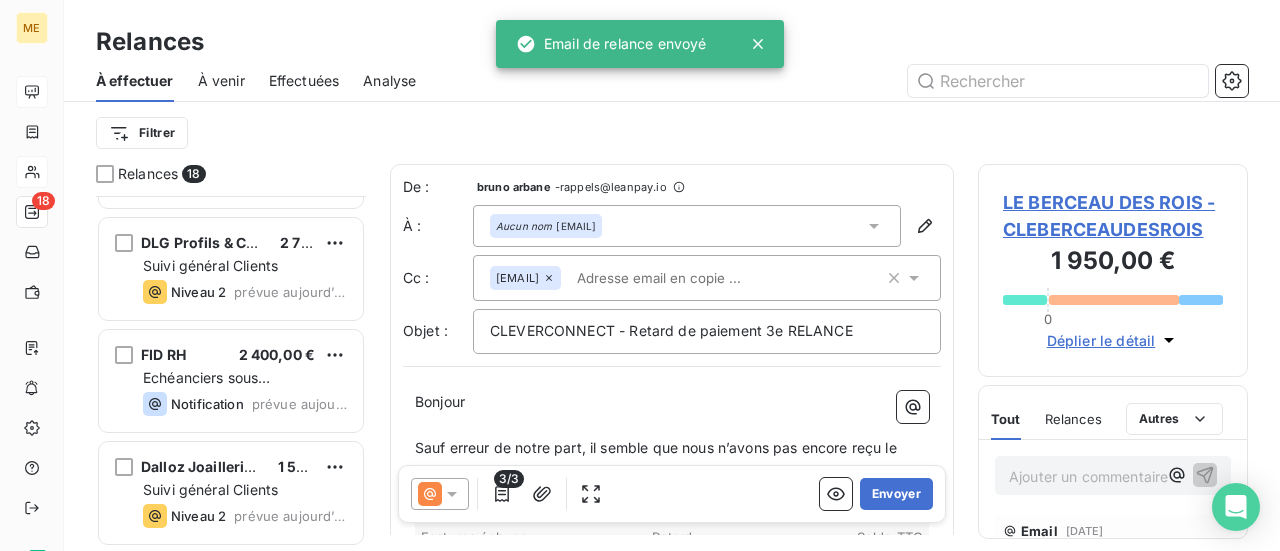 scroll, scrollTop: 1661, scrollLeft: 0, axis: vertical 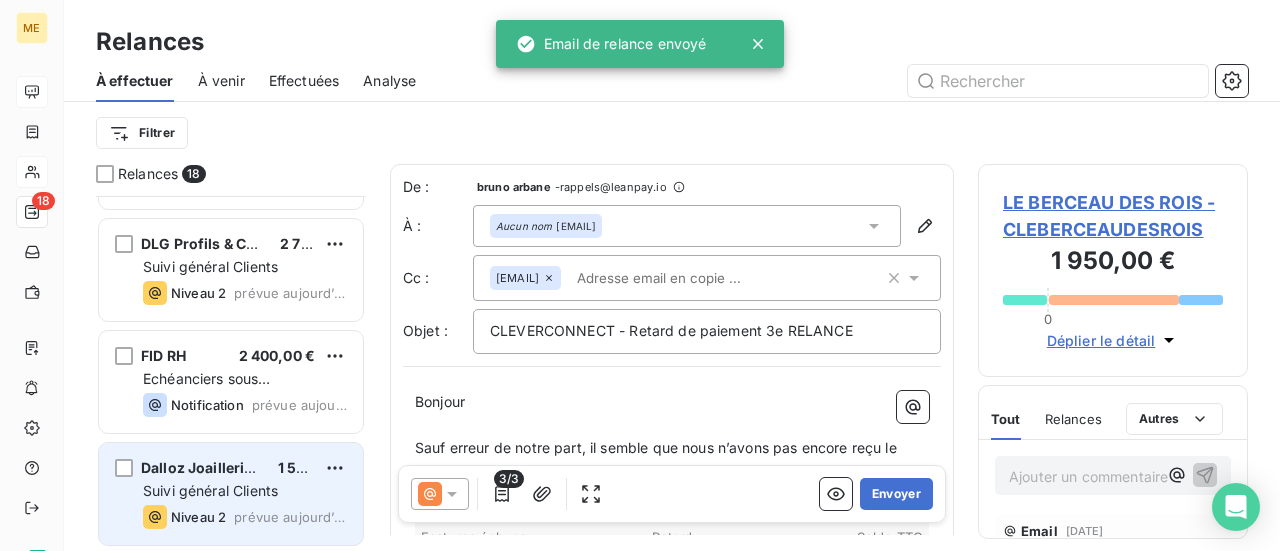 click on "Suivi général Clients" at bounding box center [245, 491] 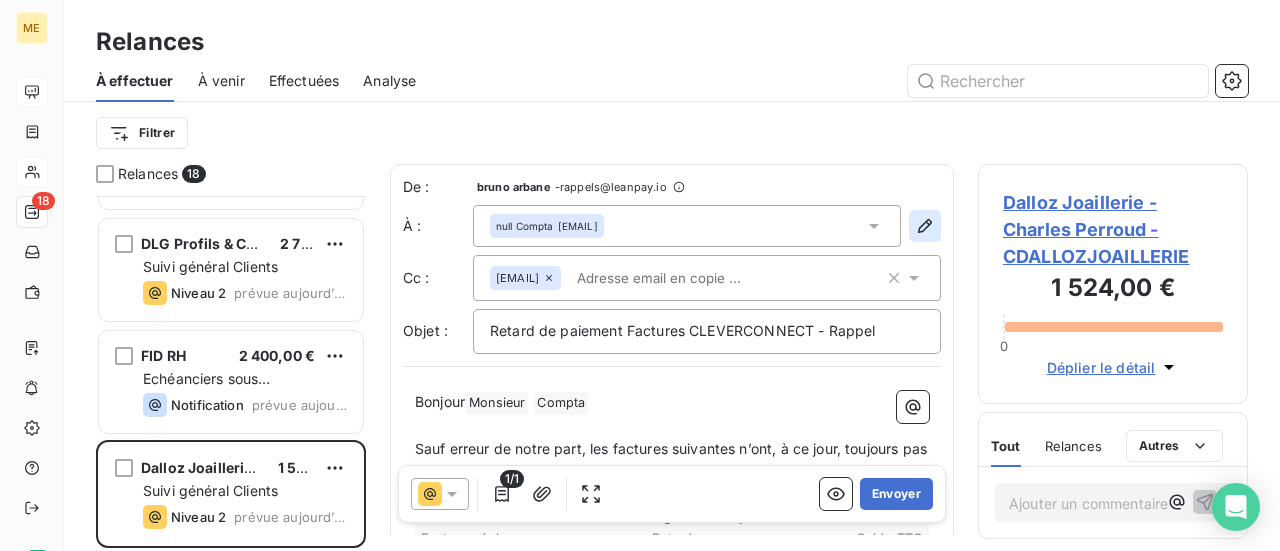 click 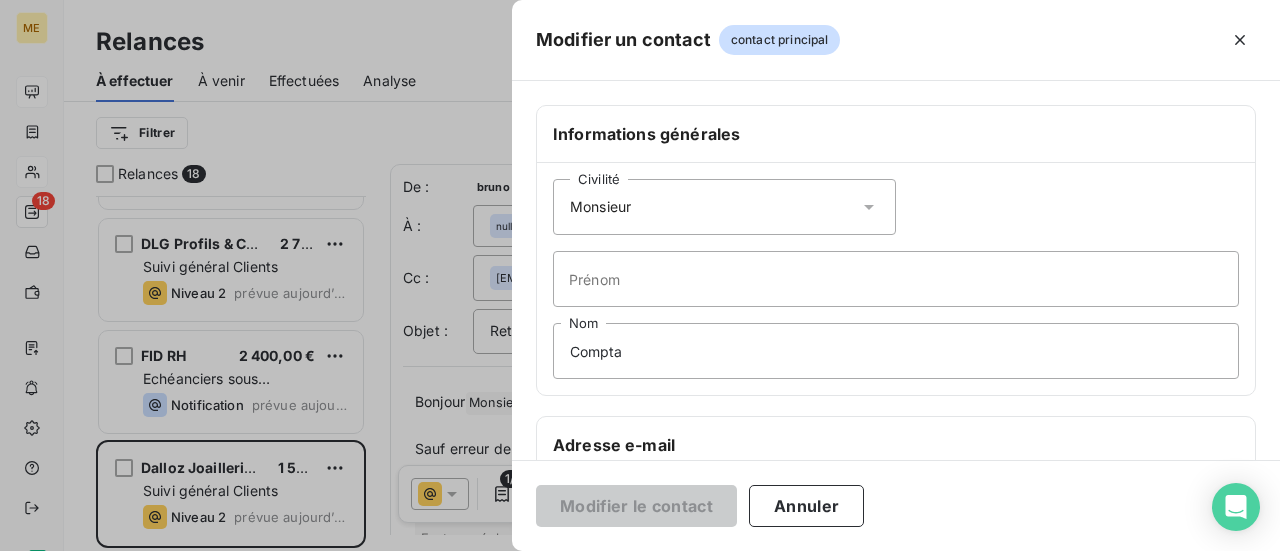 click 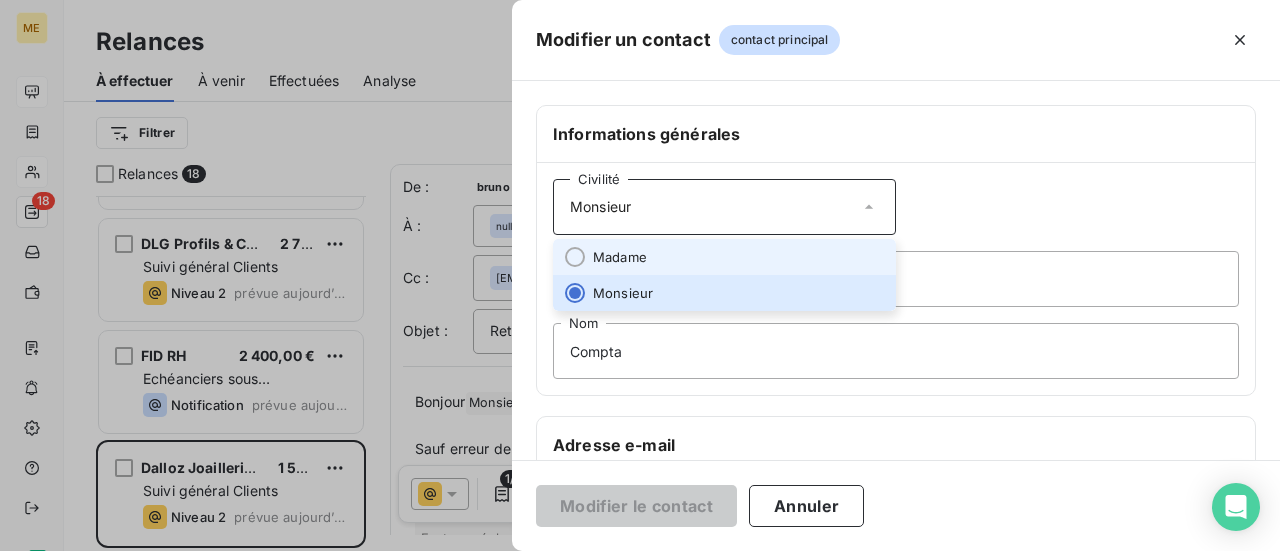 click on "Madame" at bounding box center (724, 257) 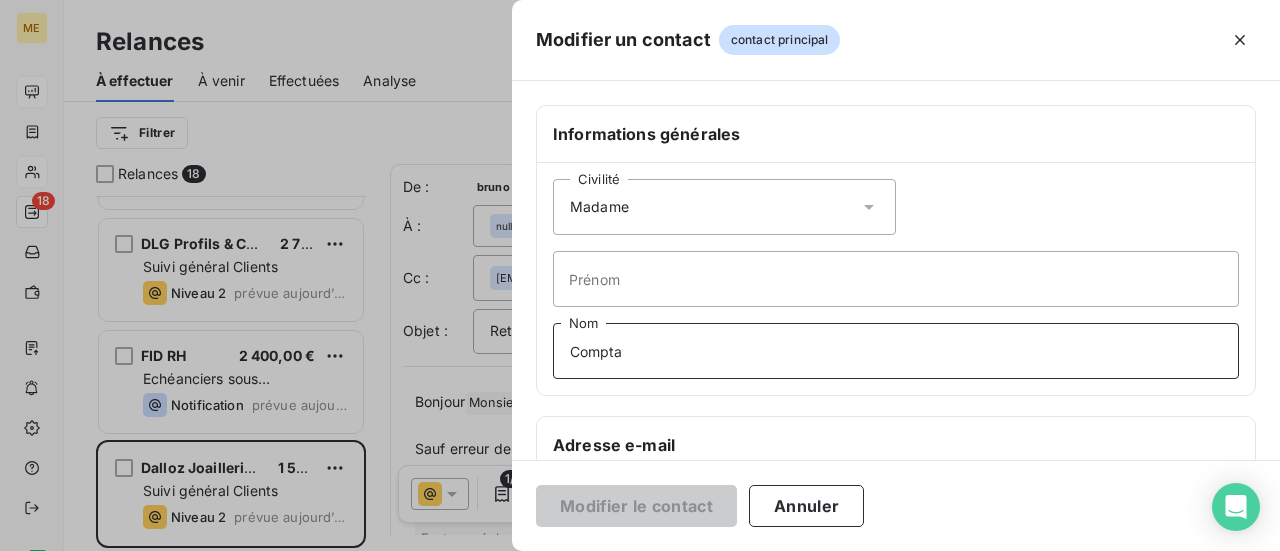 drag, startPoint x: 646, startPoint y: 347, endPoint x: 511, endPoint y: 346, distance: 135.00371 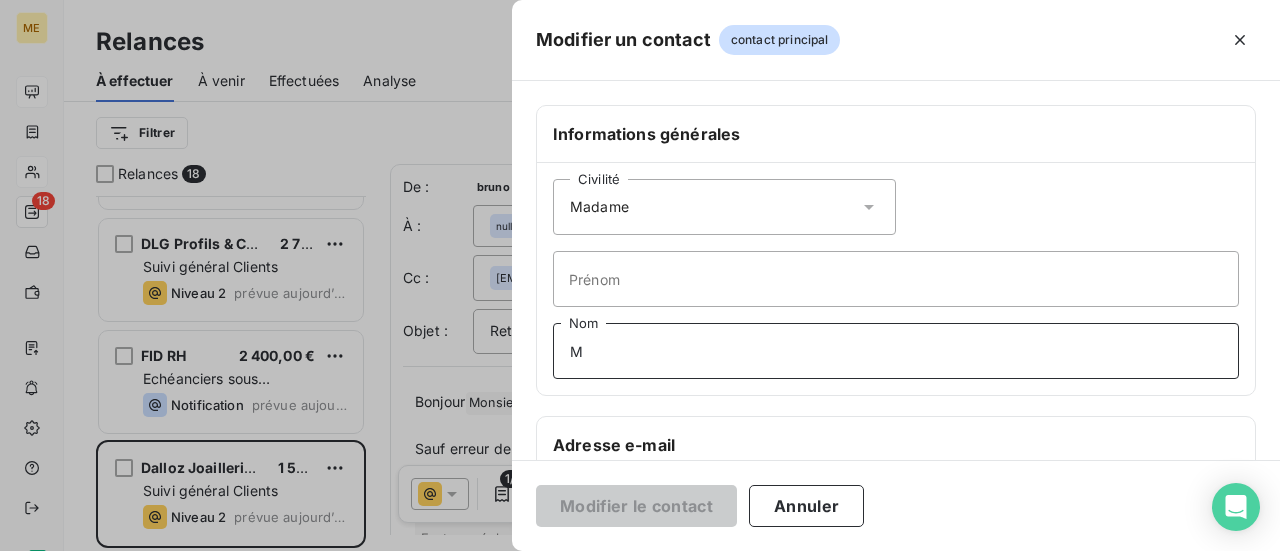 type on "Monsieur" 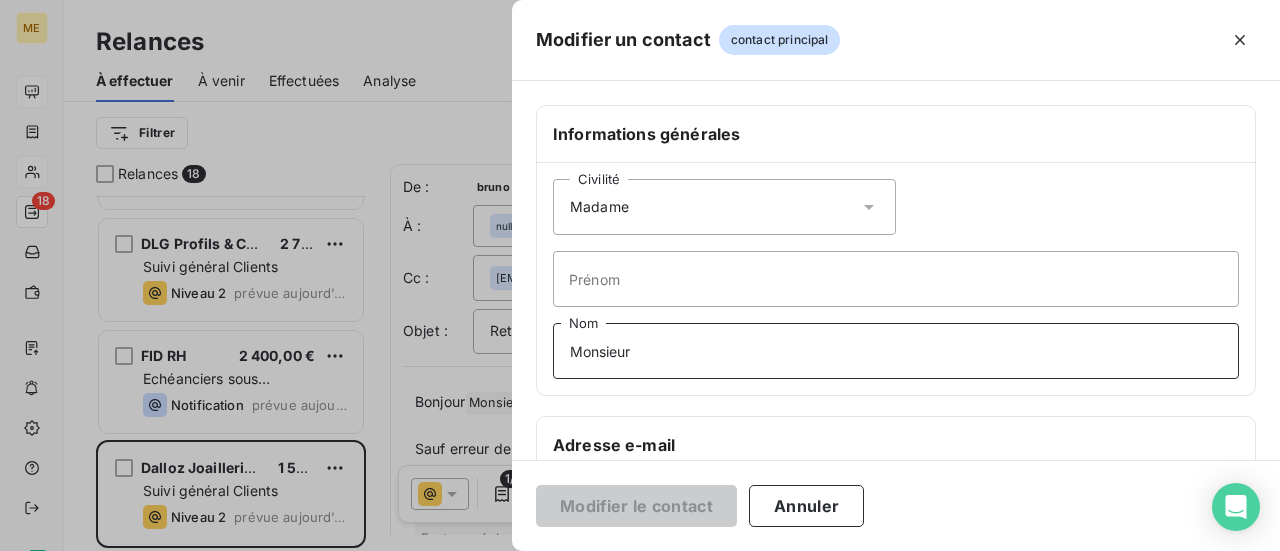 click on "Monsieur" at bounding box center [896, 351] 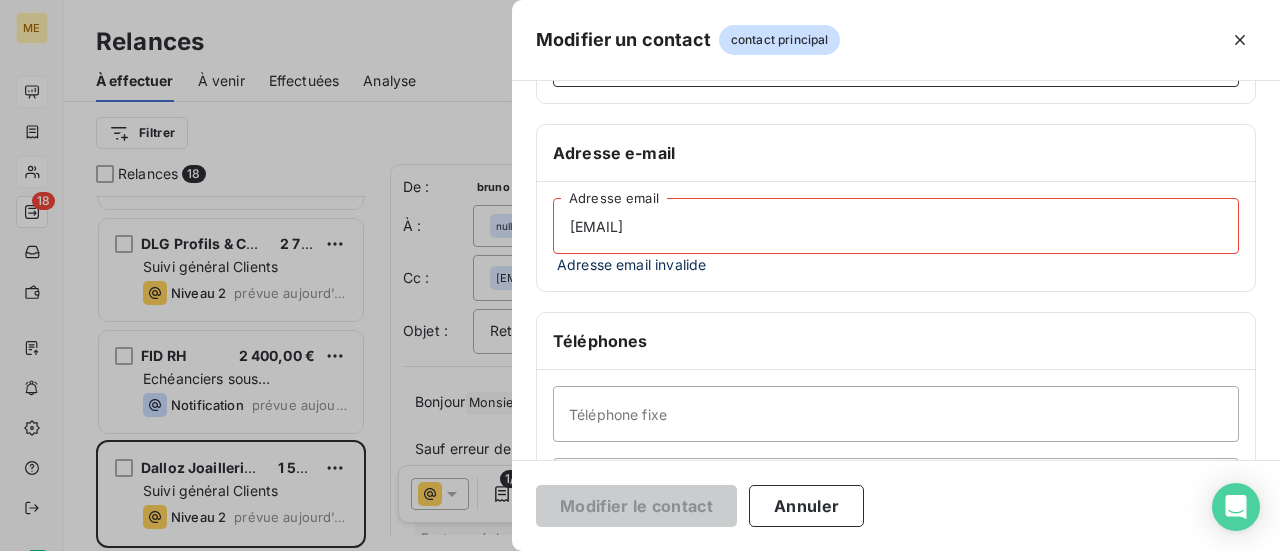 scroll, scrollTop: 300, scrollLeft: 0, axis: vertical 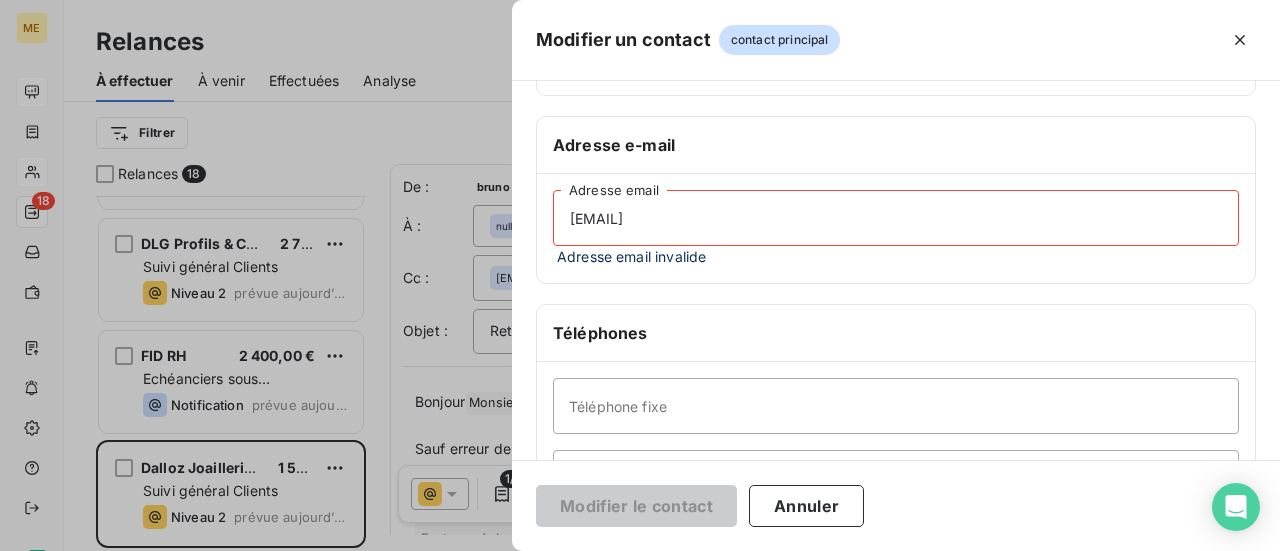 click on "[EMAIL]" at bounding box center [896, 218] 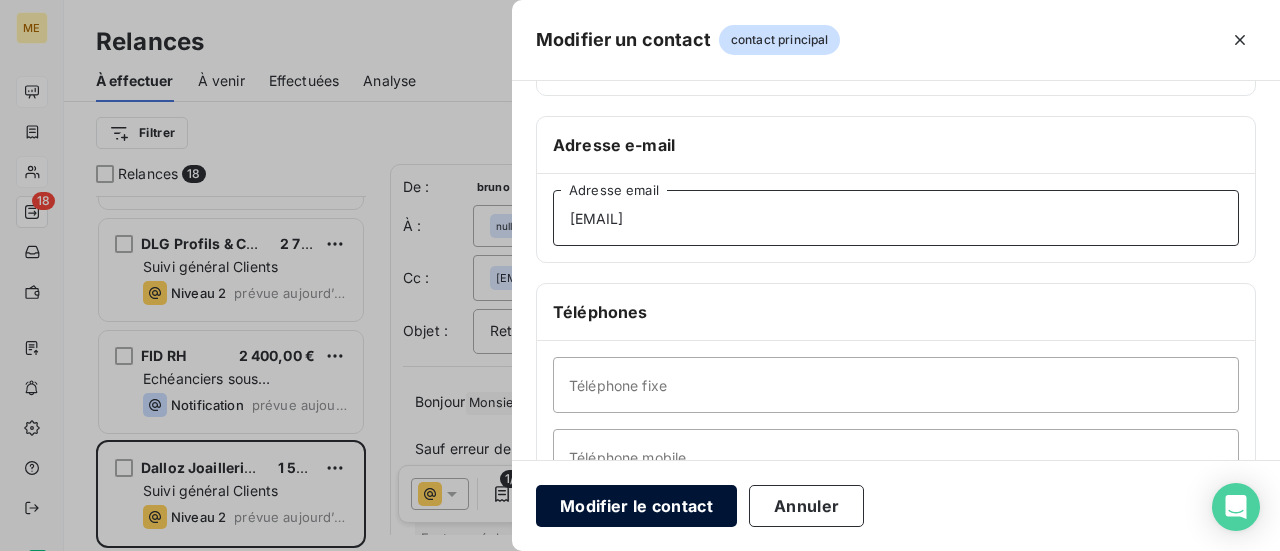 type on "[EMAIL]" 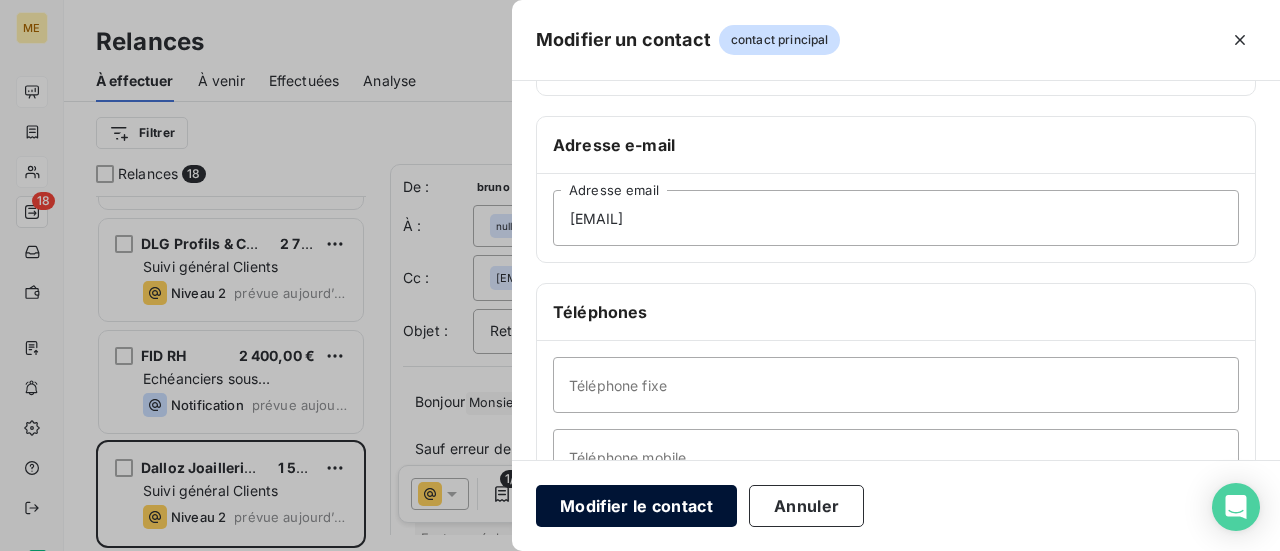 click on "Modifier le contact" at bounding box center [636, 506] 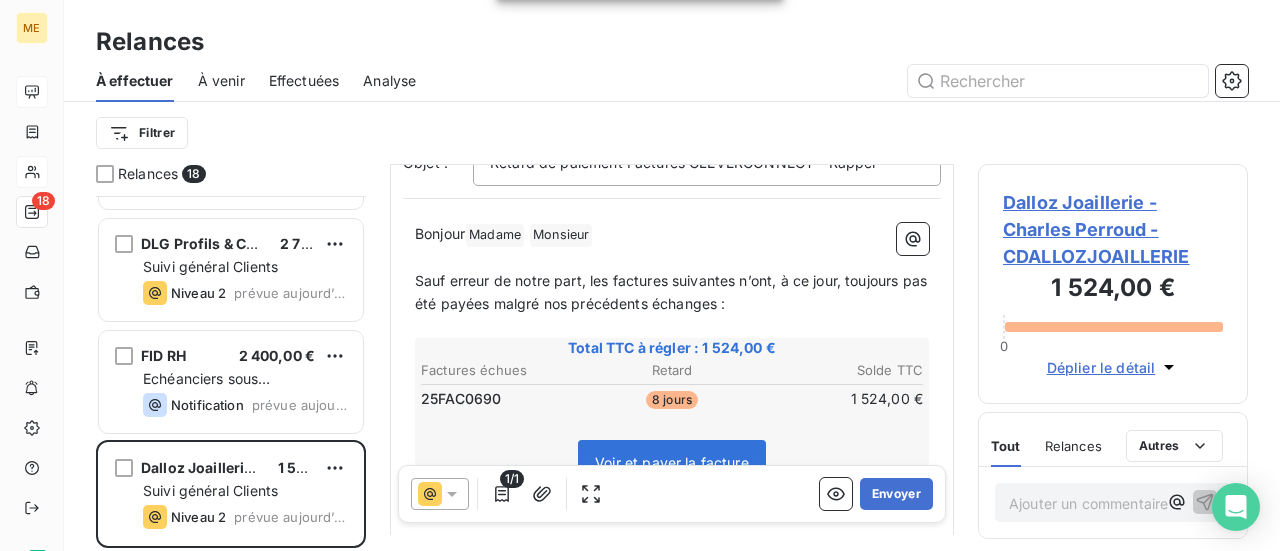 scroll, scrollTop: 200, scrollLeft: 0, axis: vertical 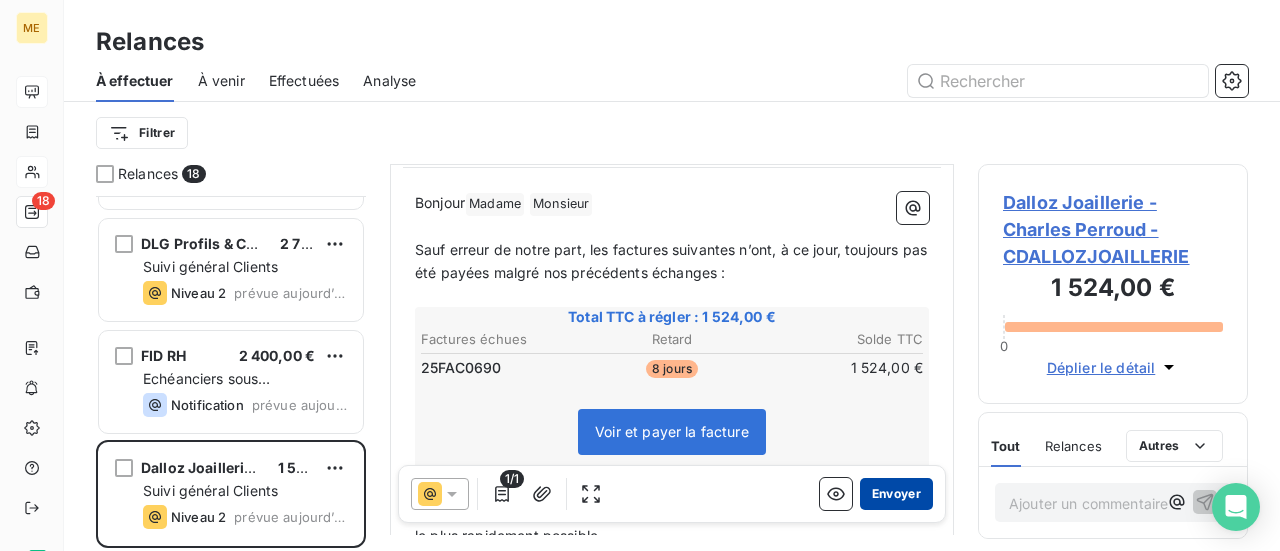 click on "Envoyer" at bounding box center (896, 494) 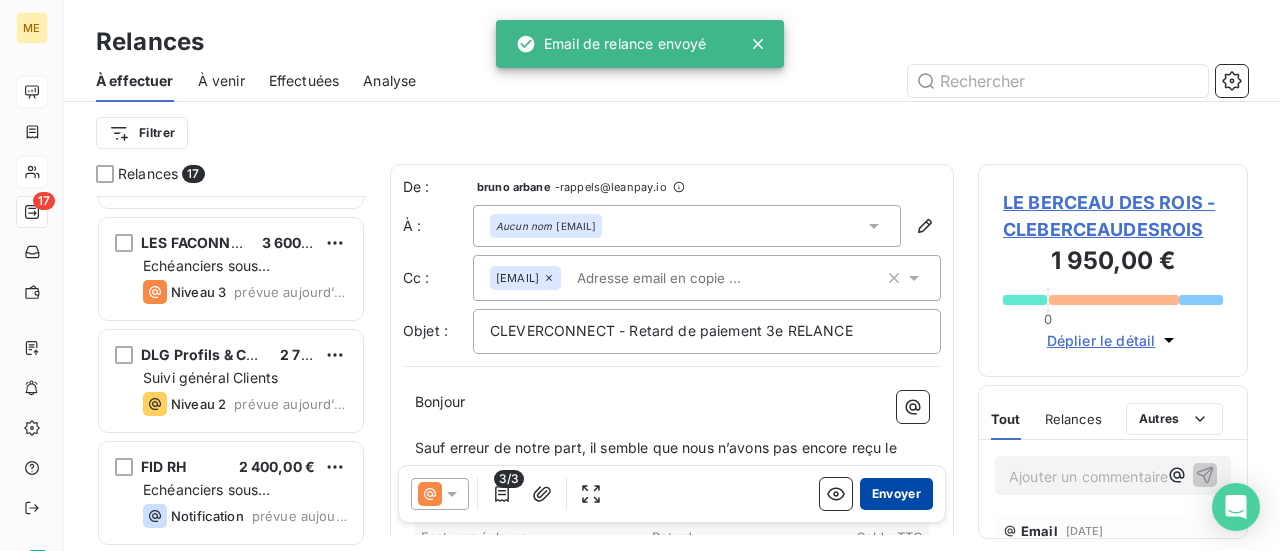 scroll, scrollTop: 1549, scrollLeft: 0, axis: vertical 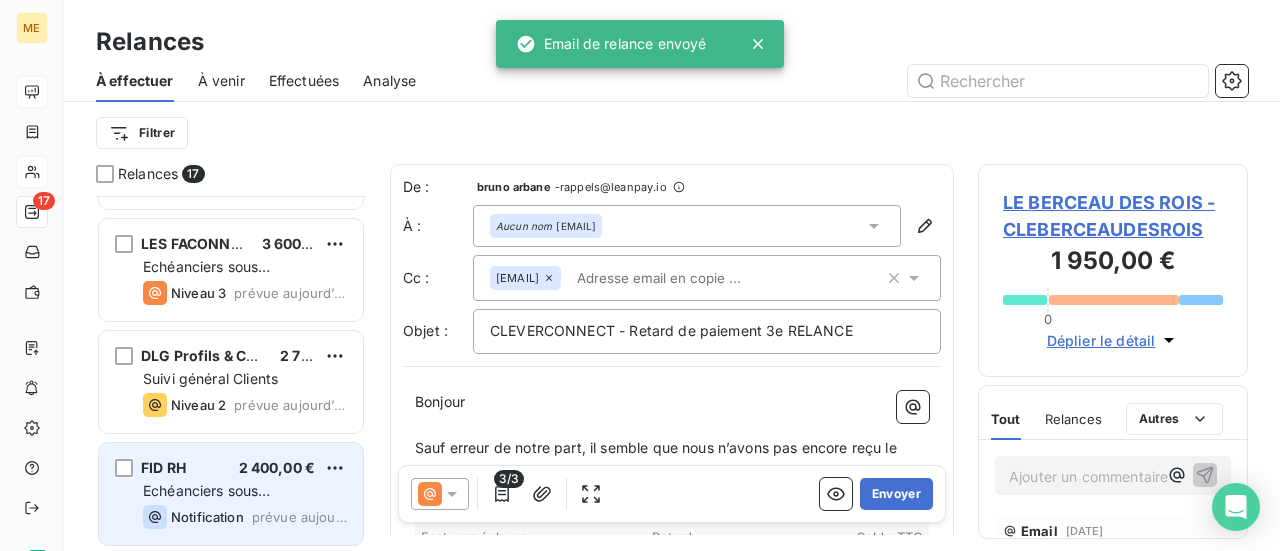 click on "Notification" at bounding box center (193, 517) 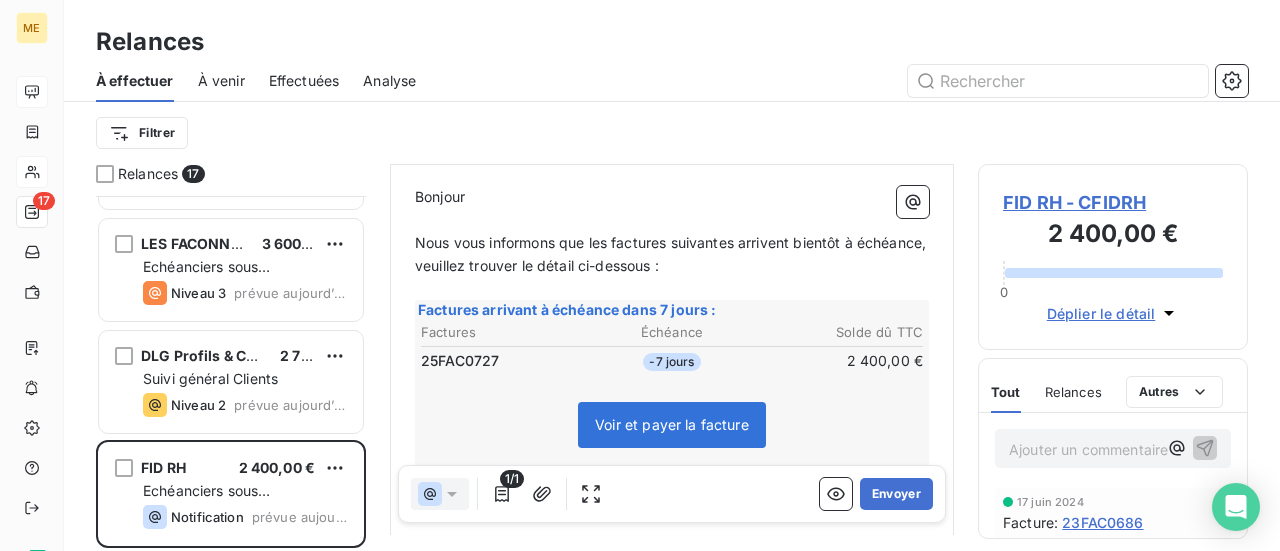 scroll, scrollTop: 302, scrollLeft: 0, axis: vertical 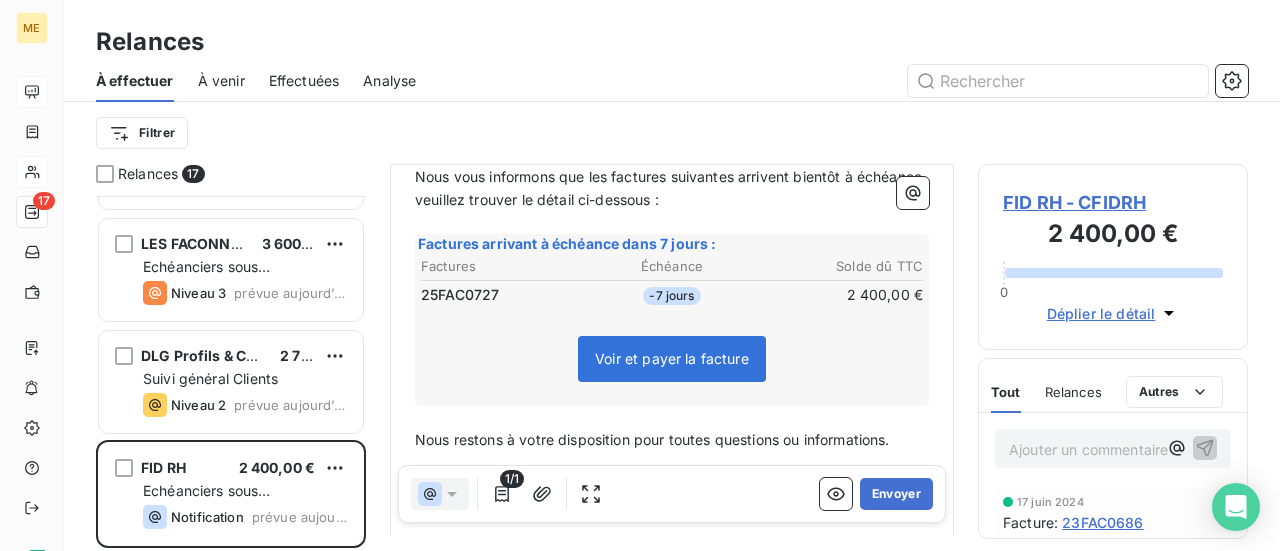 click on "FID RH - CFIDRH" at bounding box center (1113, 202) 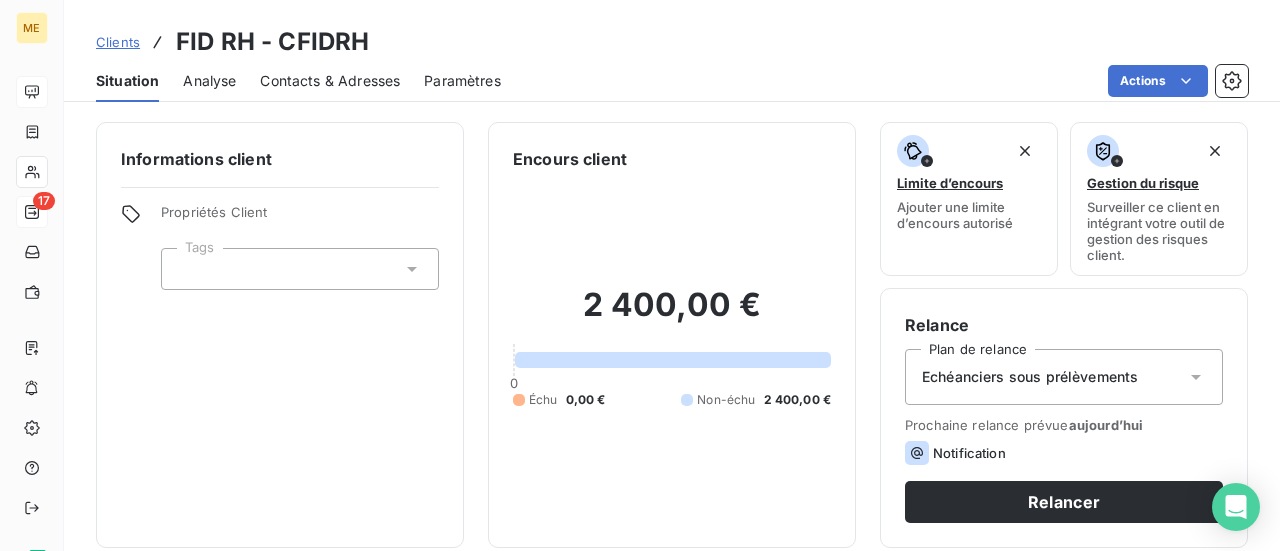 click 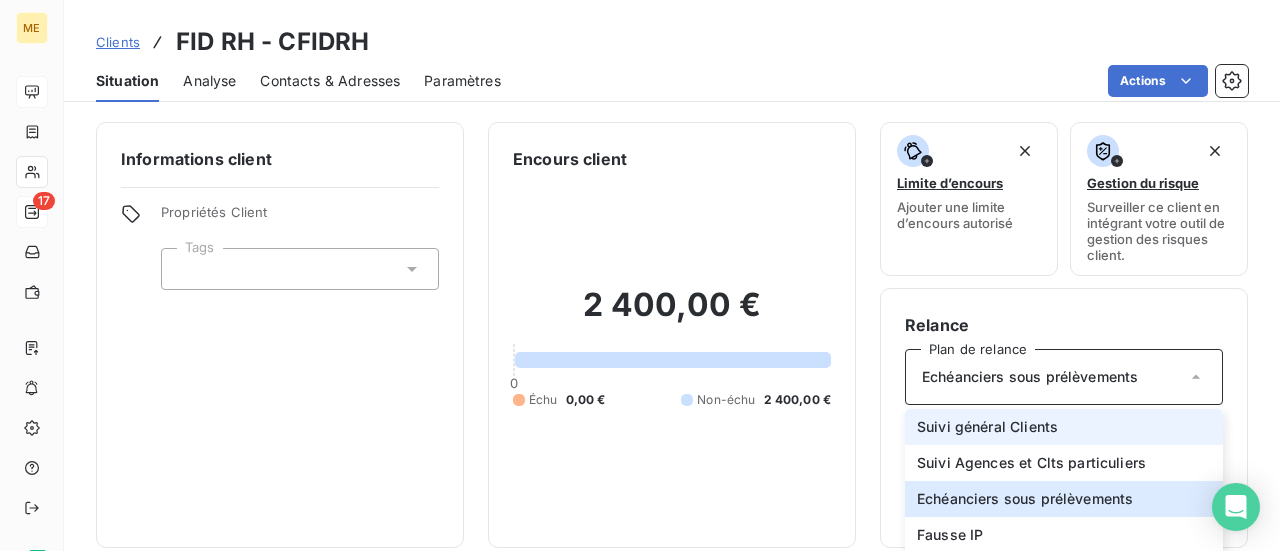 click on "Suivi général Clients" at bounding box center (987, 427) 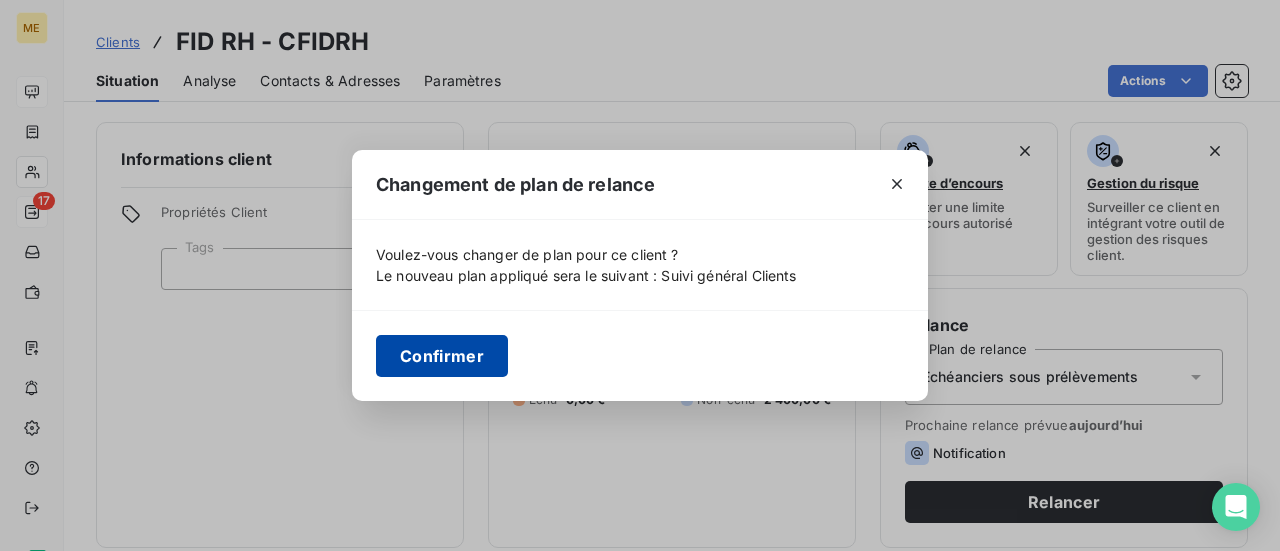 click on "Confirmer" at bounding box center (442, 356) 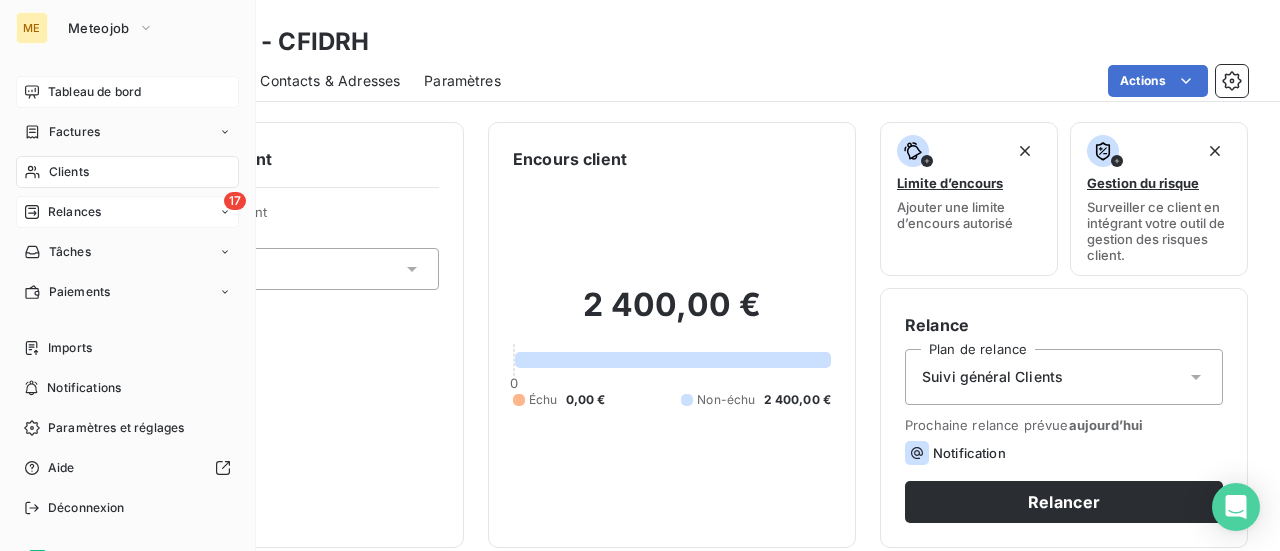 click on "Relances" at bounding box center [74, 212] 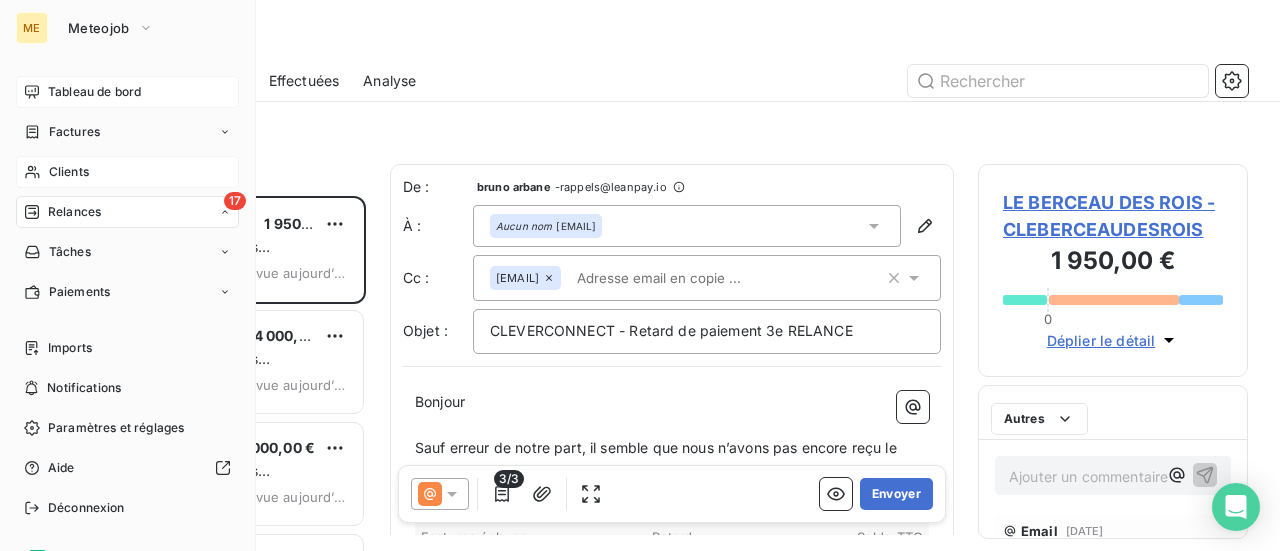 scroll, scrollTop: 16, scrollLeft: 16, axis: both 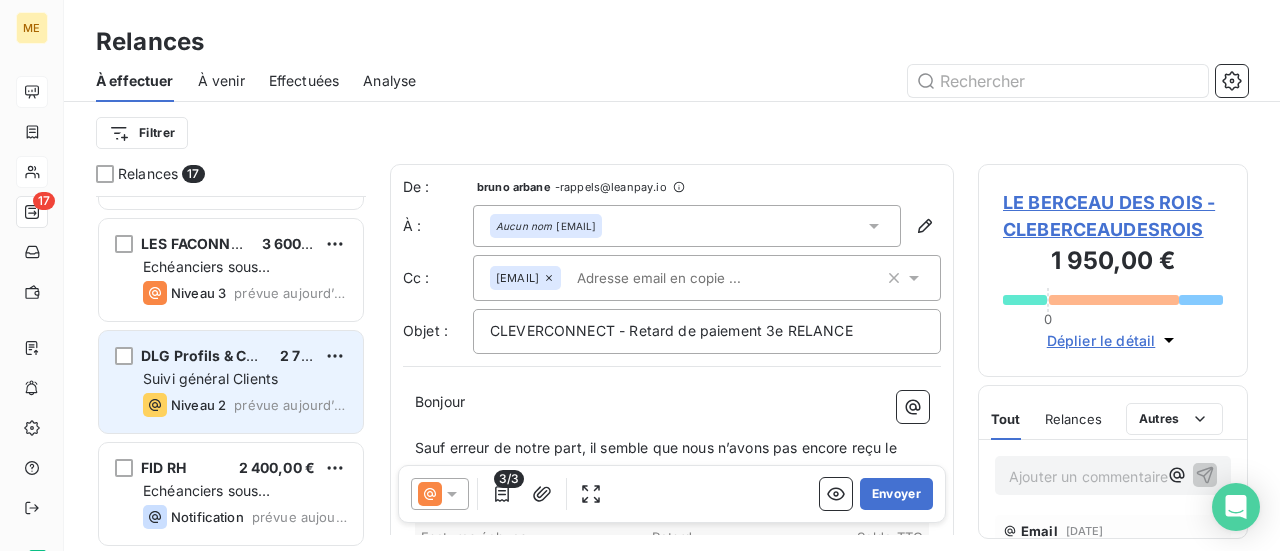 click on "Suivi général Clients" at bounding box center [210, 378] 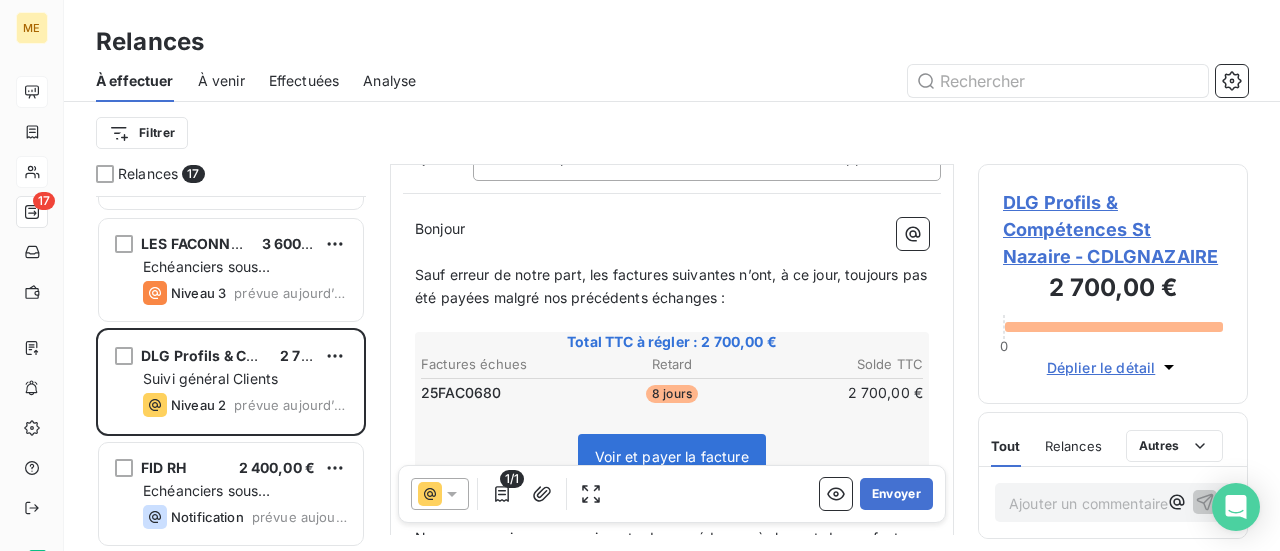 scroll, scrollTop: 200, scrollLeft: 0, axis: vertical 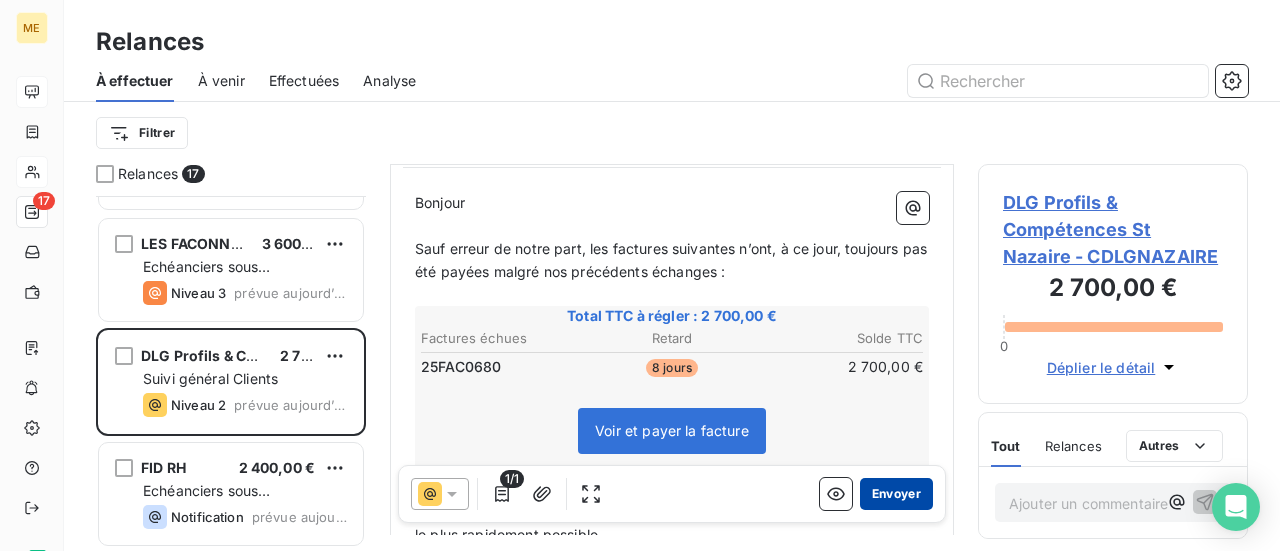 click on "Envoyer" at bounding box center [896, 494] 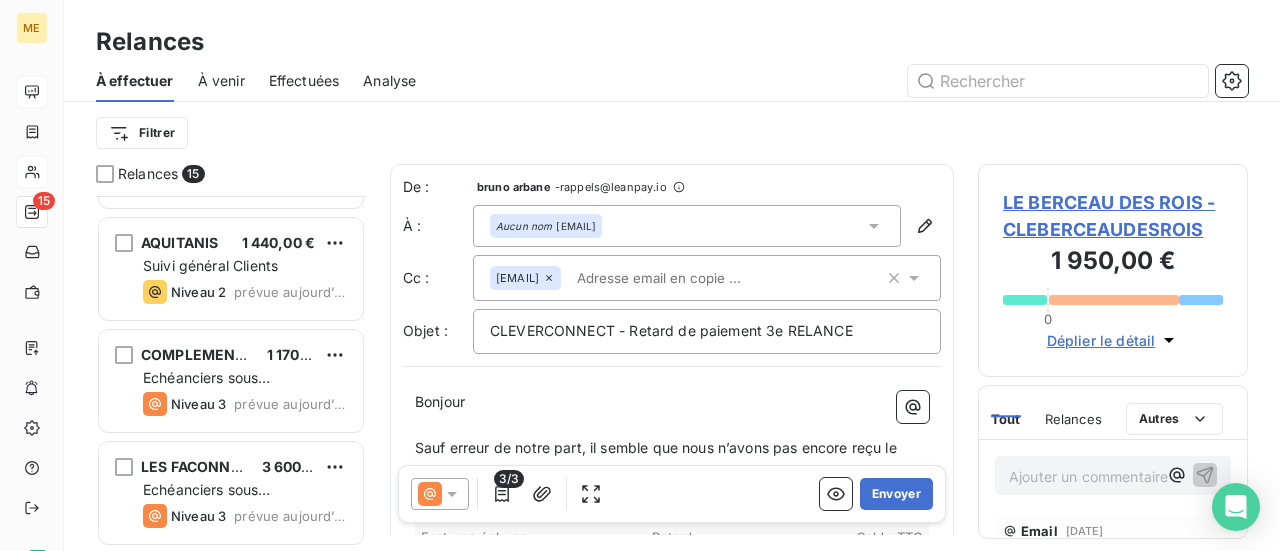 scroll, scrollTop: 1325, scrollLeft: 0, axis: vertical 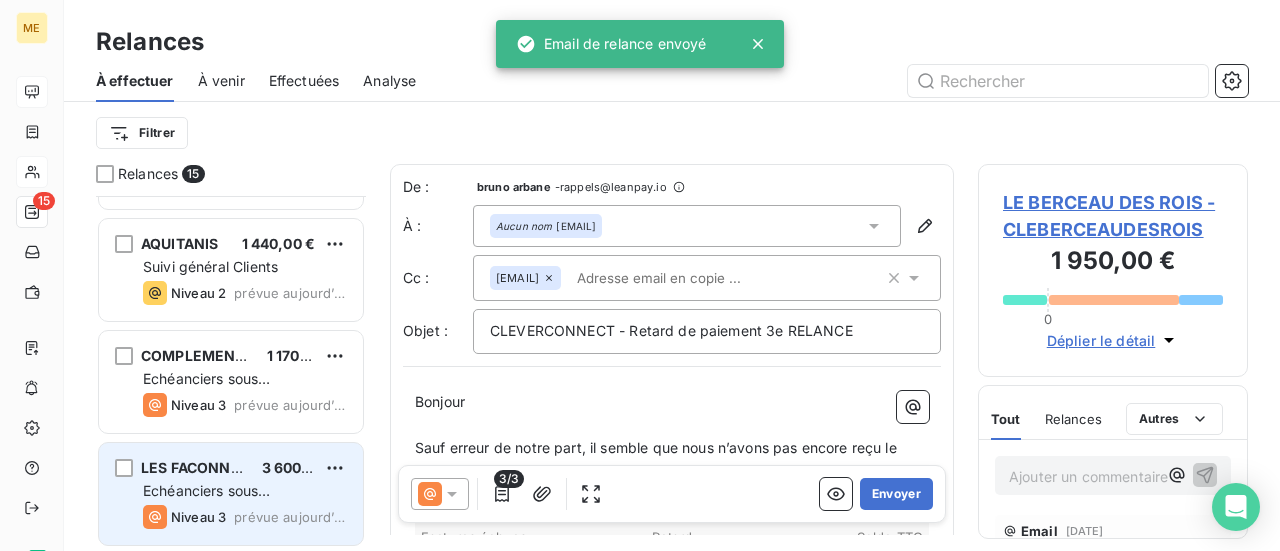 click on "LES FACONNEURS RH" at bounding box center (216, 467) 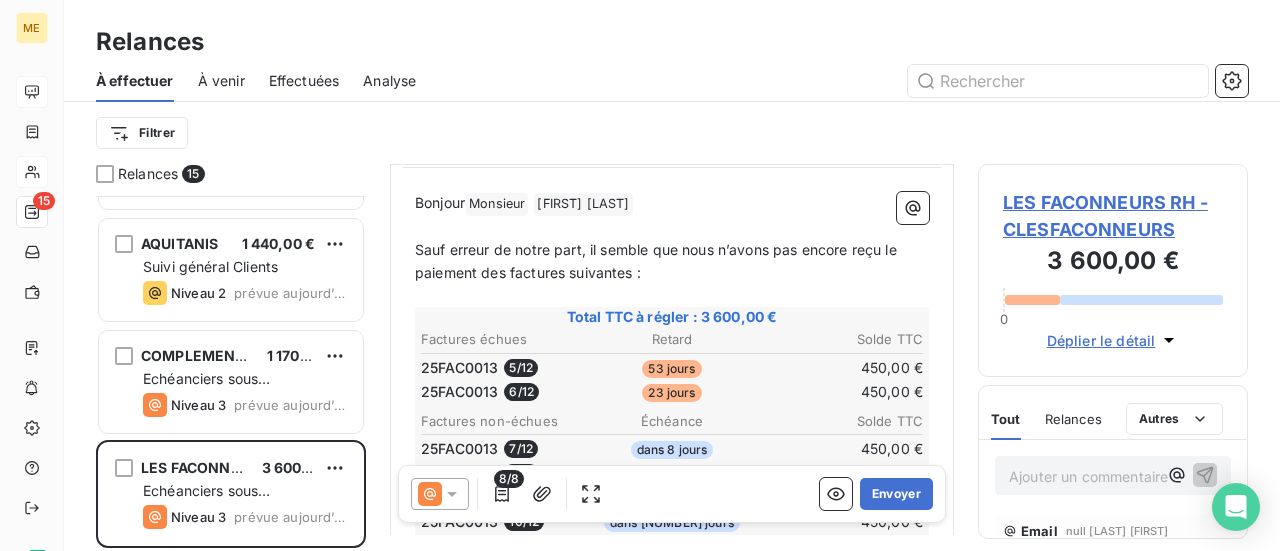 scroll, scrollTop: 300, scrollLeft: 0, axis: vertical 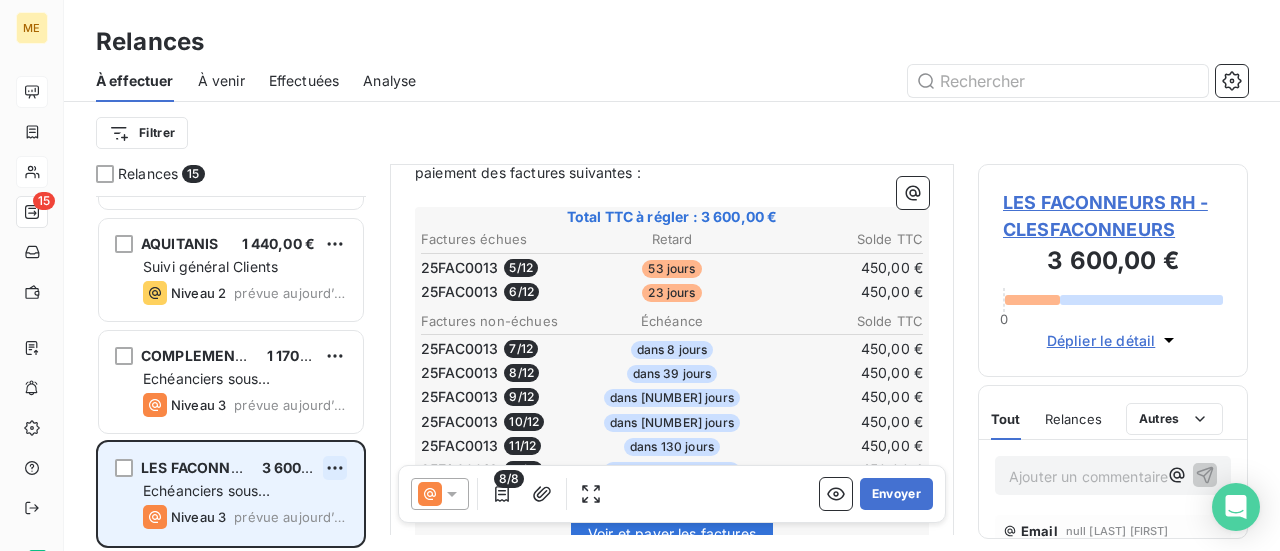 click on "ME 15 Relances À effectuer À venir Effectuées Analyse Filtrer Relances 15 CONFORAMA France SA [PRICE] Suivi général Clients Niveau 2 prévue aujourd’hui EUREDEN GROUP [PRICE] Suivi général Clients Niveau 2 prévue aujourd’hui AQUITANIS [PRICE] Suivi général Clients Niveau 2 prévue aujourd’hui COMPLEMENT DIRECT [PRICE] Echéanciers sous prélèvements Niveau 3 prévue aujourd’hui LES FACONNEURS RH [PRICE] Echéanciers sous prélèvements Niveau 3 prévue aujourd’hui De : [FIRST] [LAST] - [EMAIL] À : null [FIRST] [LAST] [EMAIL] Cc : [EMAIL] Objet : CLEVERCONNECT - Retard de paiement 3e RELANCE Bonjour Monsieur ﻿ [FIRST] [LAST] ﻿ ﻿ ﻿ Sauf erreur de notre part, il semble que nous n’avons pas encore reçu le paiement des factures suivantes : ﻿ Total TTC à régler : [PRICE] Factures échues Retard Solde TTC 25FAC0013 [NUMBER] / [NUMBER] [NUMBER] jours [PRICE] 6" at bounding box center (640, 275) 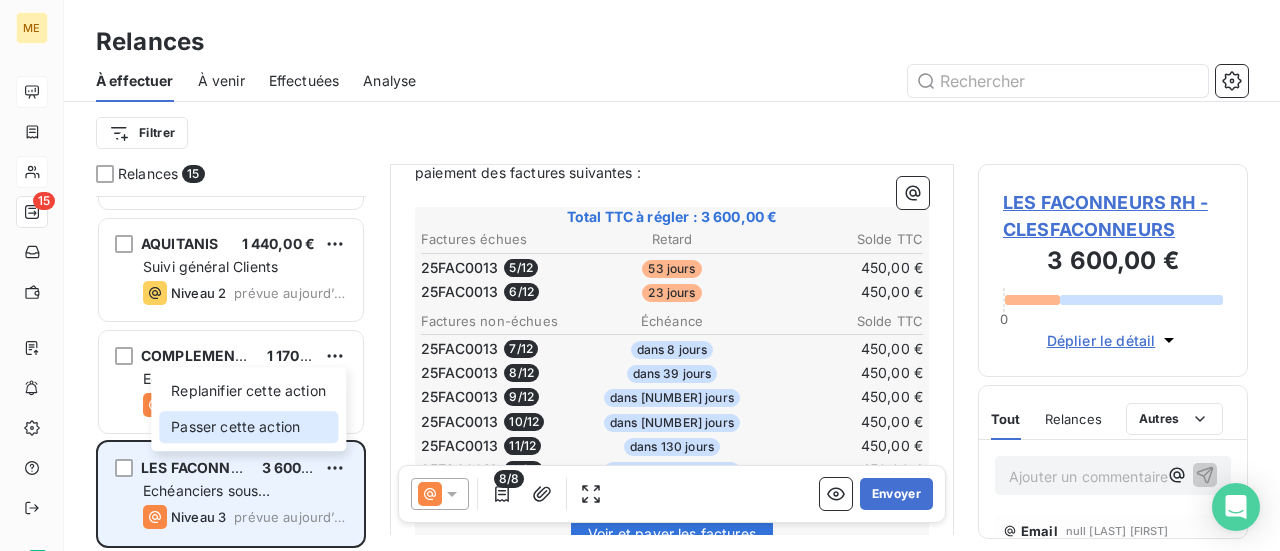 click on "Passer cette action" at bounding box center (248, 427) 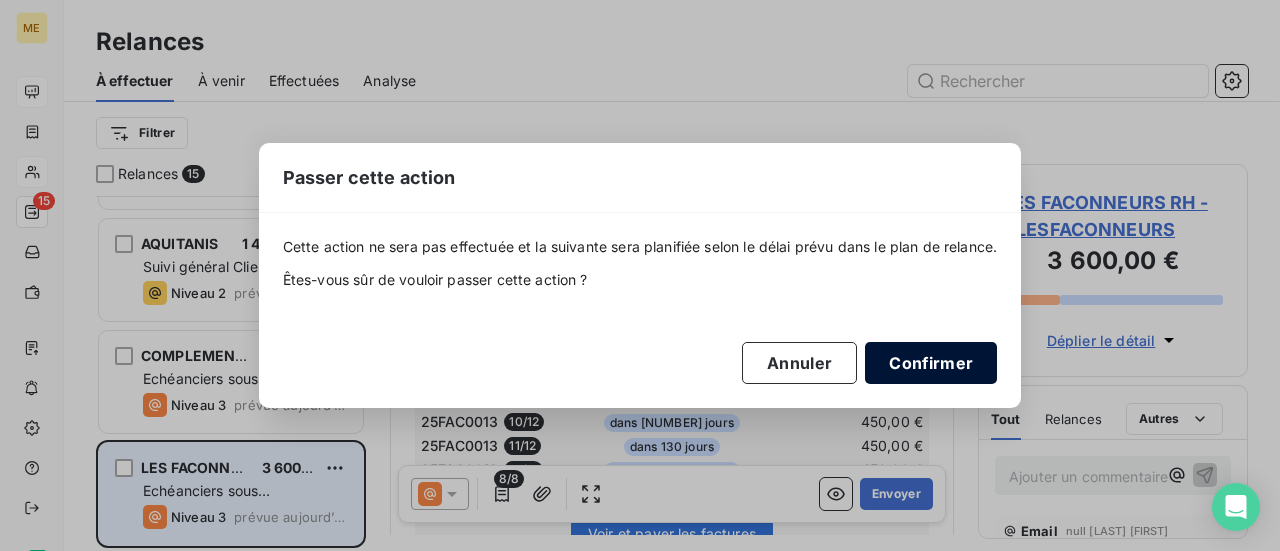 click on "Confirmer" at bounding box center [931, 363] 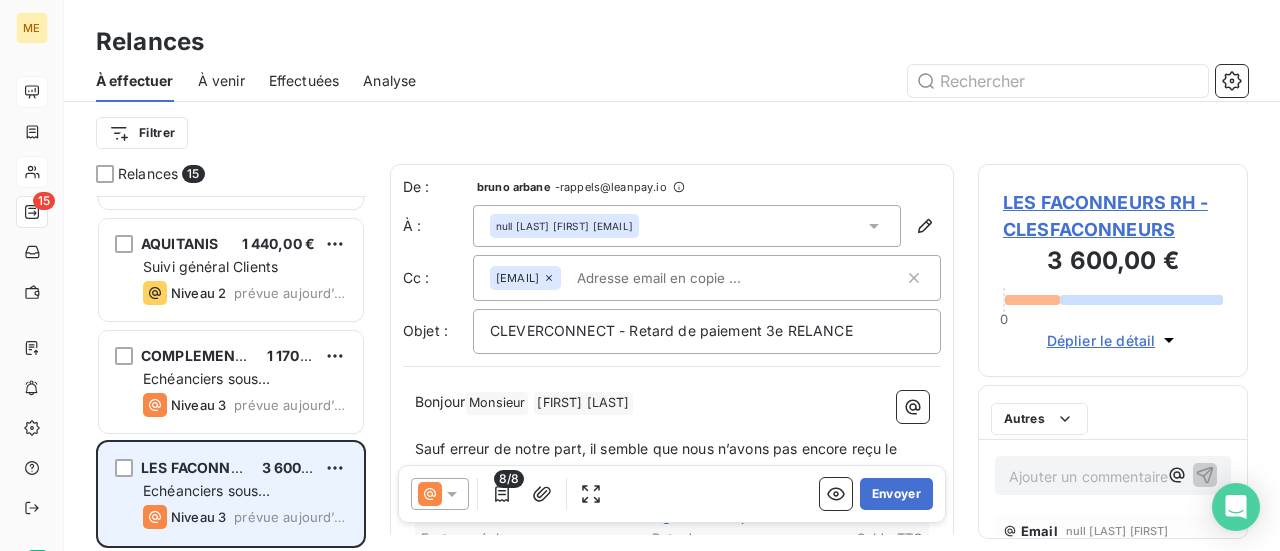 scroll, scrollTop: 1213, scrollLeft: 0, axis: vertical 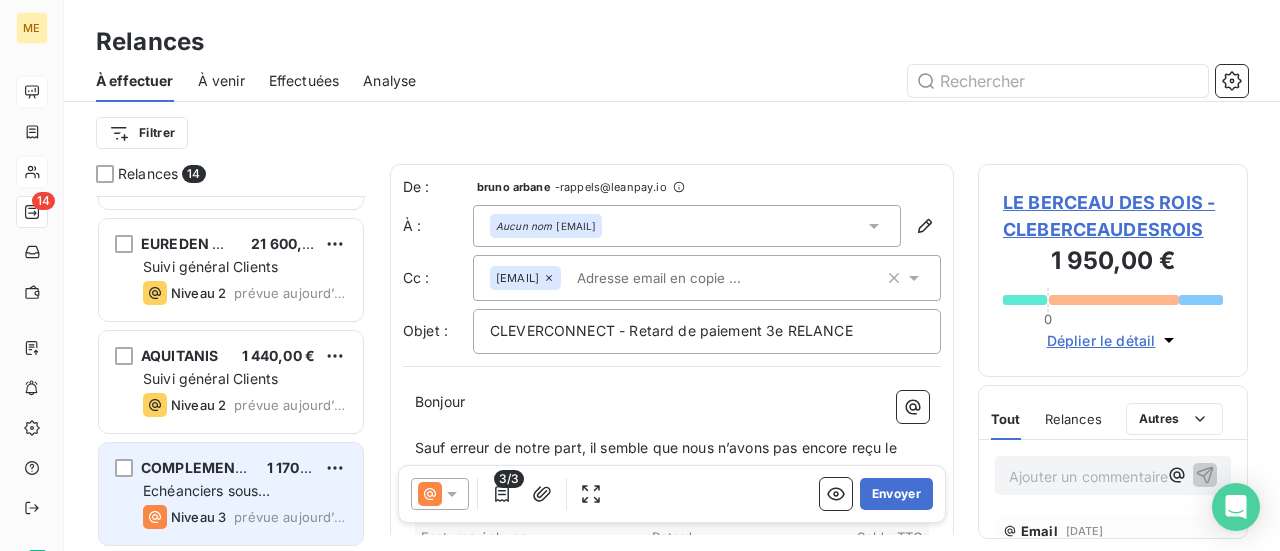click on "Echéanciers sous prélèvements" at bounding box center (245, 491) 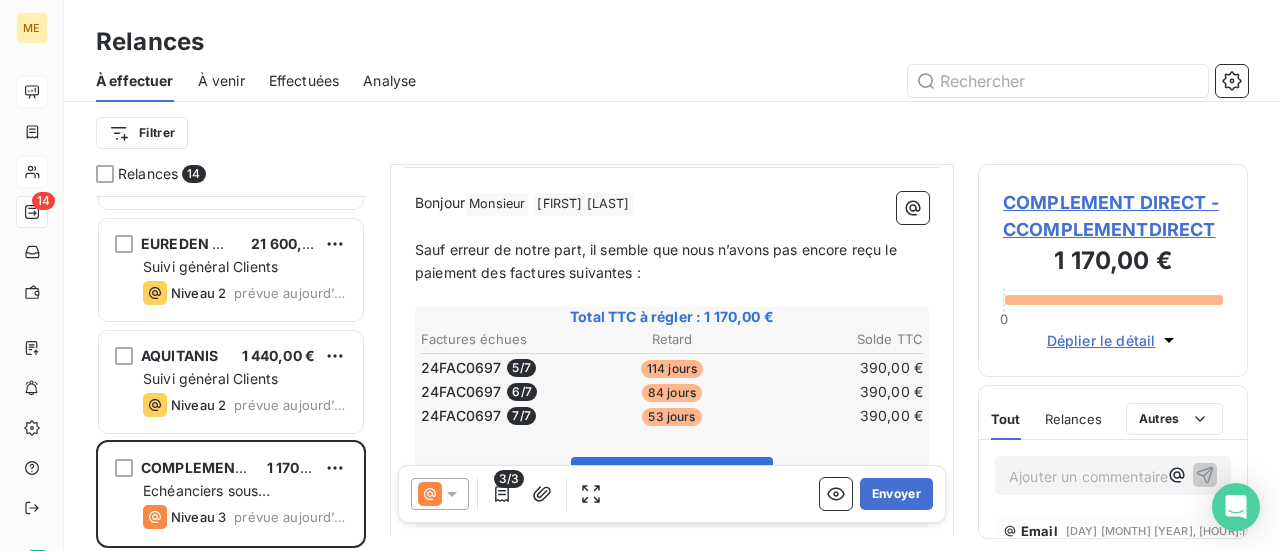 scroll, scrollTop: 300, scrollLeft: 0, axis: vertical 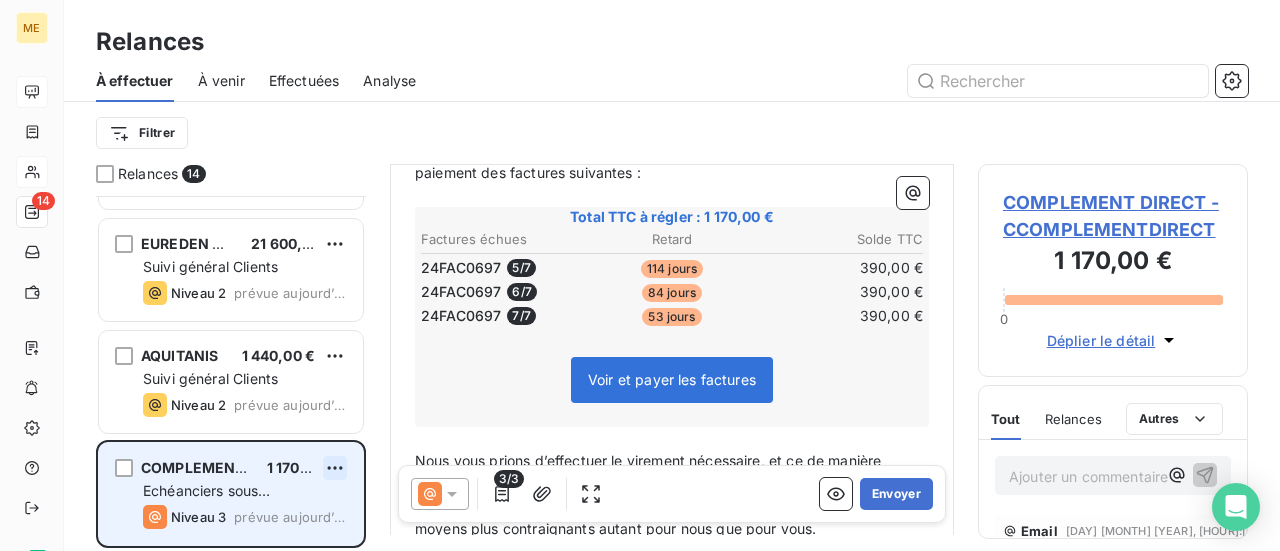 click on "ME [NUMBER] Relances À effectuer À venir Effectuées Analyse Filtrer Relances [NUMBER] ALIXIO MOBILITE [PRICE] Suivi général Clients Niveau 2 prévue aujourd’hui CONFORAMA France SA [PRICE] Suivi général Clients Niveau 2 prévue aujourd’hui EUREDEN GROUP [PRICE] Suivi général Clients Niveau 2 prévue aujourd’hui AQUITANIS [PRICE] Suivi général Clients Niveau 2 prévue aujourd’hui COMPLEMENT DIRECT [PRICE] Echéanciers sous prélèvements Niveau 3 prévue aujourd’hui De : [NAME] - [EMAIL] À : null [NAME] <[EMAIL]> Cc : [EMAIL] Objet : CLEVERCONNECT - Retard de paiement 3e RELANCE Bonjour Monsieur Amel Louni Sauf erreur de notre part, il semble que nous n’avons pas encore reçu le paiement des factures suivantes : Total TTC à régler : [PRICE] Factures échues Retard Solde TTC [NUMBER] [NUMBER] [PRICE] [NUMBER] [NUMBER] [NUMBER]" at bounding box center [640, 275] 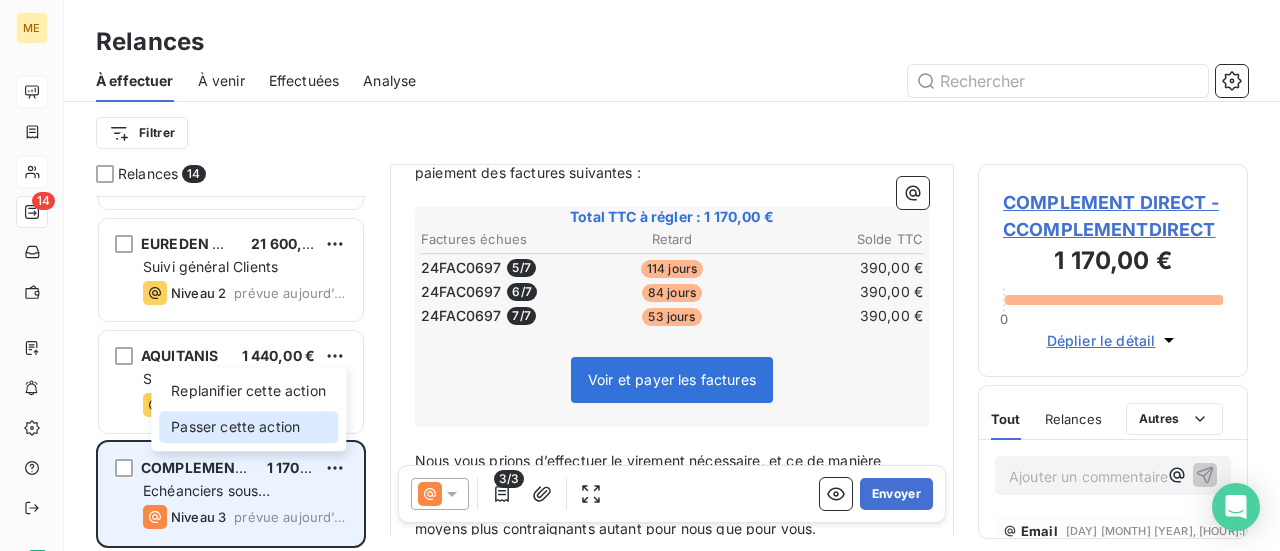click on "Passer cette action" at bounding box center (248, 427) 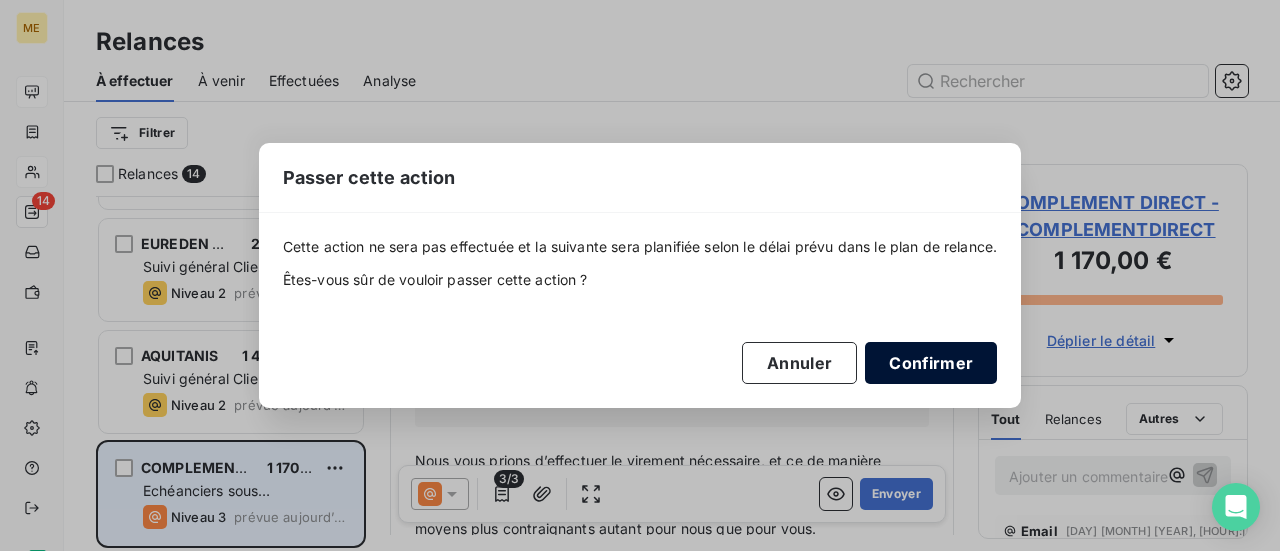 click on "Confirmer" at bounding box center (931, 363) 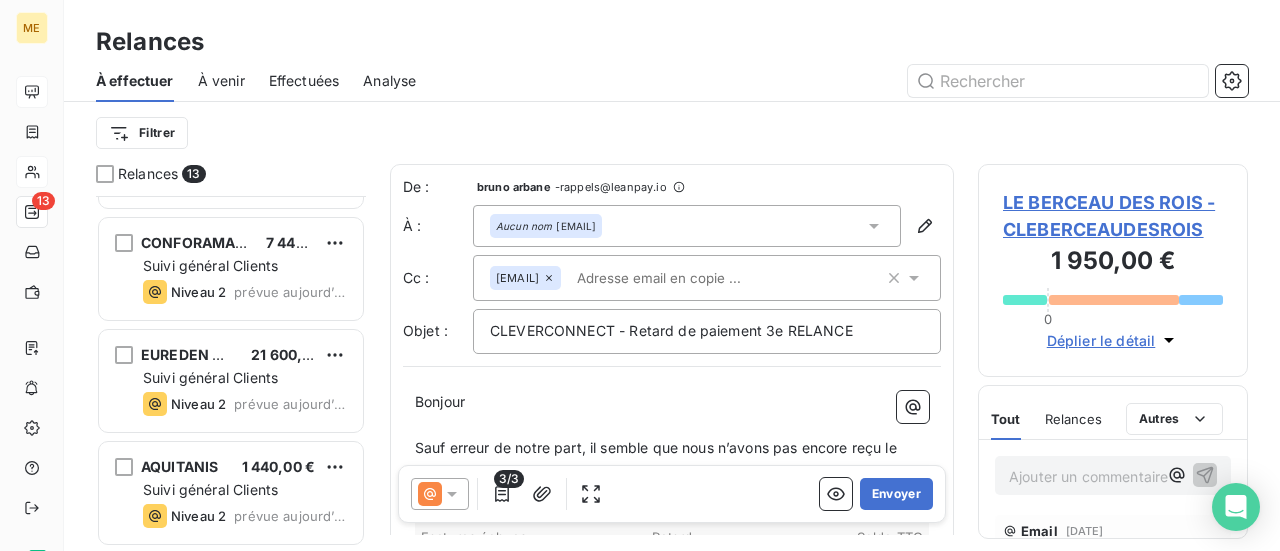 scroll, scrollTop: 1101, scrollLeft: 0, axis: vertical 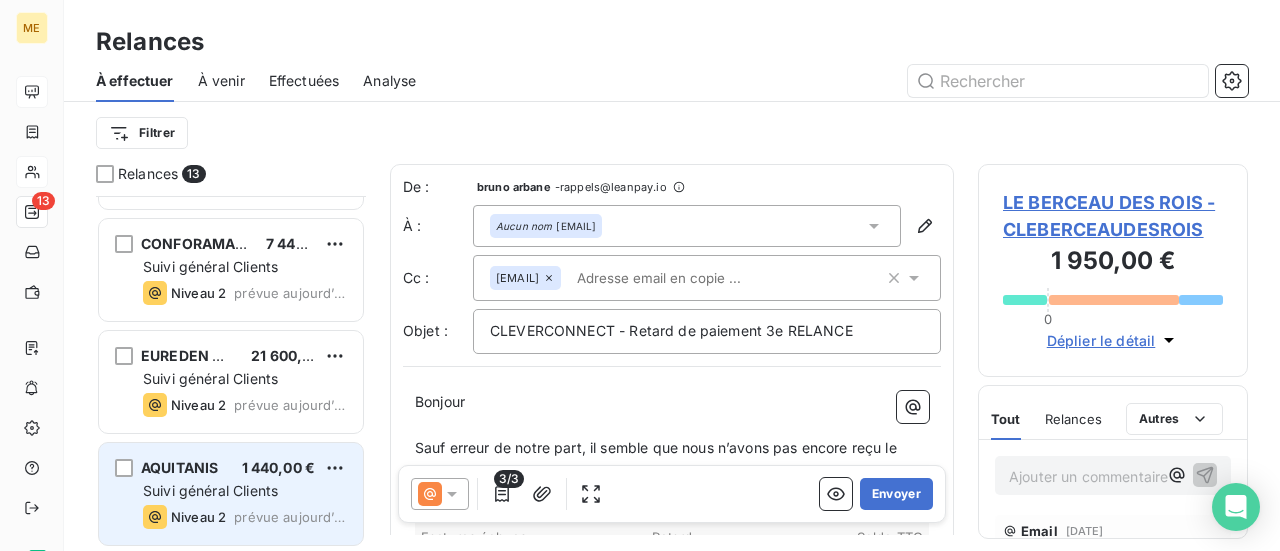click on "Suivi général Clients" at bounding box center (210, 490) 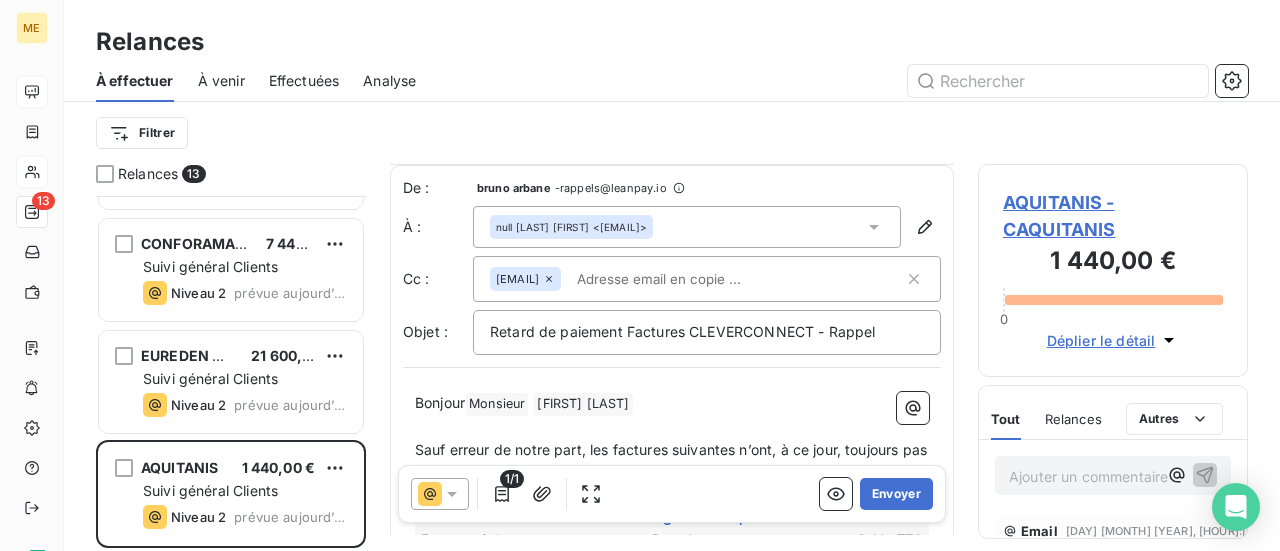 scroll, scrollTop: 0, scrollLeft: 0, axis: both 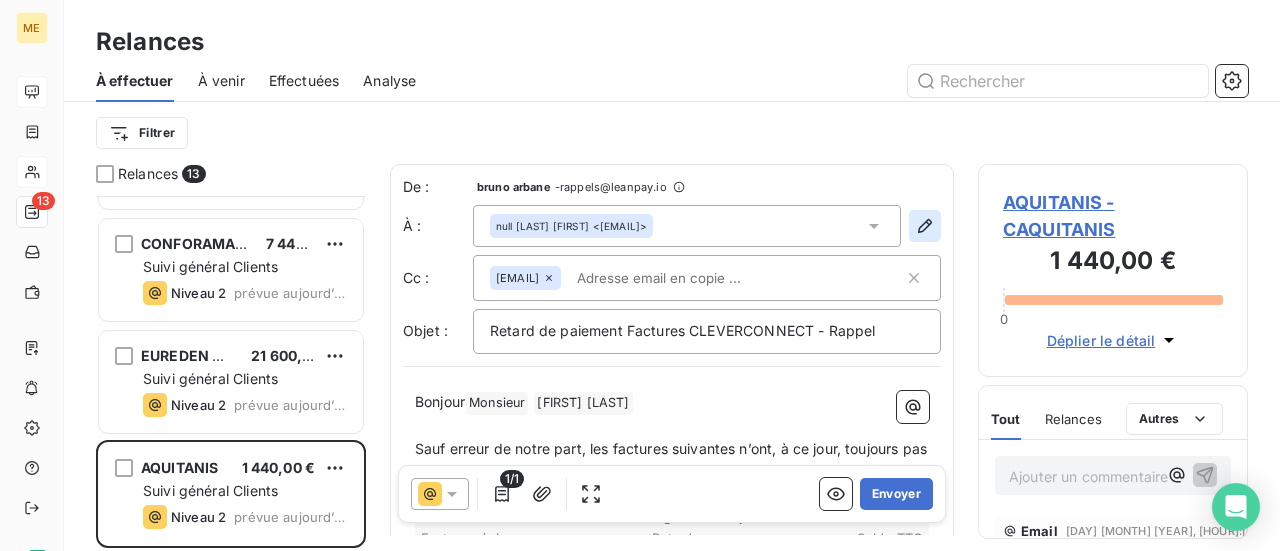 click 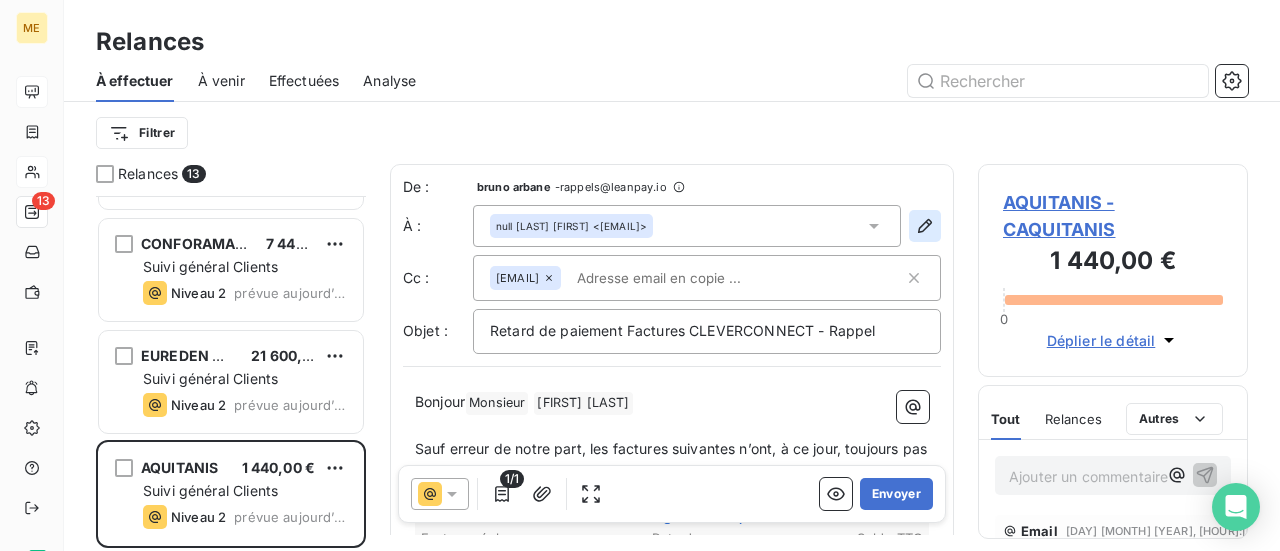 type on "[FIRST] [LAST]" 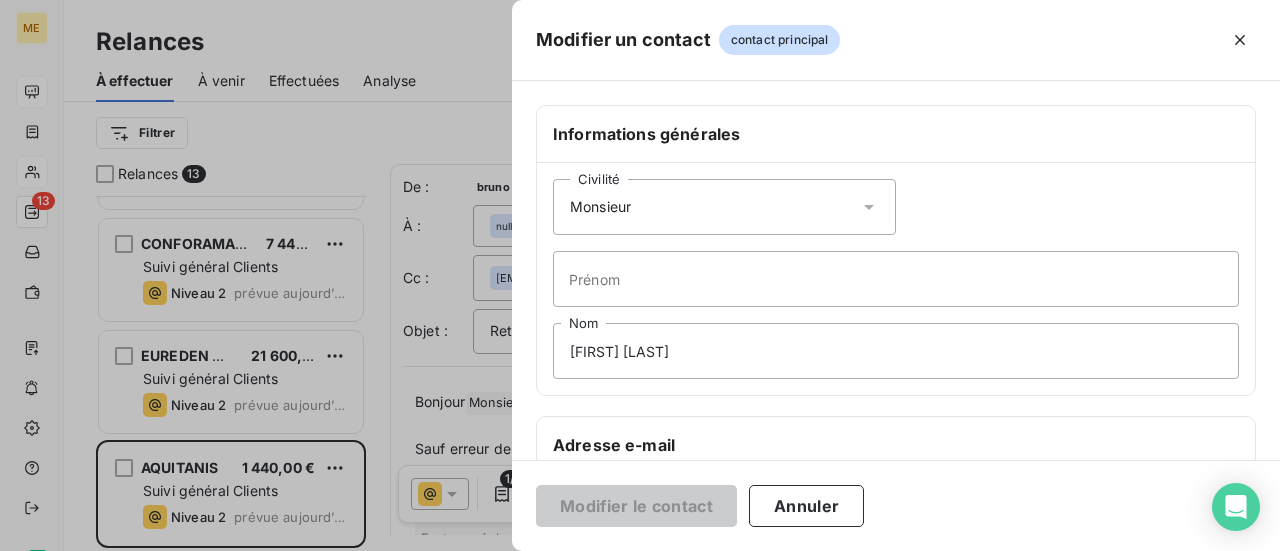 click 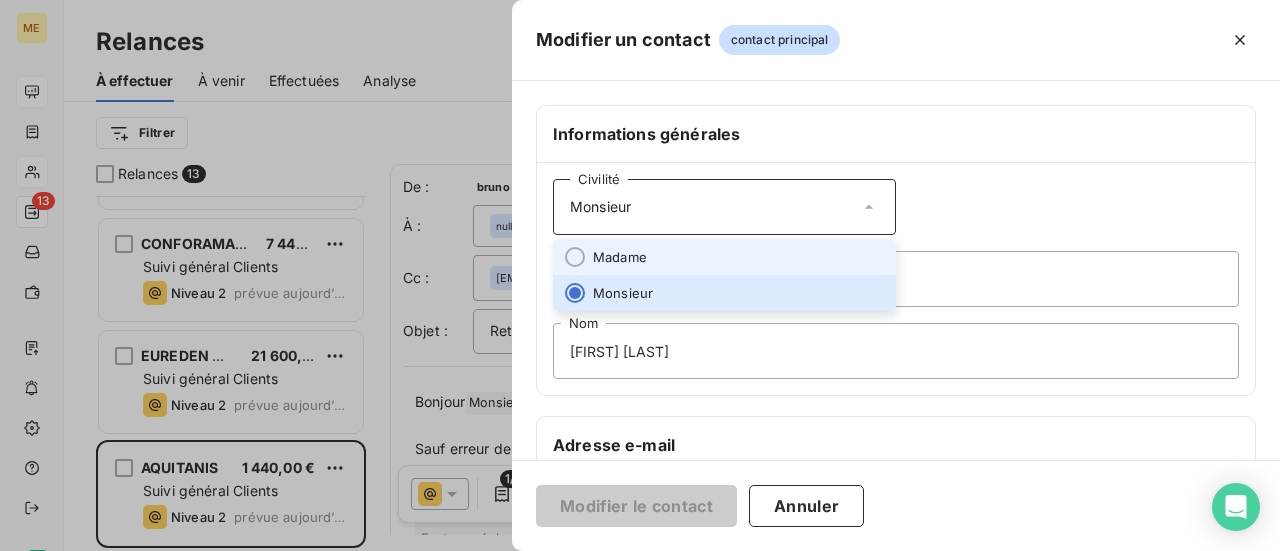 click on "Madame" at bounding box center [724, 257] 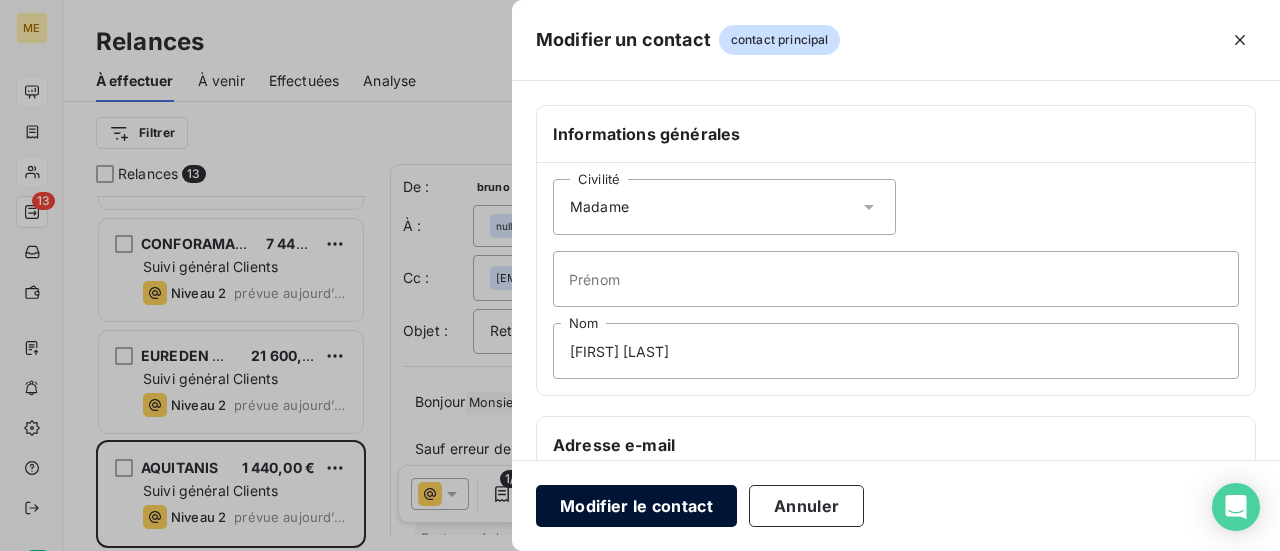 click on "Modifier le contact" at bounding box center [636, 506] 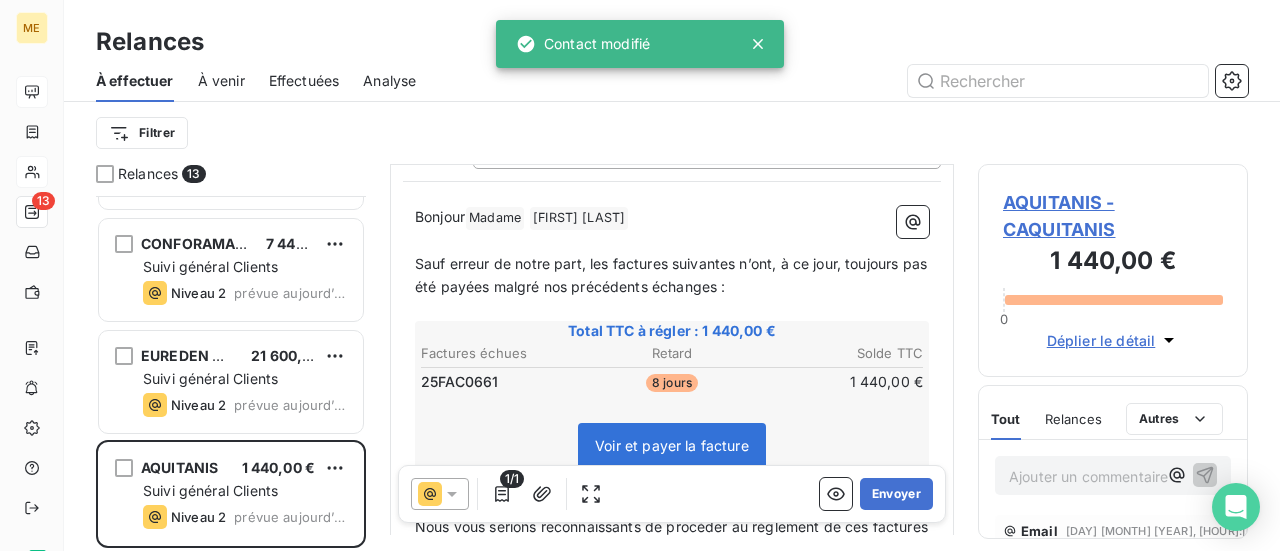 scroll, scrollTop: 200, scrollLeft: 0, axis: vertical 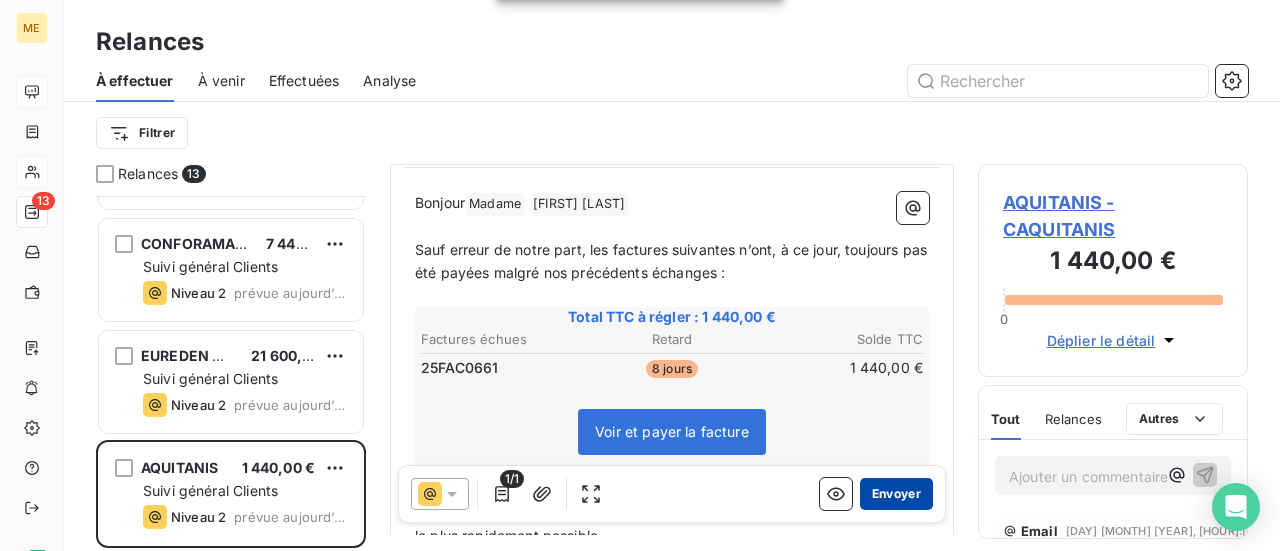 click on "Envoyer" at bounding box center [896, 494] 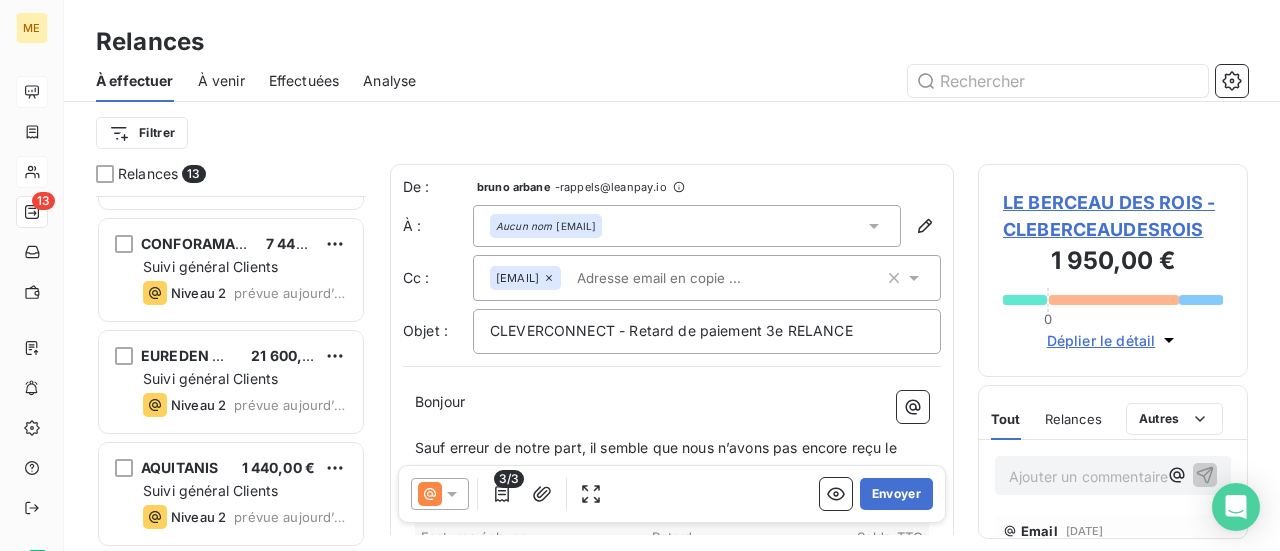 scroll, scrollTop: 989, scrollLeft: 0, axis: vertical 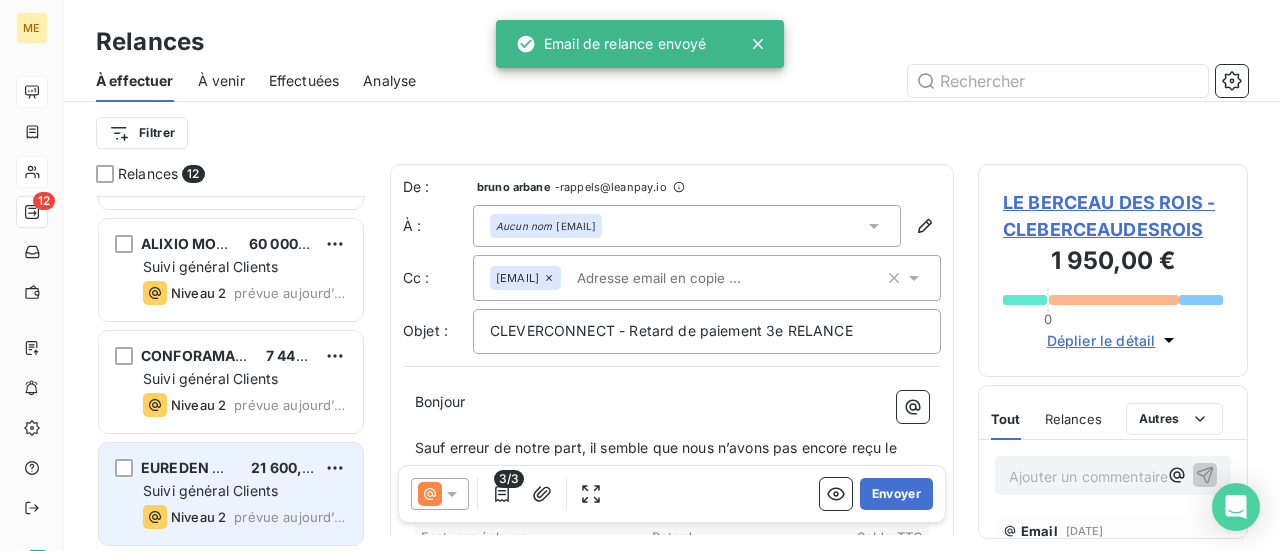 click on "Suivi général Clients" at bounding box center [210, 490] 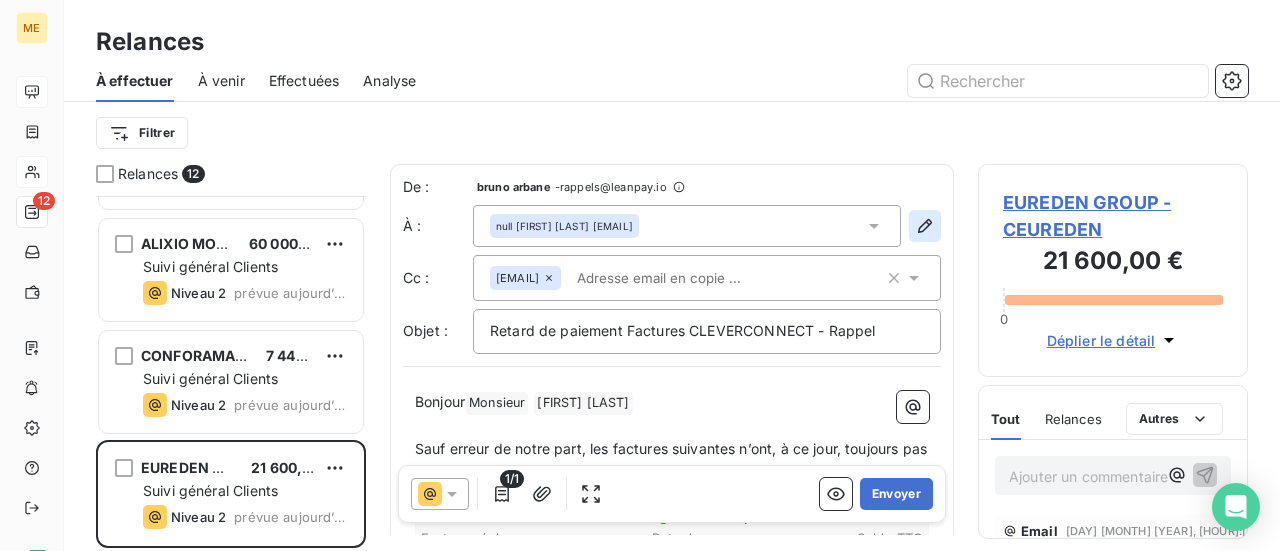 click 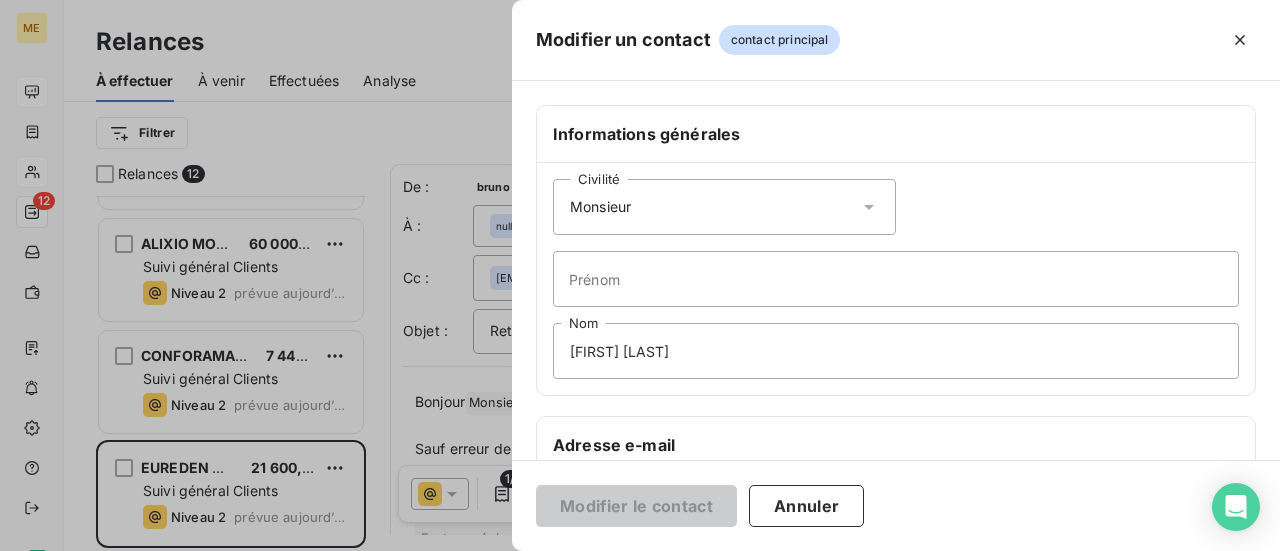 click 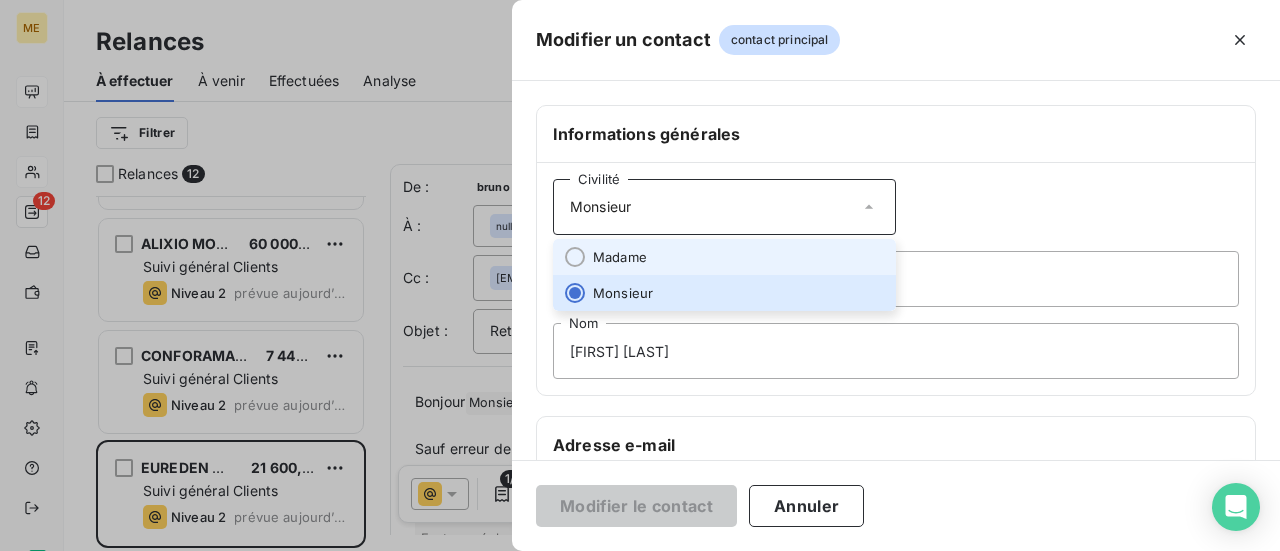 click on "Madame" at bounding box center (724, 257) 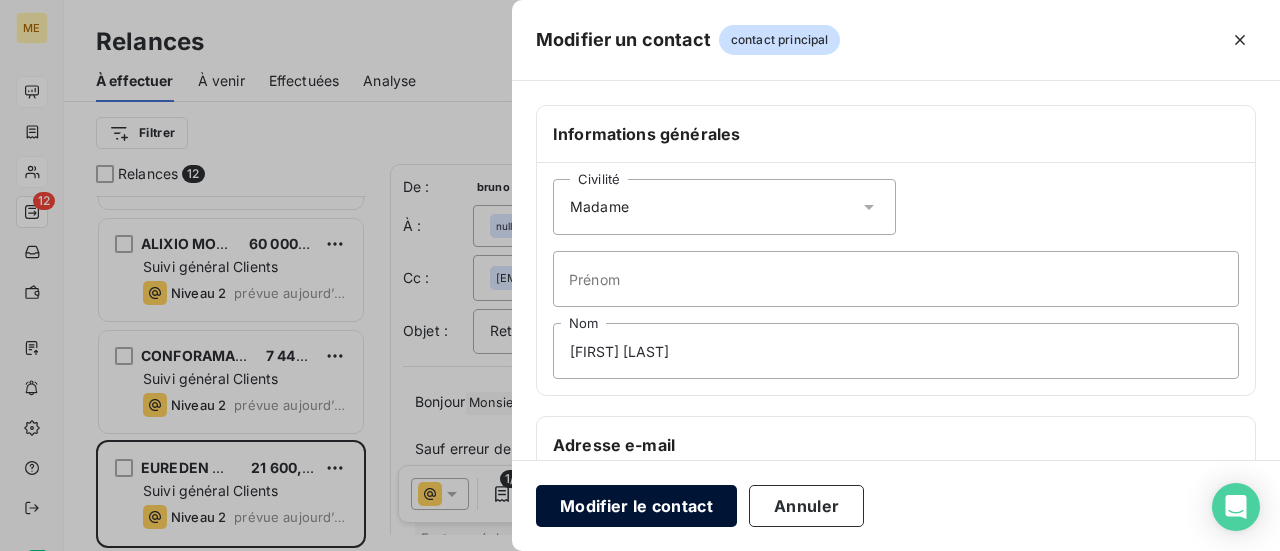 click on "Modifier le contact" at bounding box center (636, 506) 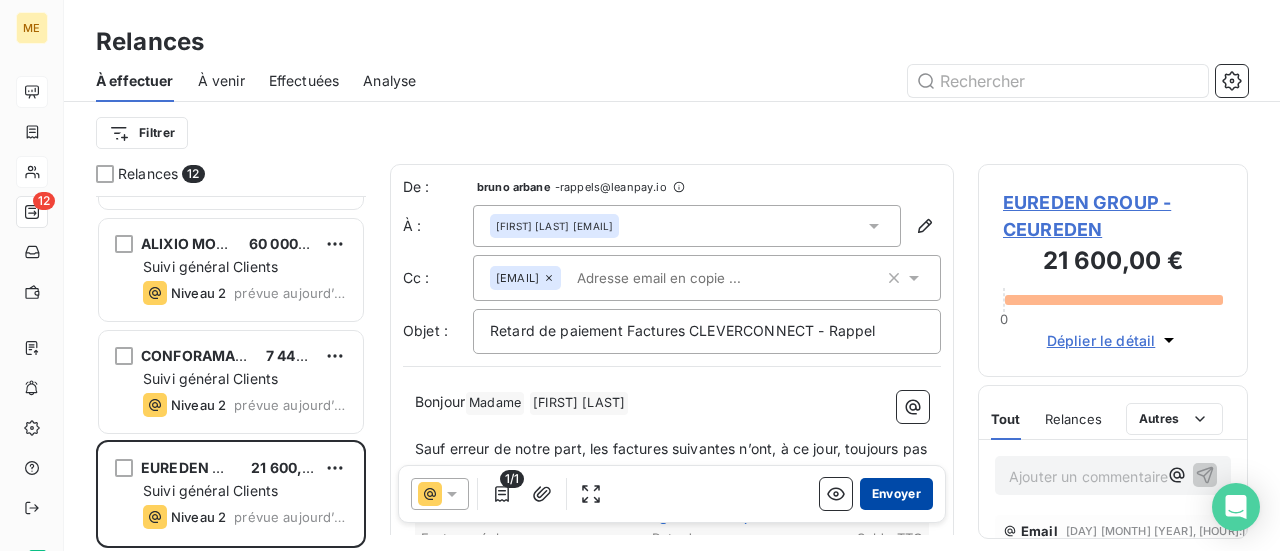 click on "Envoyer" at bounding box center [896, 494] 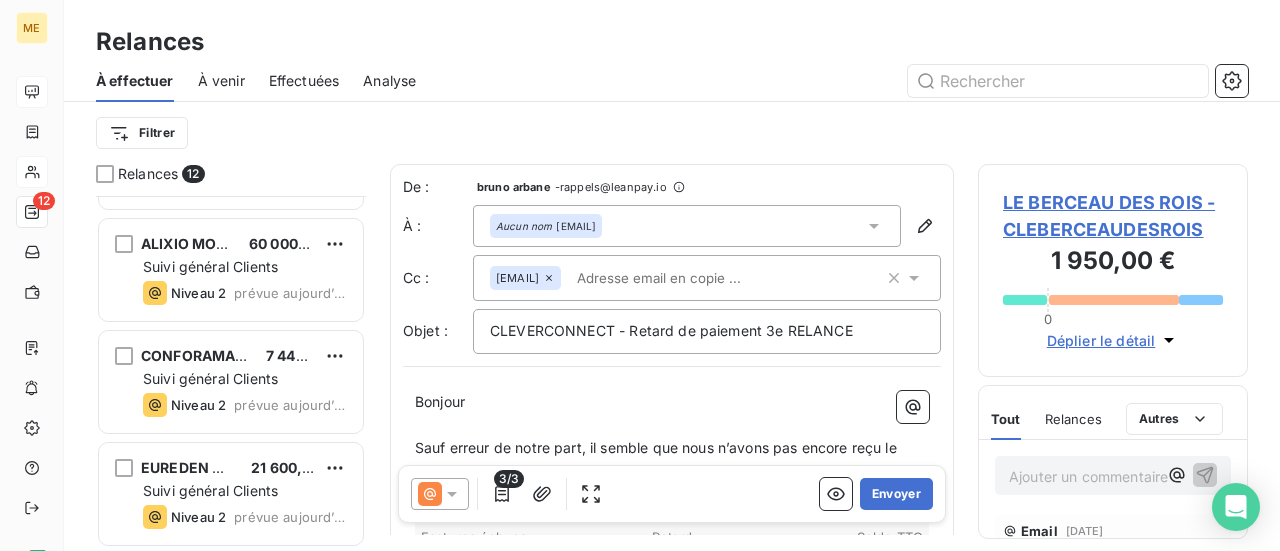 scroll, scrollTop: 877, scrollLeft: 0, axis: vertical 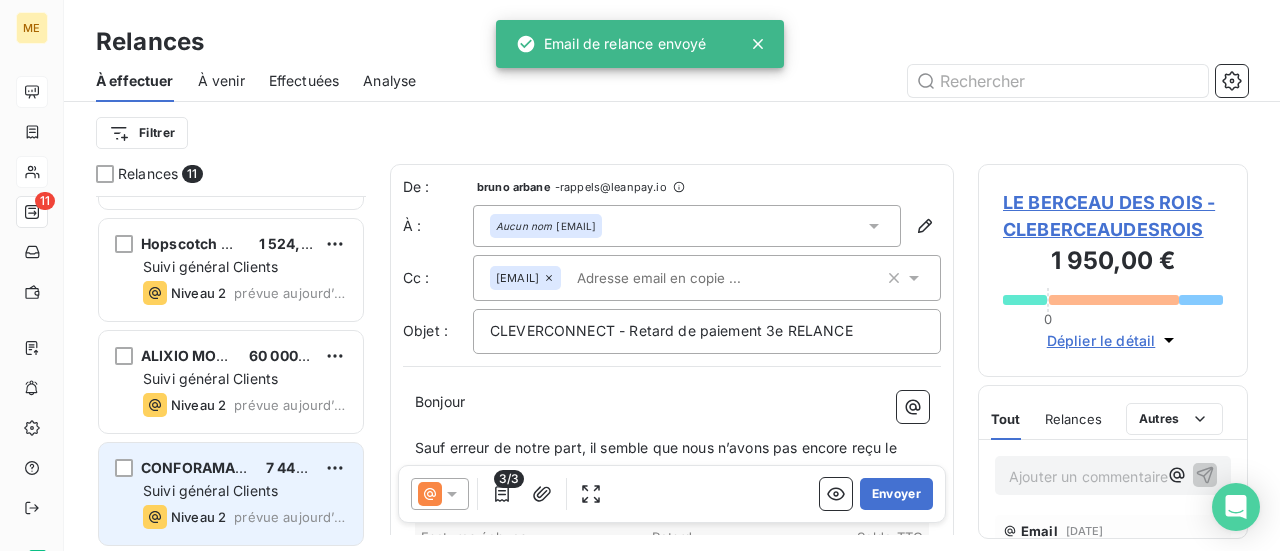 click on "Suivi général Clients" at bounding box center (210, 490) 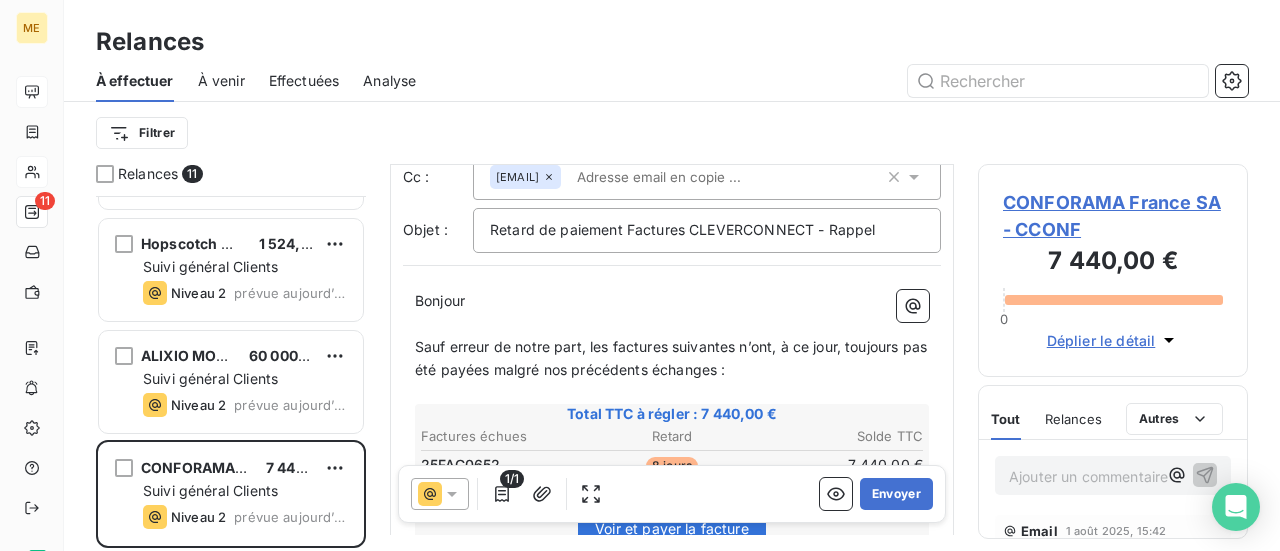 scroll, scrollTop: 202, scrollLeft: 0, axis: vertical 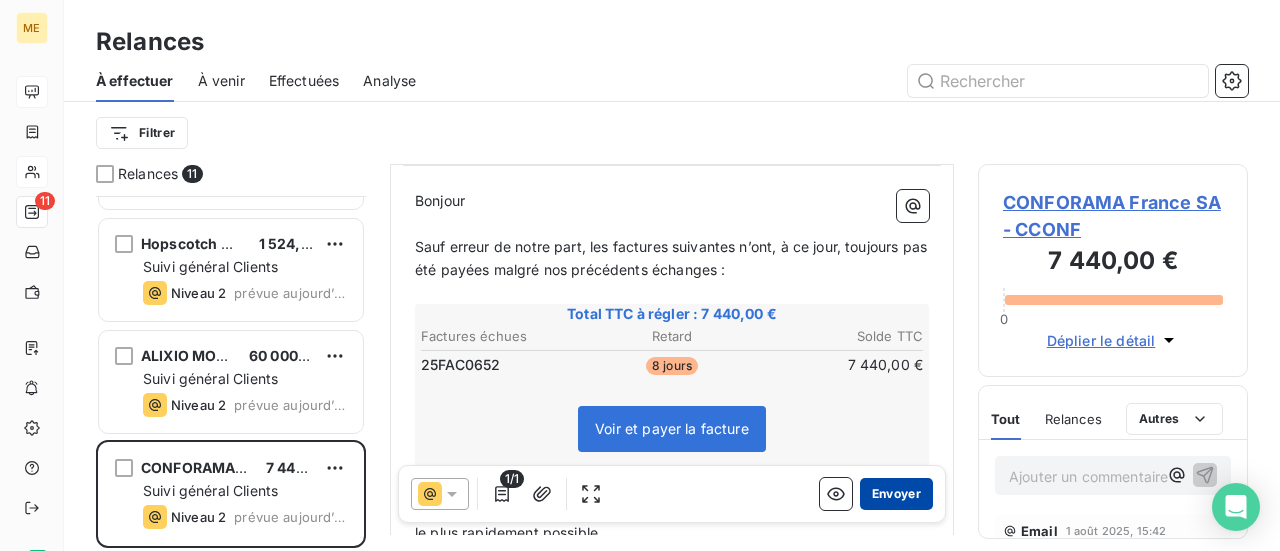 click on "Envoyer" at bounding box center (896, 494) 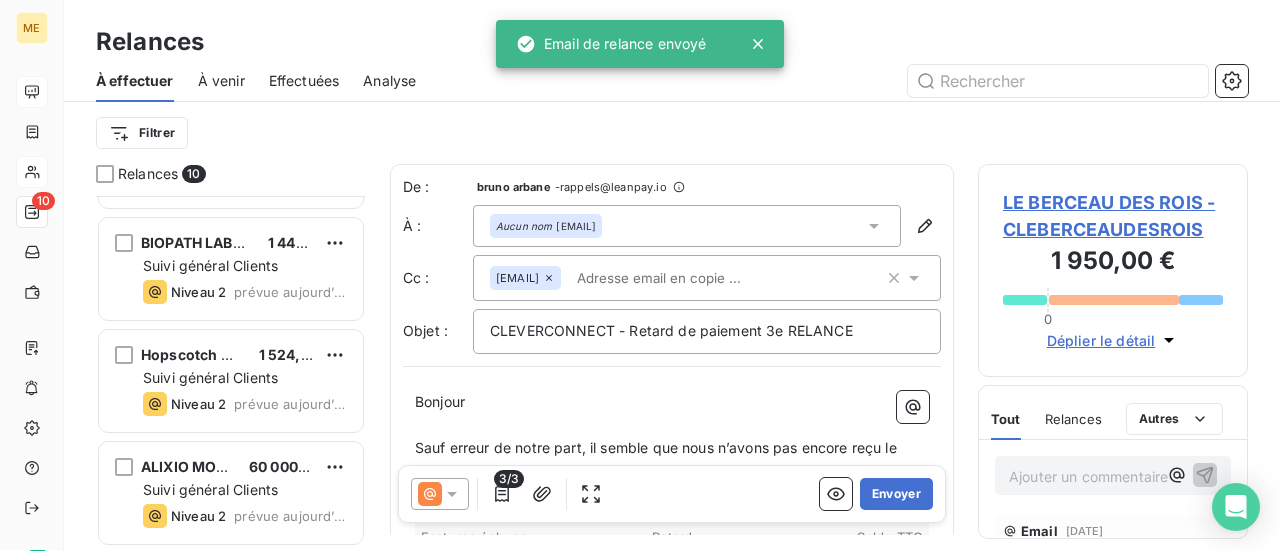scroll, scrollTop: 765, scrollLeft: 0, axis: vertical 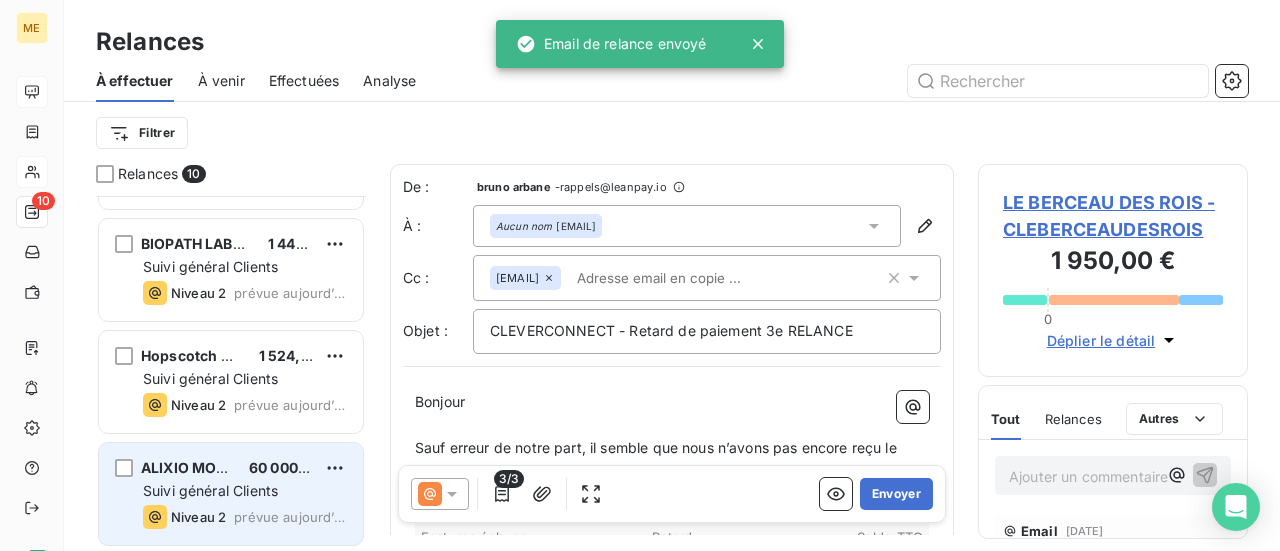 click on "Suivi général Clients" at bounding box center (210, 490) 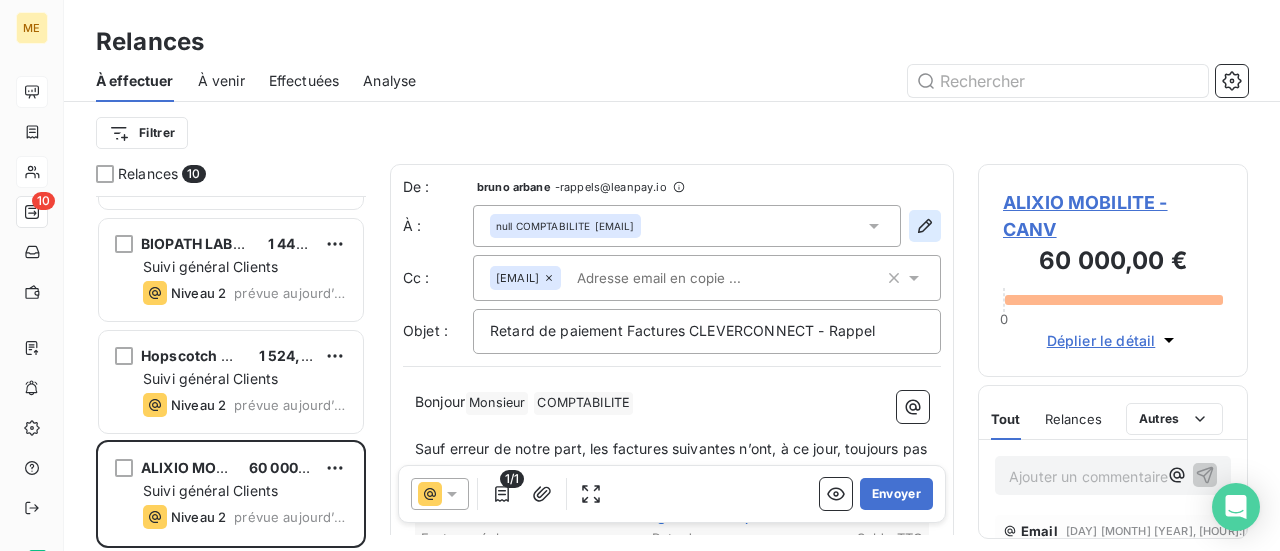 click 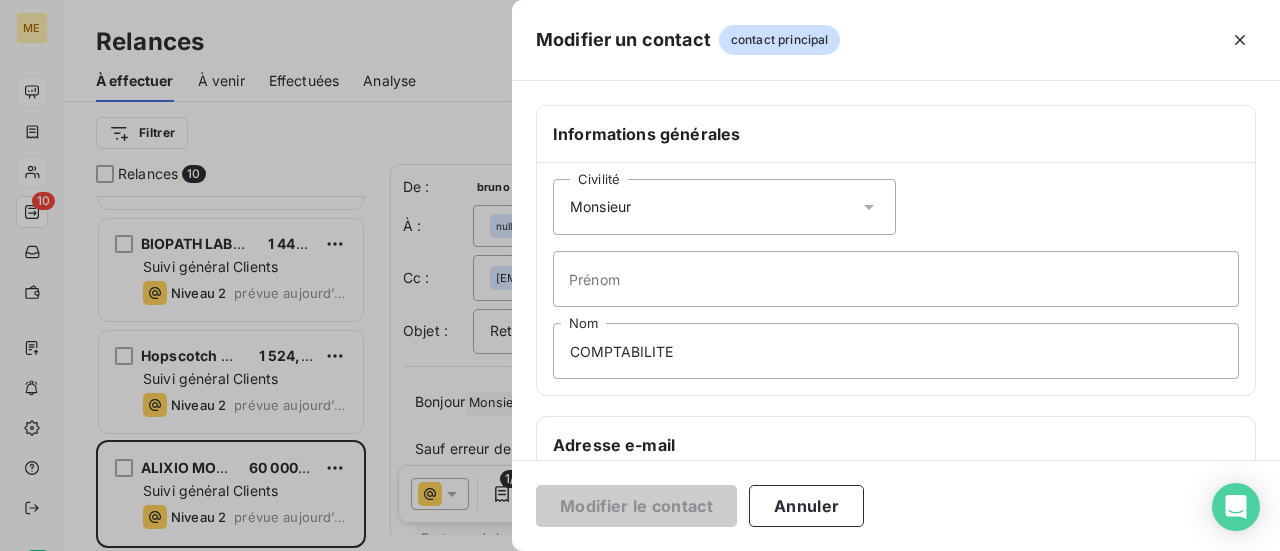click 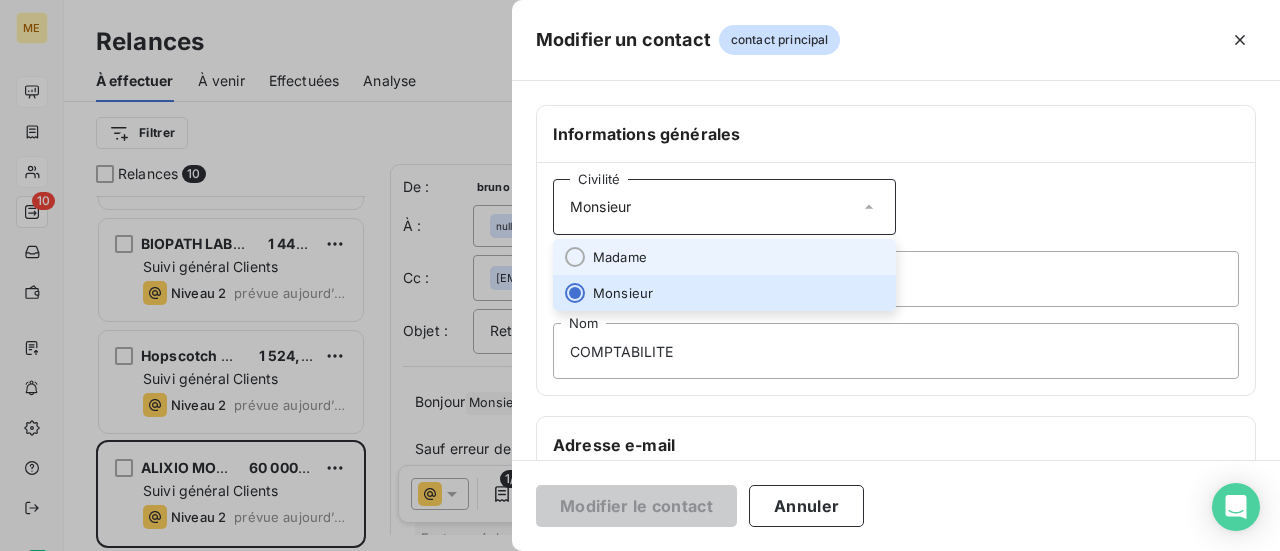 click on "Madame" at bounding box center (724, 257) 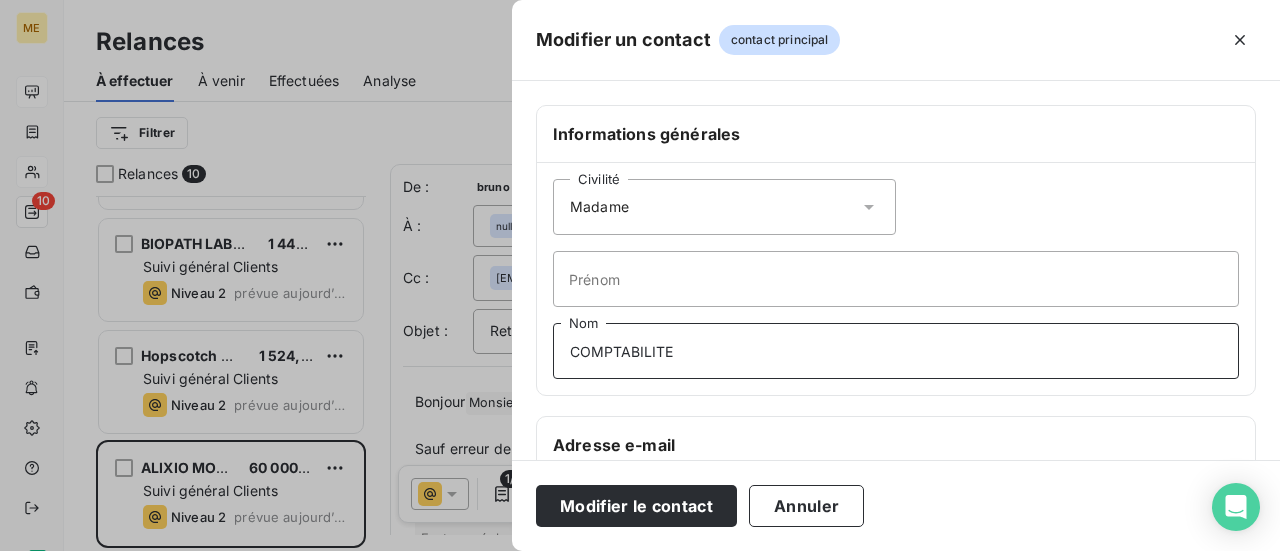 drag, startPoint x: 691, startPoint y: 347, endPoint x: 365, endPoint y: 347, distance: 326 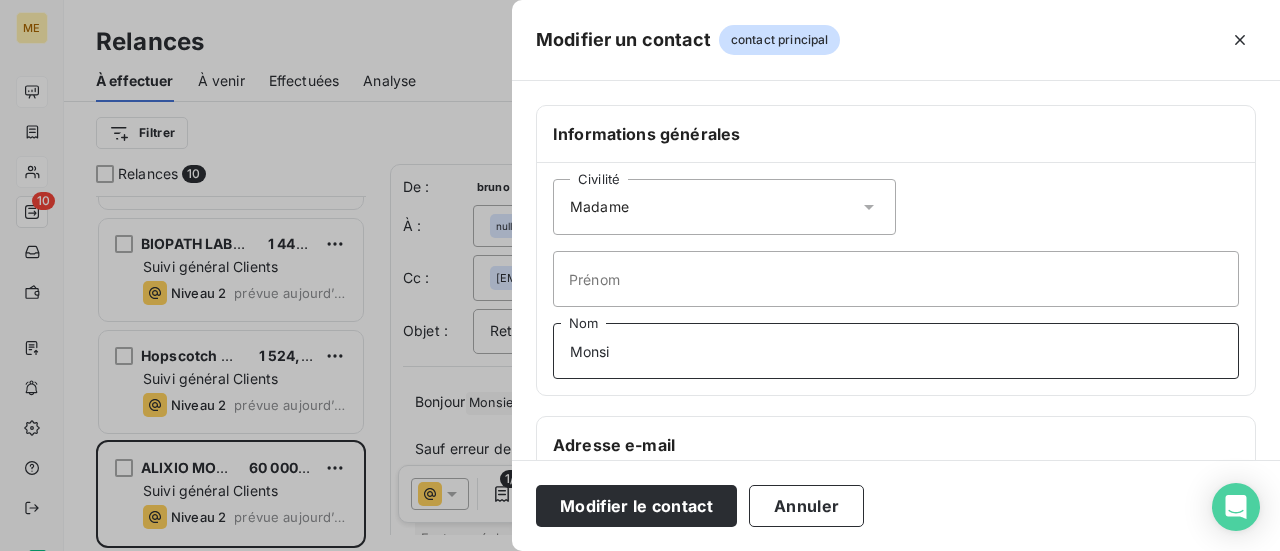 type on "Monsieur" 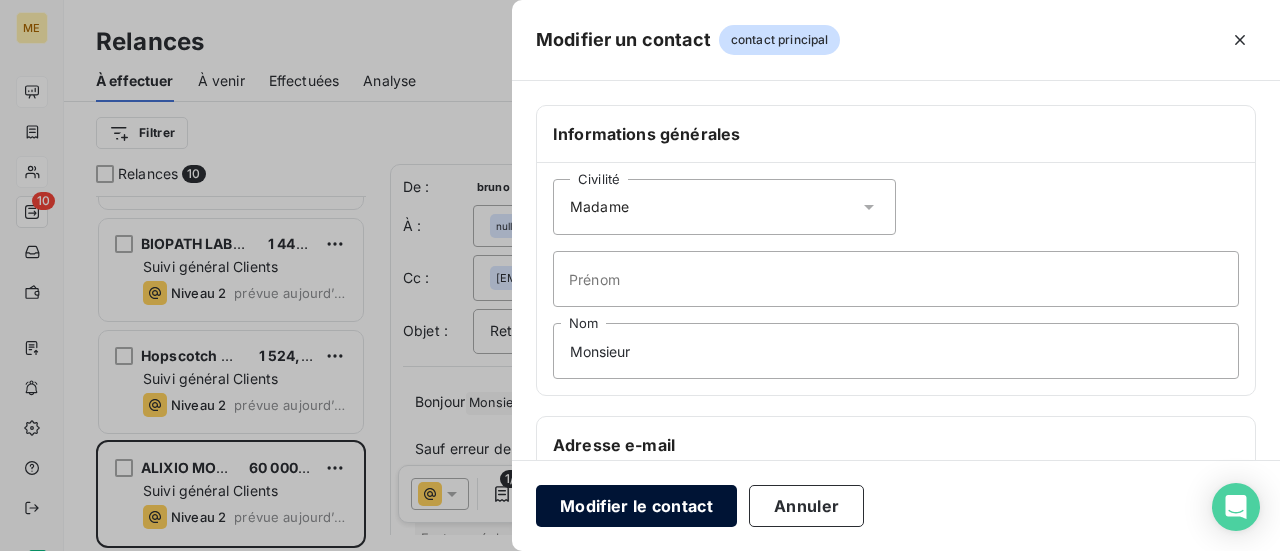 click on "Modifier le contact" at bounding box center (636, 506) 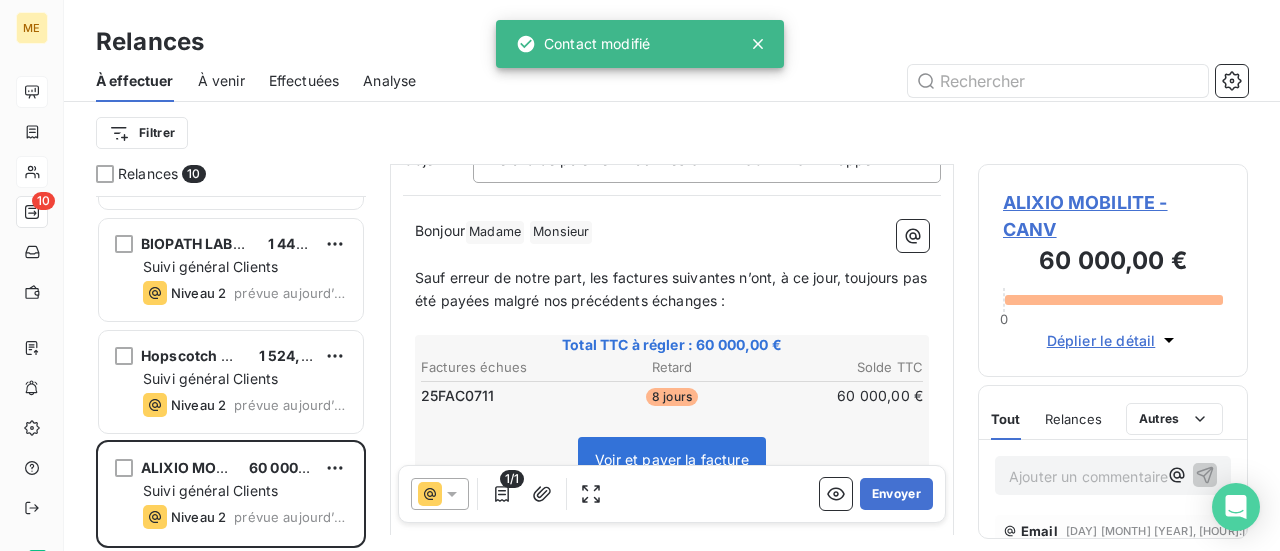 scroll, scrollTop: 202, scrollLeft: 0, axis: vertical 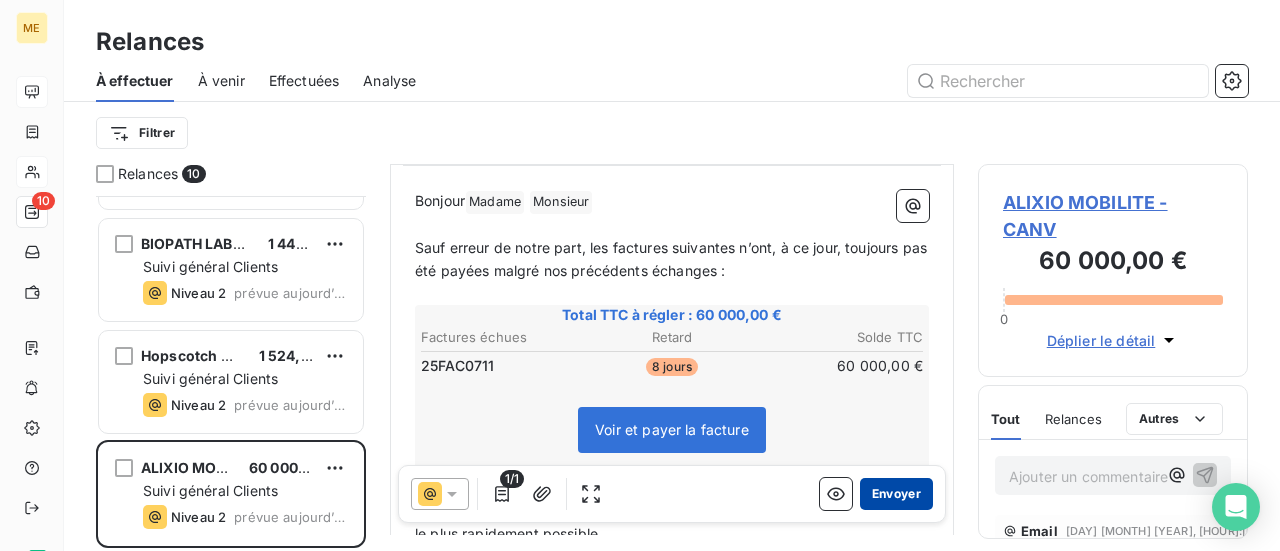 click on "Envoyer" at bounding box center (896, 494) 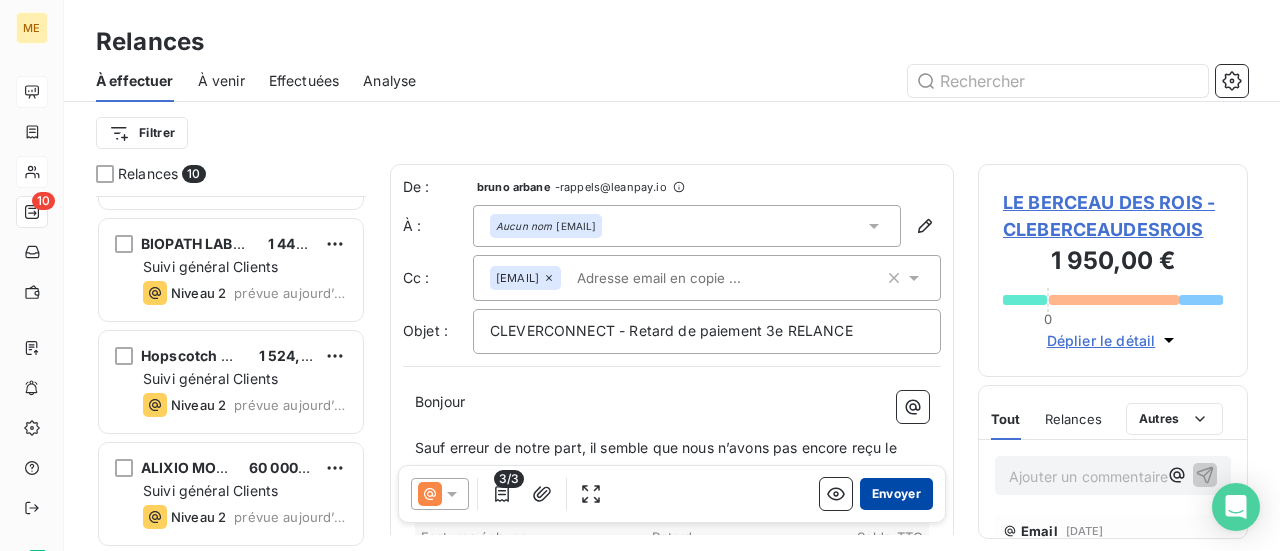 scroll, scrollTop: 653, scrollLeft: 0, axis: vertical 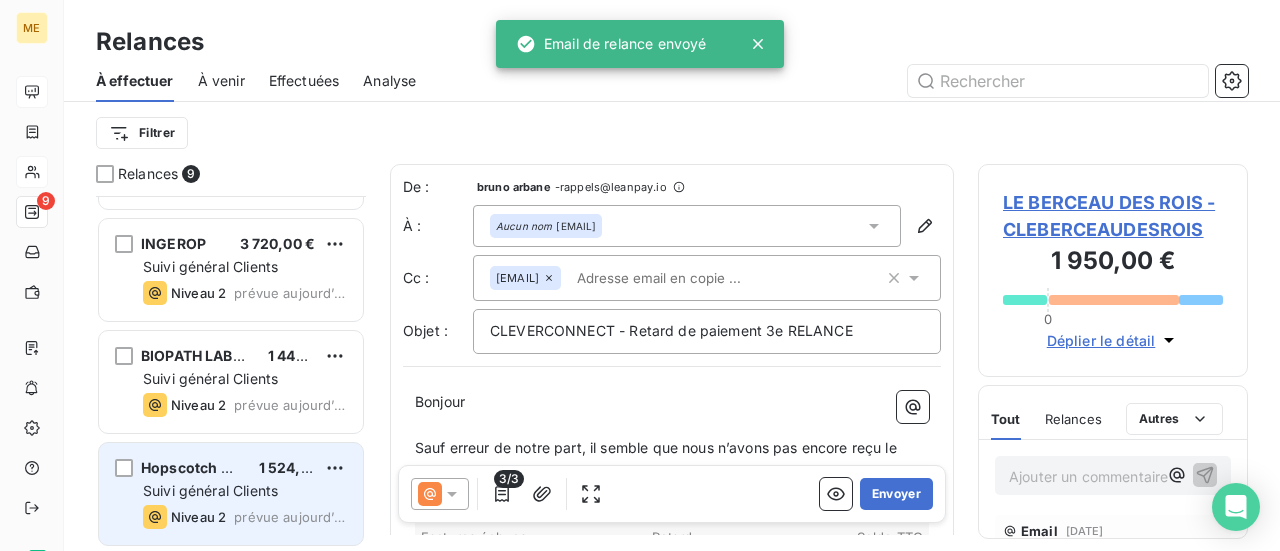 click on "Suivi général Clients" at bounding box center (210, 490) 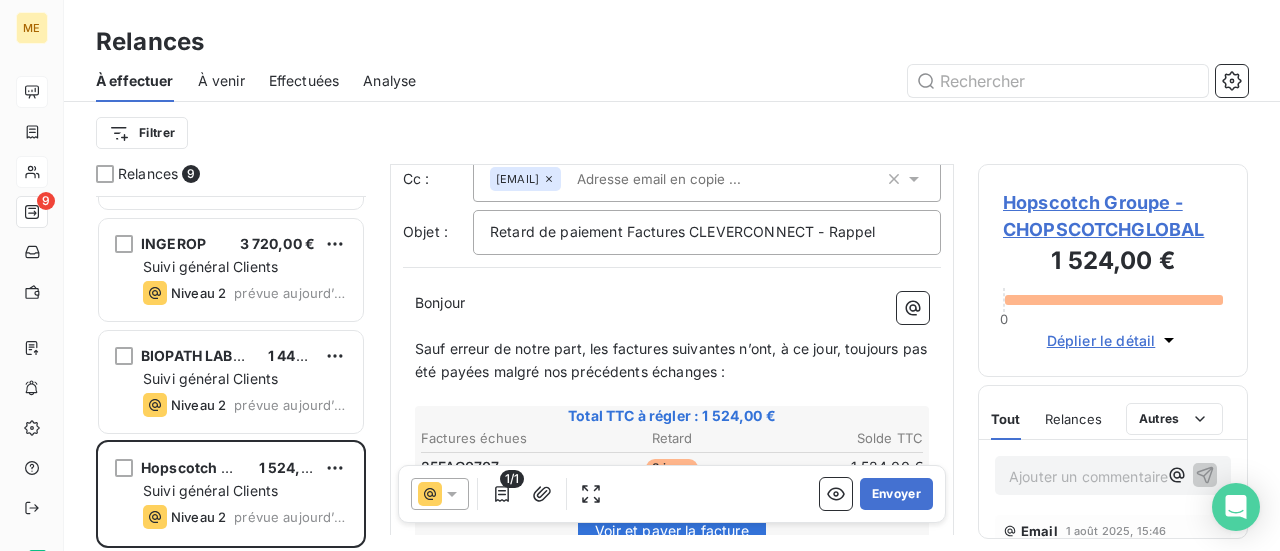 scroll, scrollTop: 200, scrollLeft: 0, axis: vertical 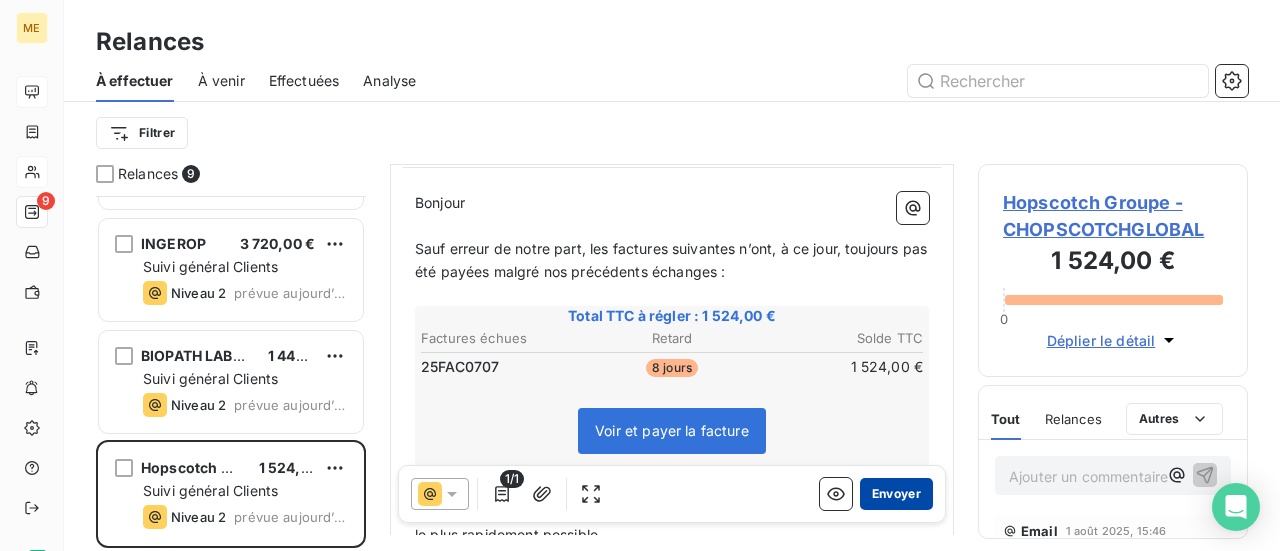 click on "Envoyer" at bounding box center (896, 494) 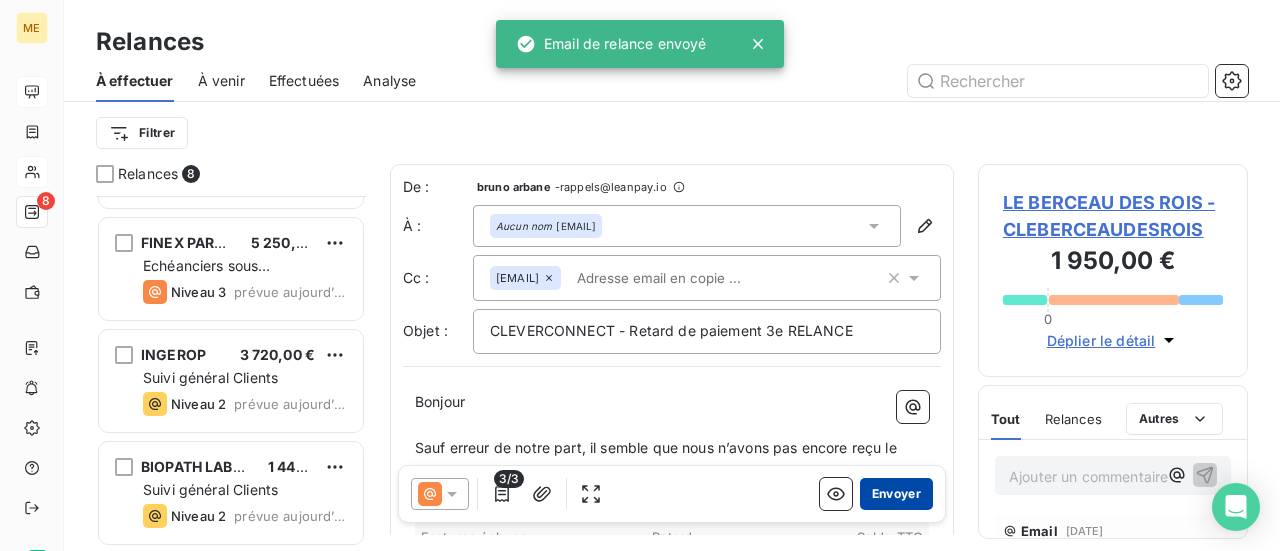 scroll, scrollTop: 541, scrollLeft: 0, axis: vertical 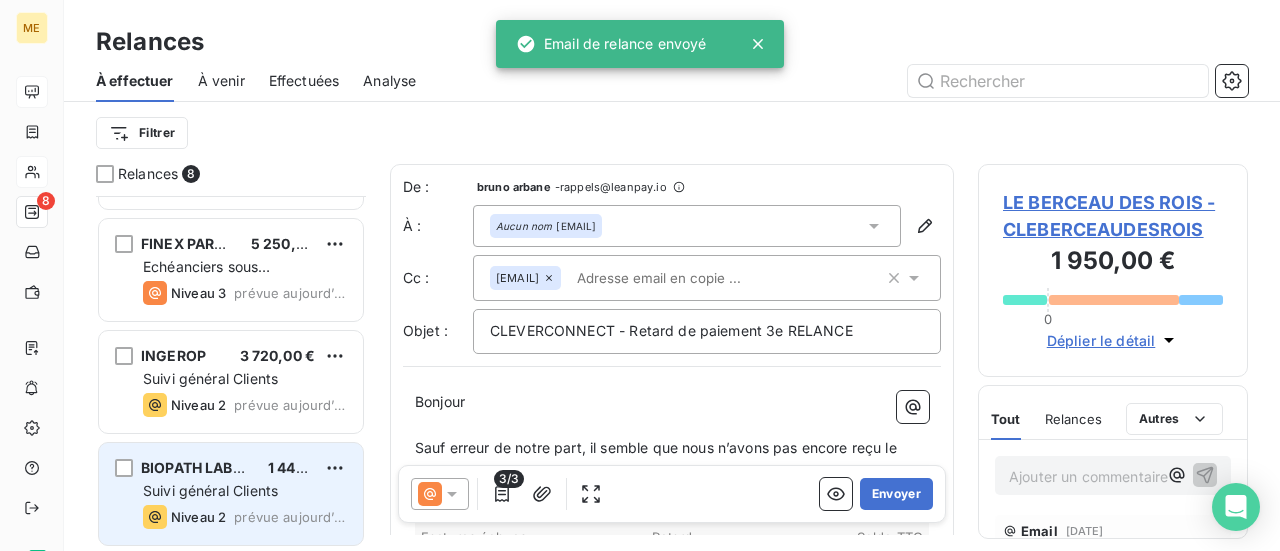click on "[COMPANY] 1 440,00 € Suivi general Clients Niveau 2 prevue aujourd’hui" at bounding box center [231, 494] 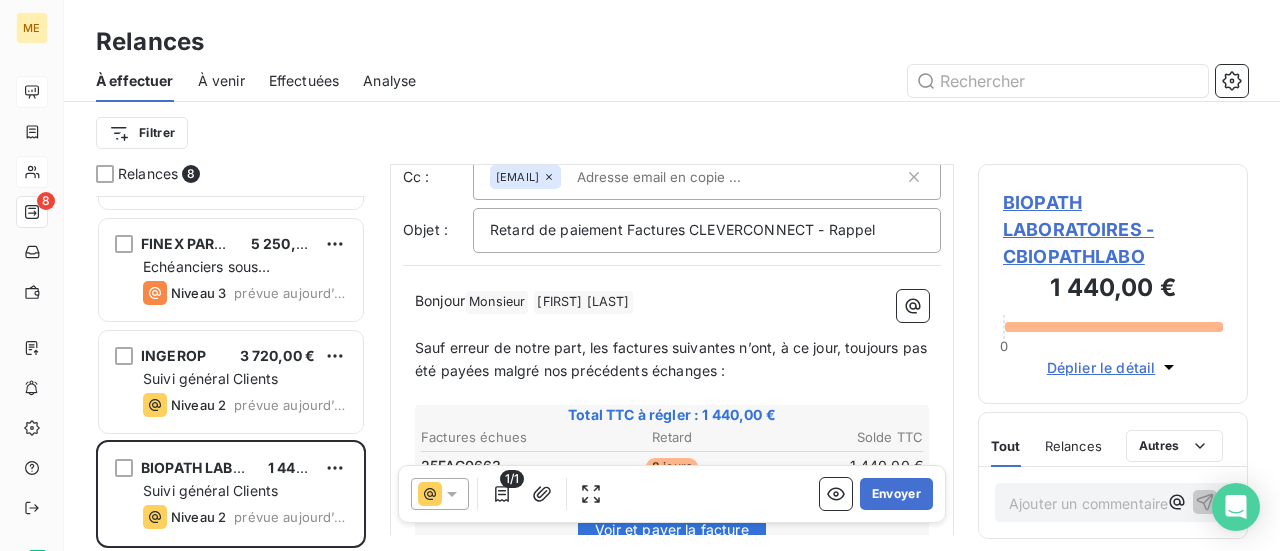 scroll, scrollTop: 202, scrollLeft: 0, axis: vertical 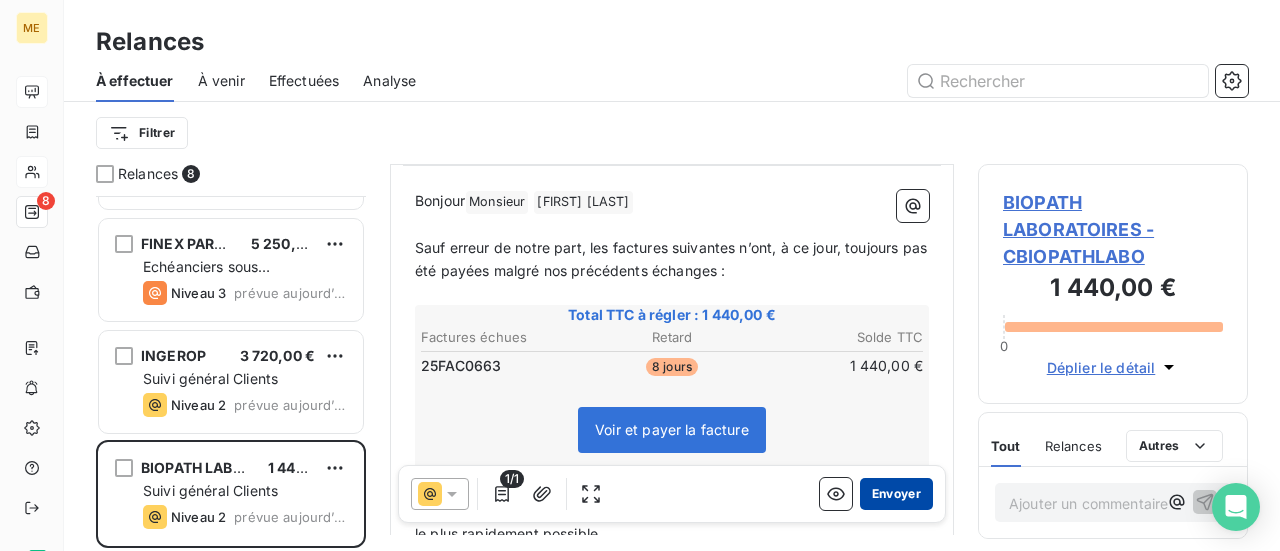 click on "Envoyer" at bounding box center (896, 494) 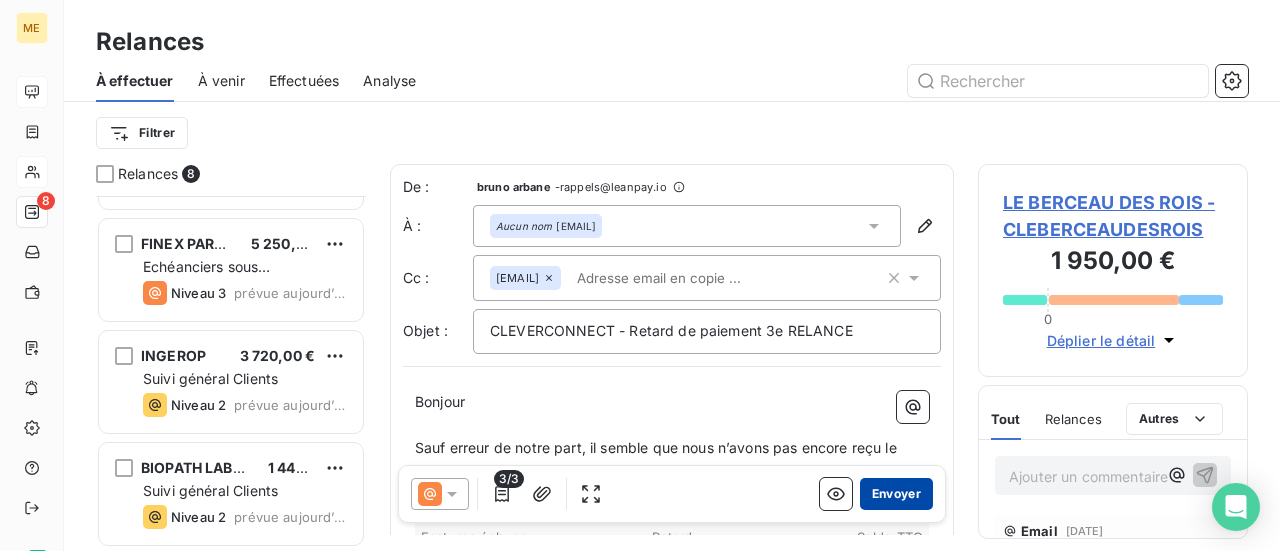 scroll, scrollTop: 429, scrollLeft: 0, axis: vertical 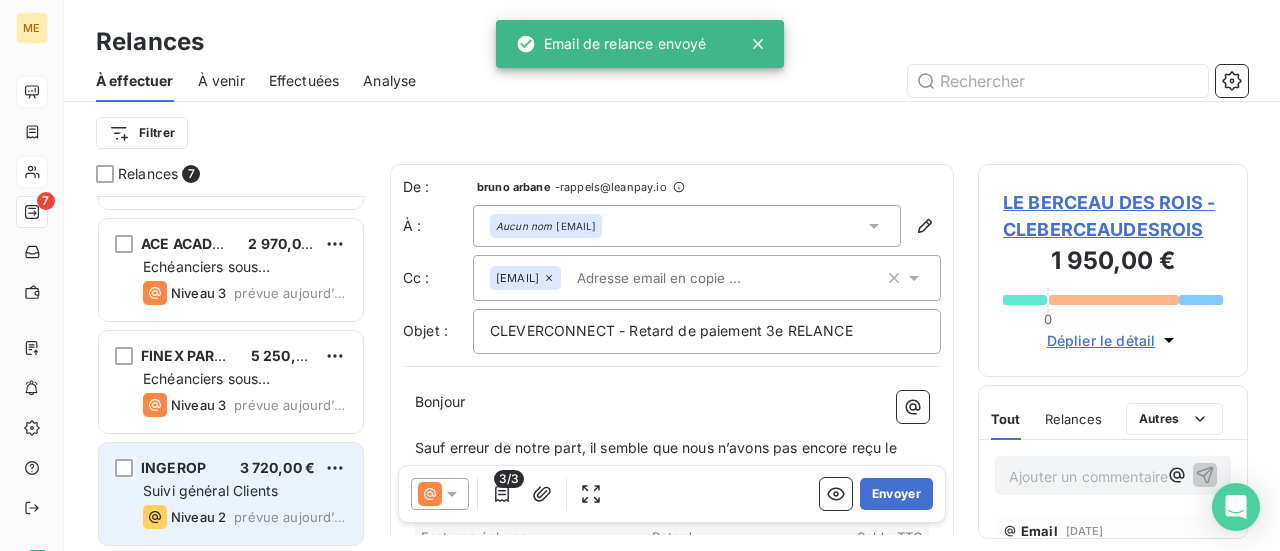 click on "Suivi général Clients" at bounding box center (210, 490) 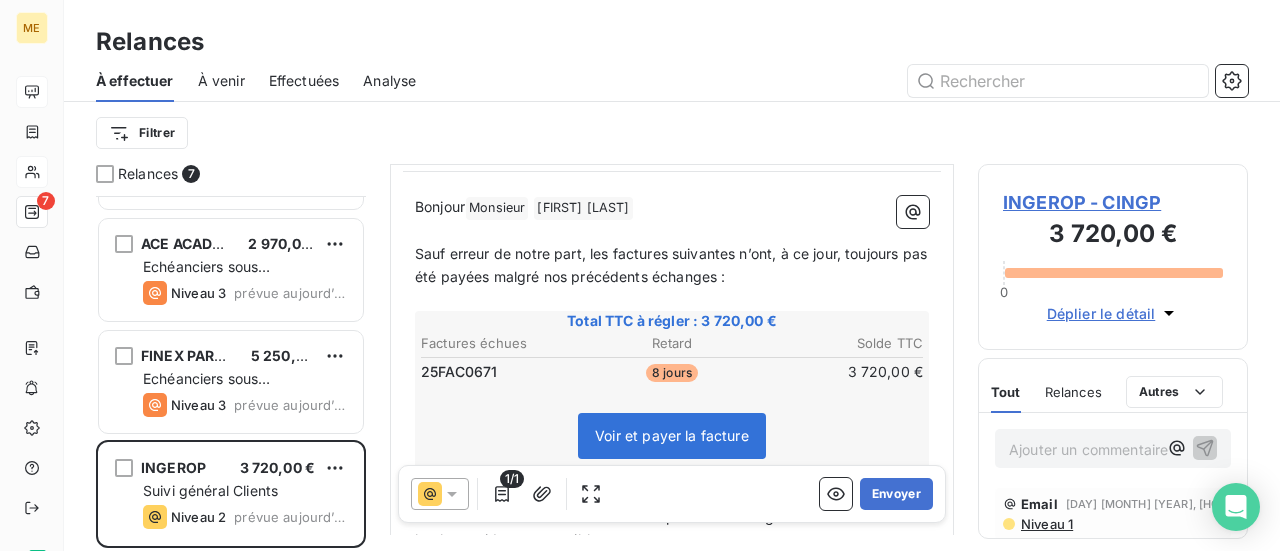 scroll, scrollTop: 200, scrollLeft: 0, axis: vertical 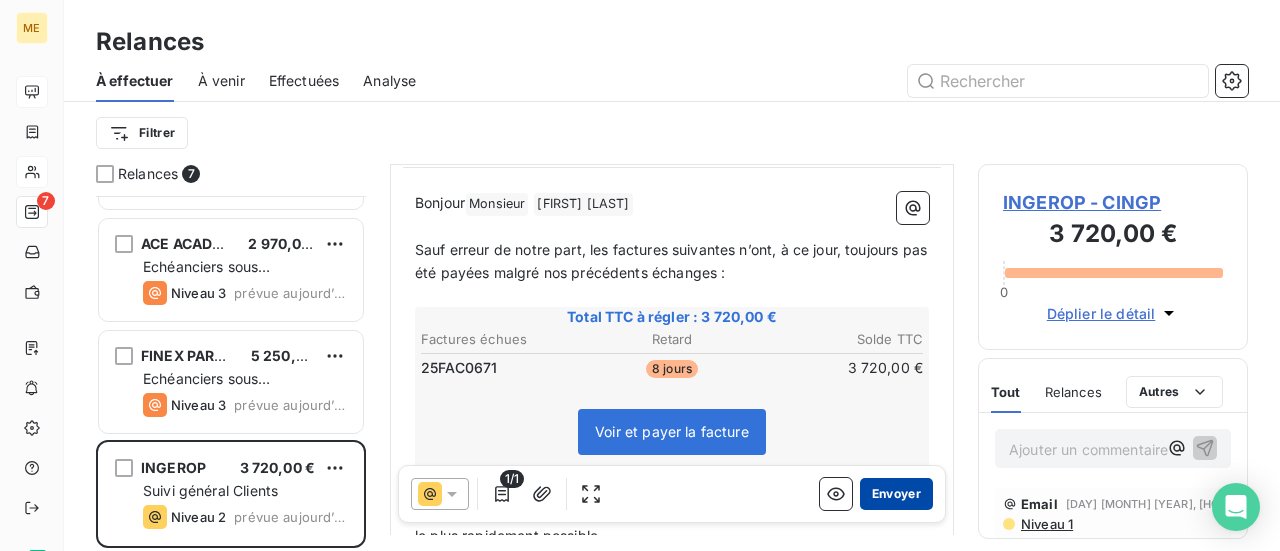 click on "Envoyer" at bounding box center (896, 494) 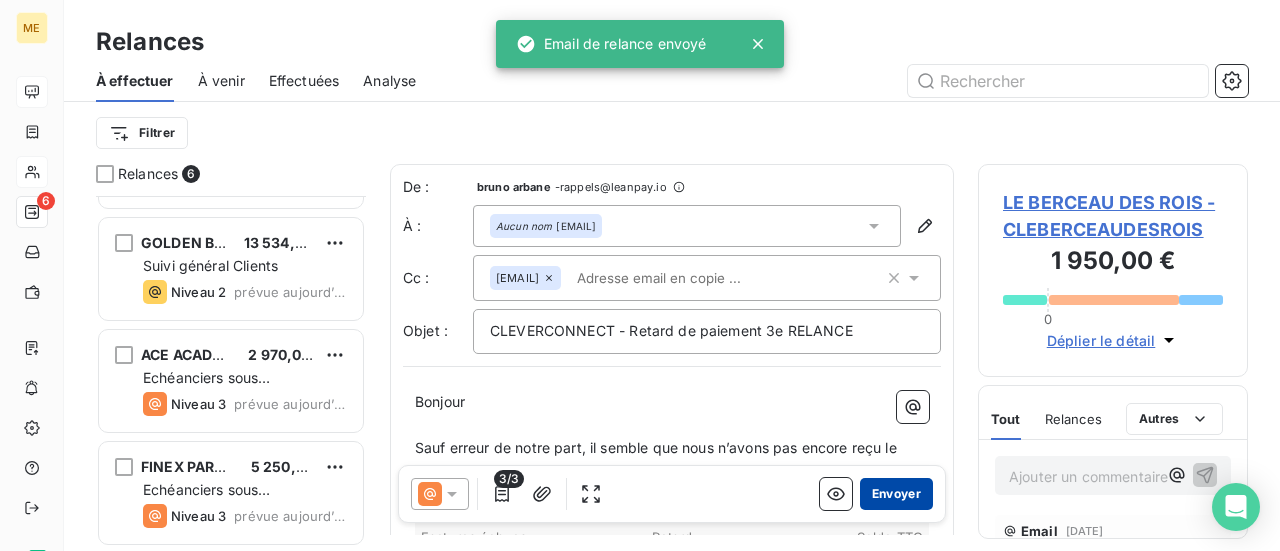 scroll, scrollTop: 317, scrollLeft: 0, axis: vertical 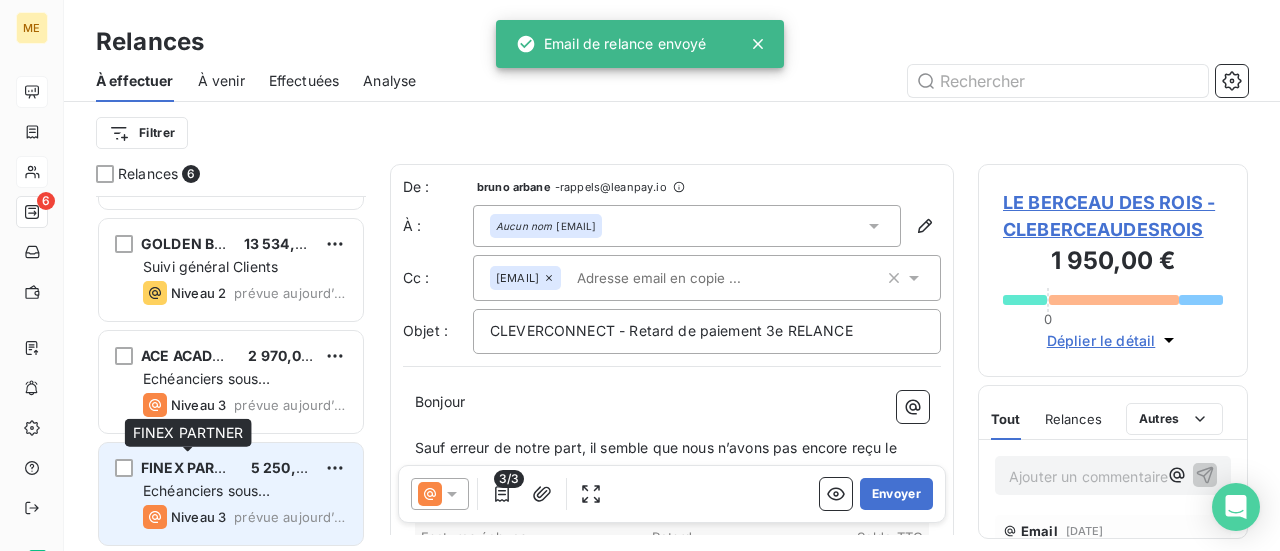 click on "FINEX PARTNER" at bounding box center (197, 467) 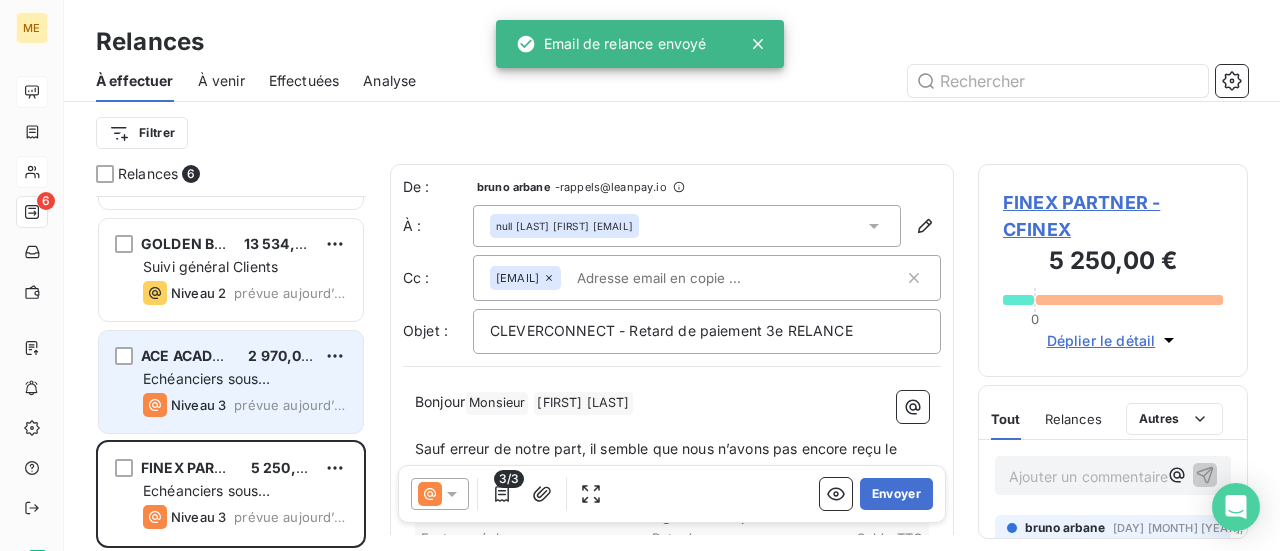 click on "Echéanciers sous prélèvements" at bounding box center [206, 388] 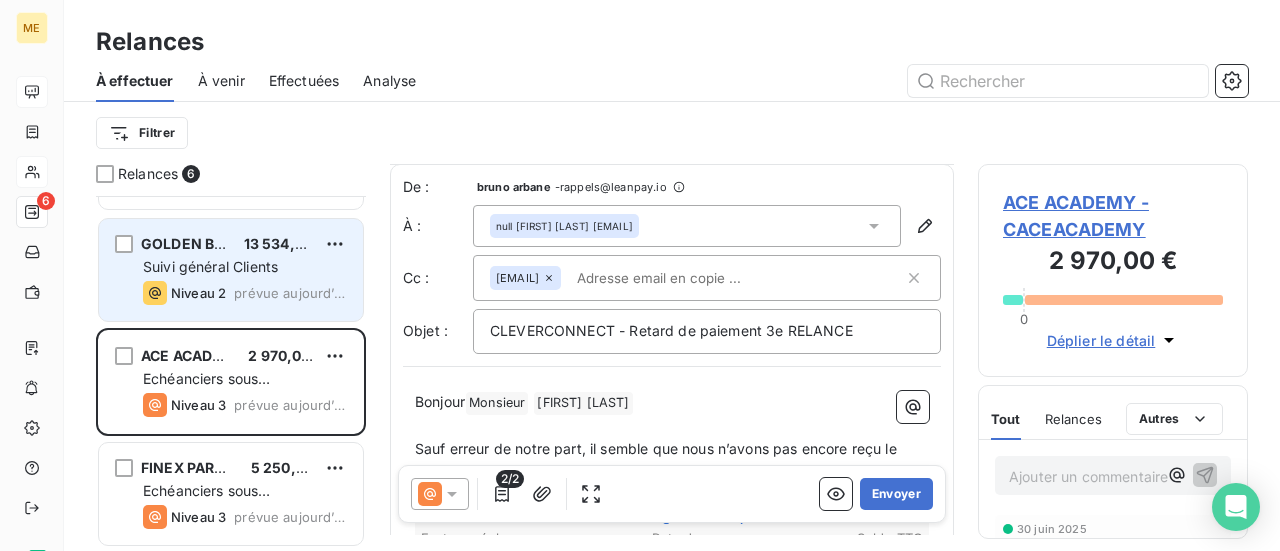 scroll, scrollTop: 0, scrollLeft: 0, axis: both 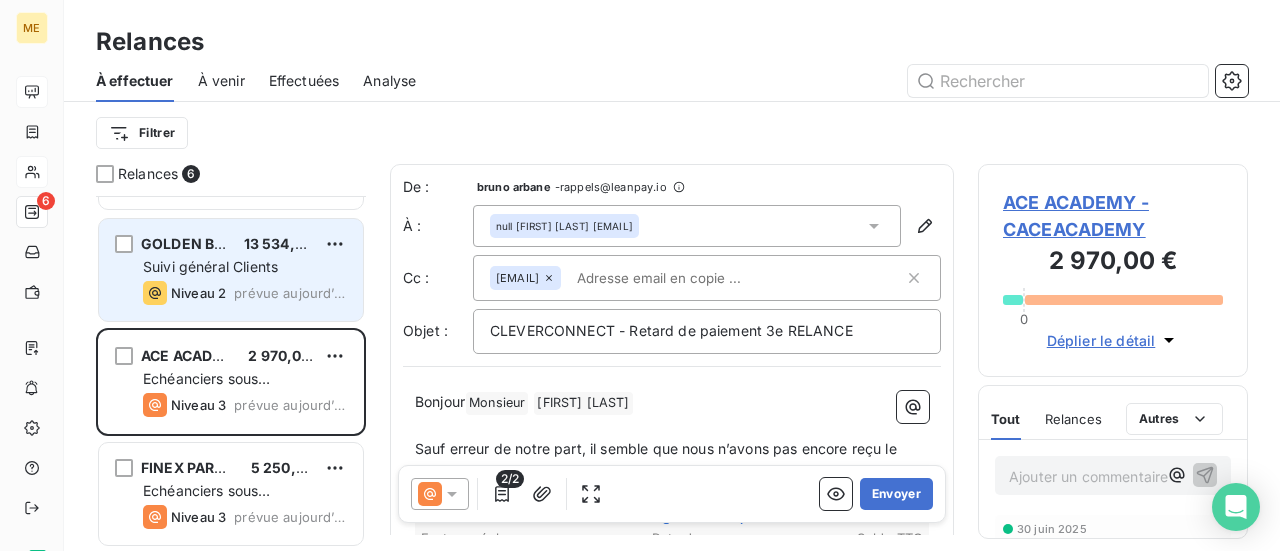 click on "GOLDEN BEES [PRICE] Suivi général Clients Niveau 2 prévue aujourd’hui" at bounding box center (231, 270) 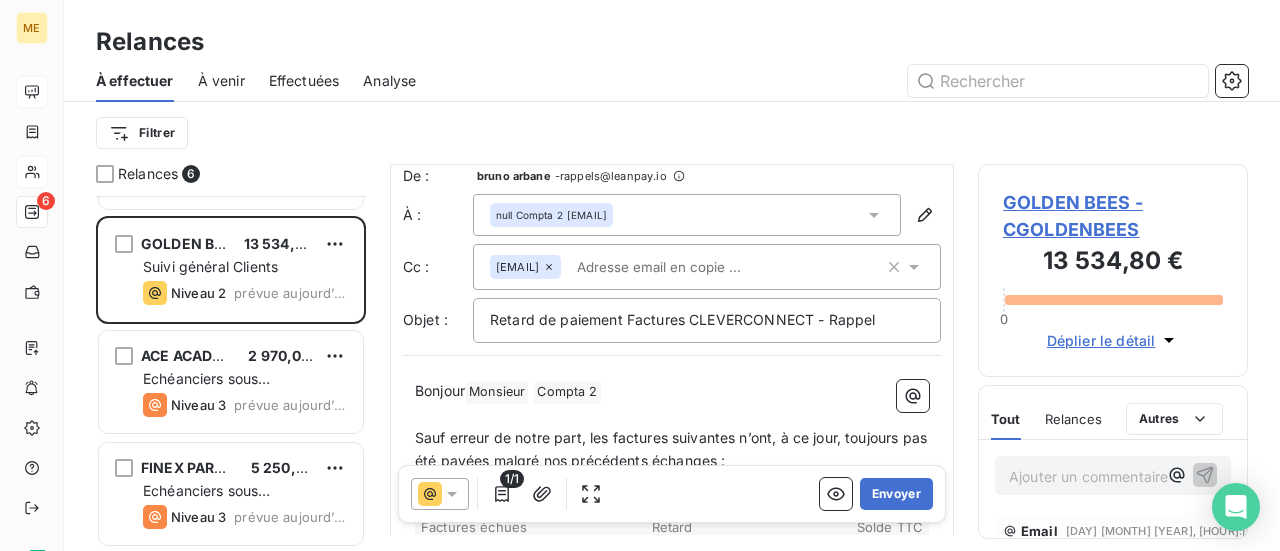 scroll, scrollTop: 0, scrollLeft: 0, axis: both 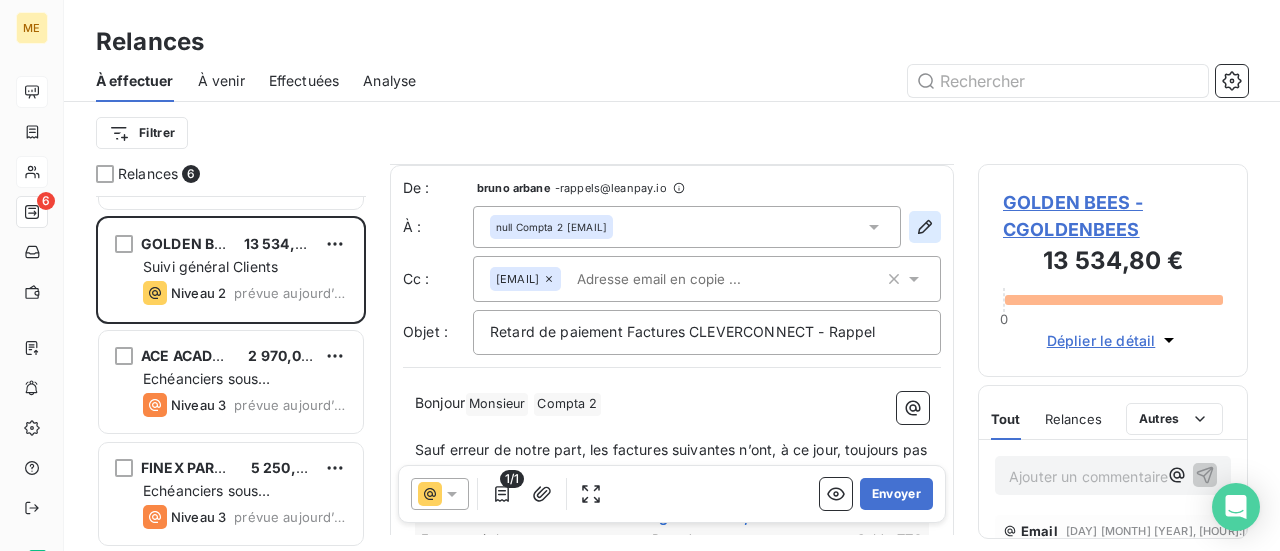 click 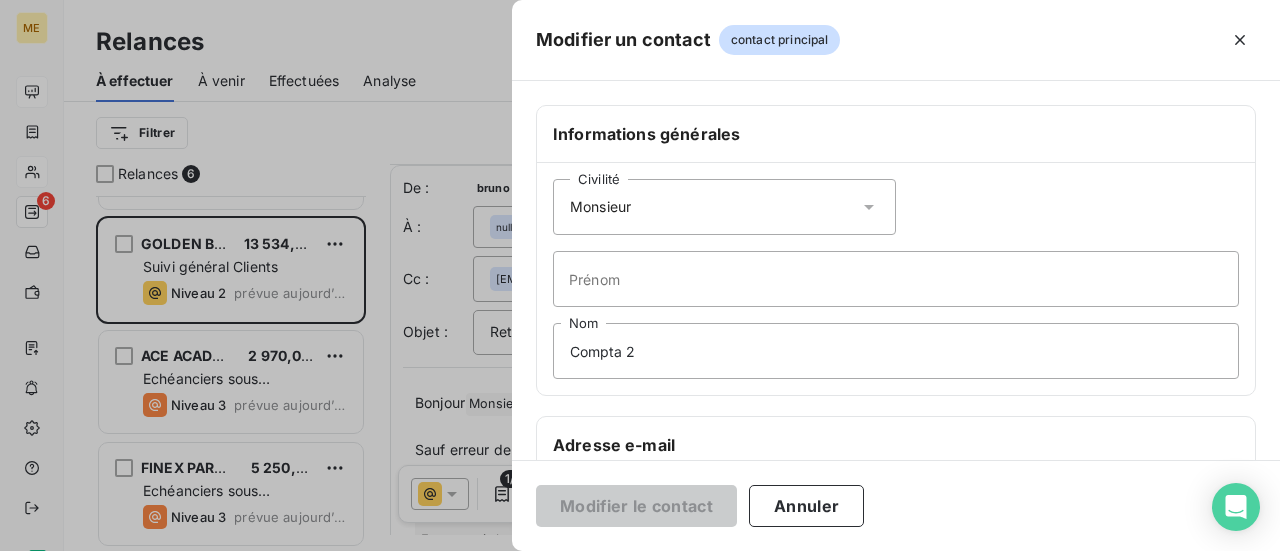 click 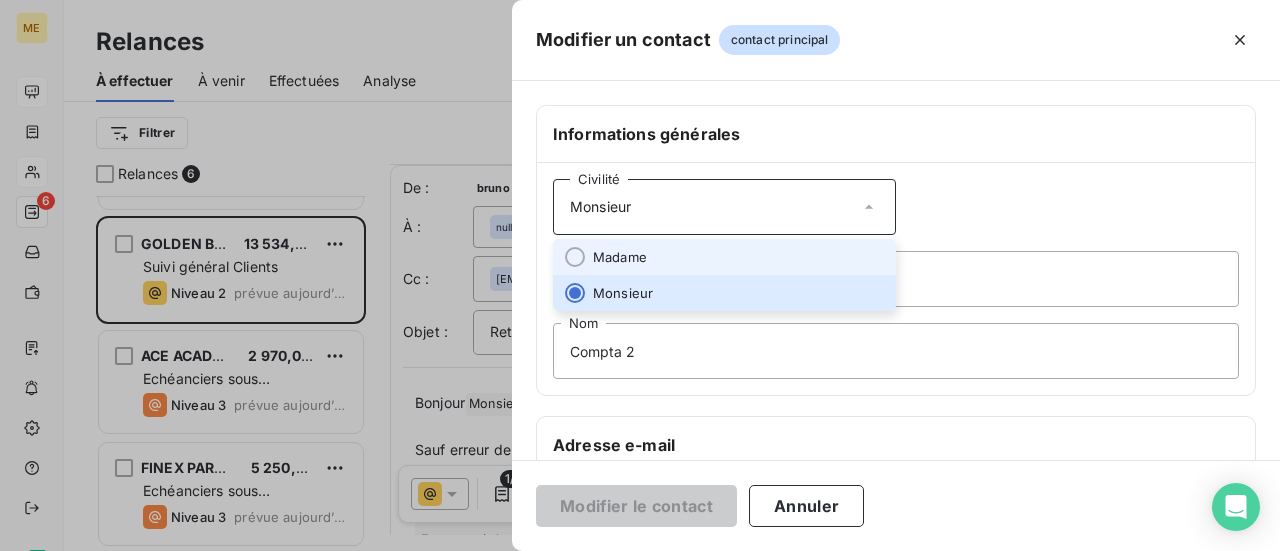 click on "Madame" at bounding box center [724, 257] 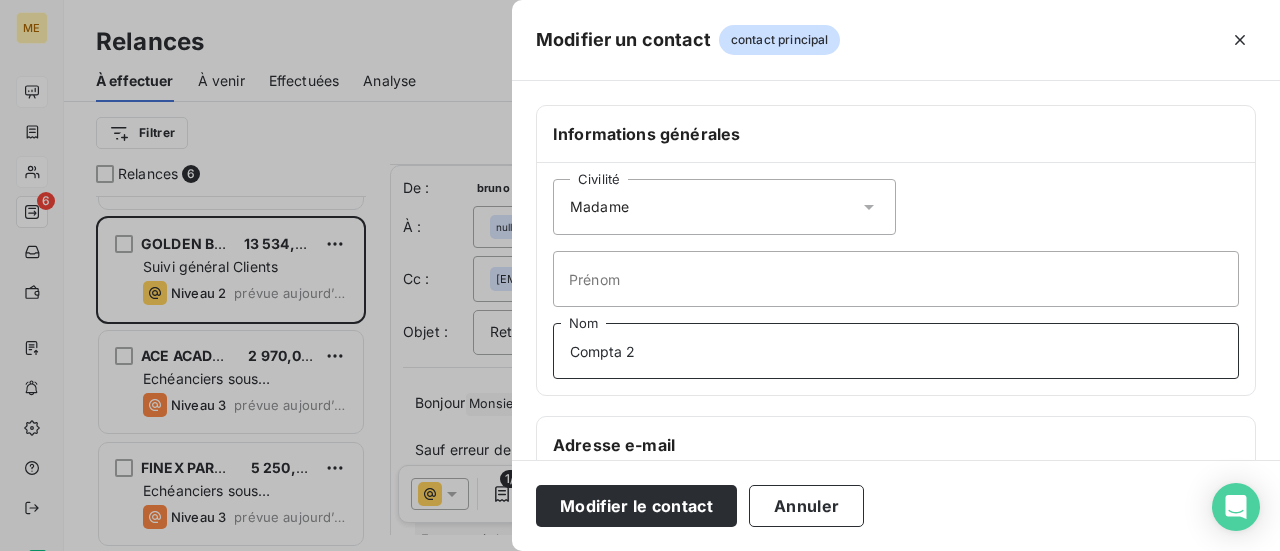 drag, startPoint x: 478, startPoint y: 350, endPoint x: 118, endPoint y: 354, distance: 360.02222 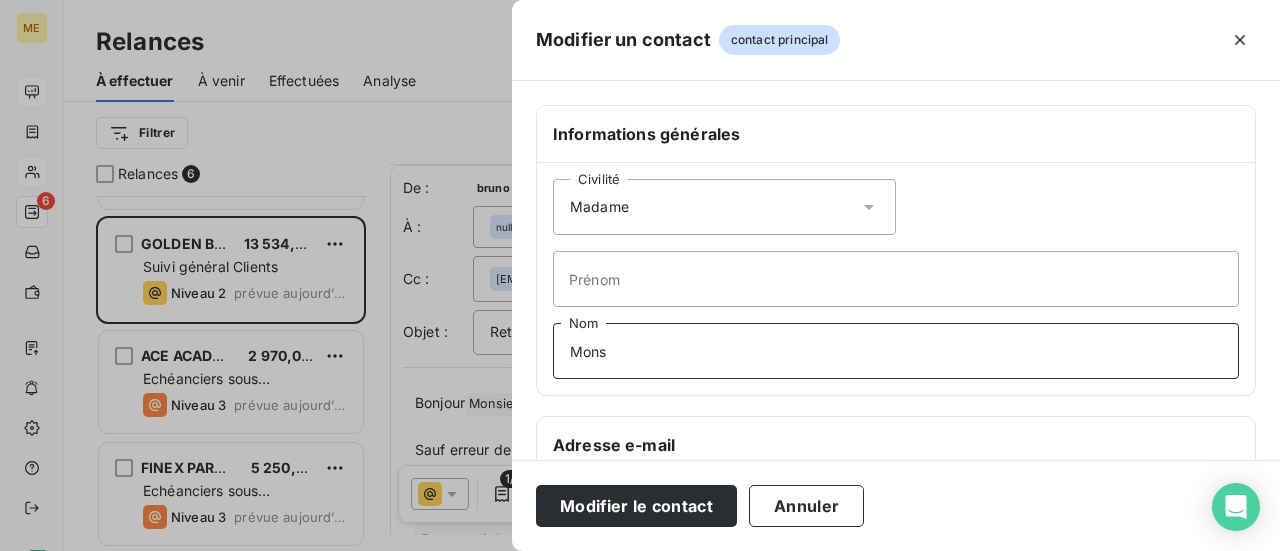 type on "Monsieur" 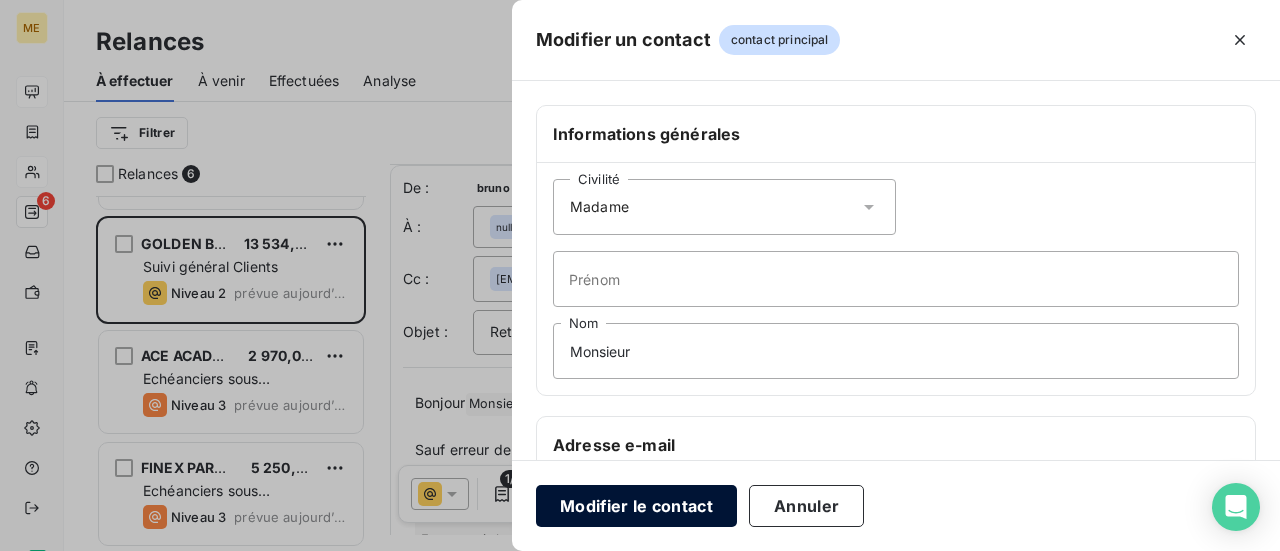 click on "Modifier le contact" at bounding box center (636, 506) 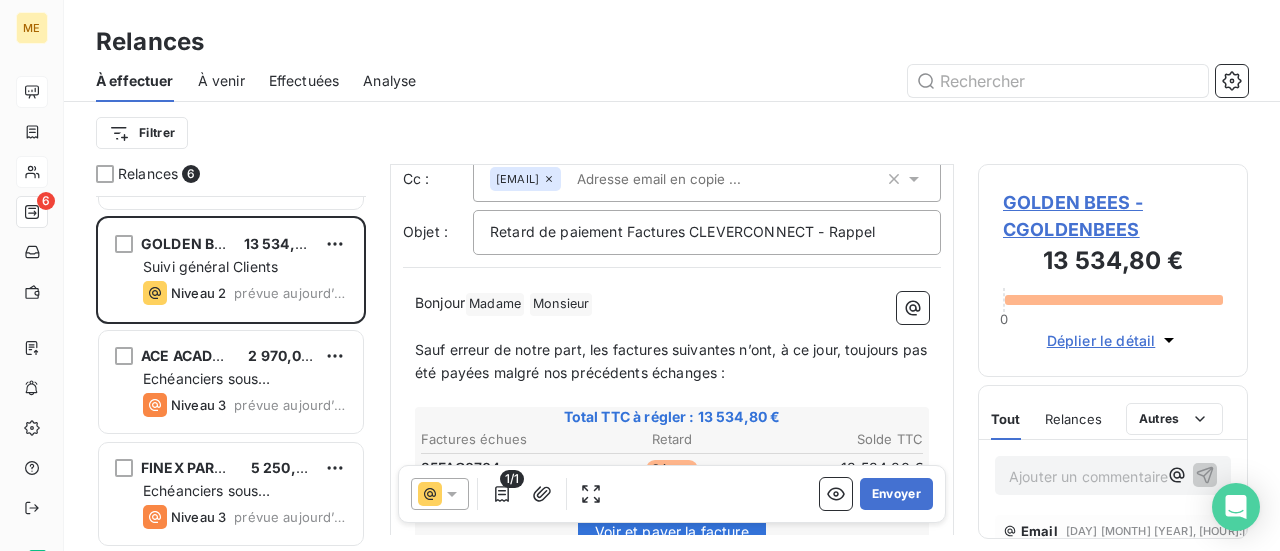 scroll, scrollTop: 200, scrollLeft: 0, axis: vertical 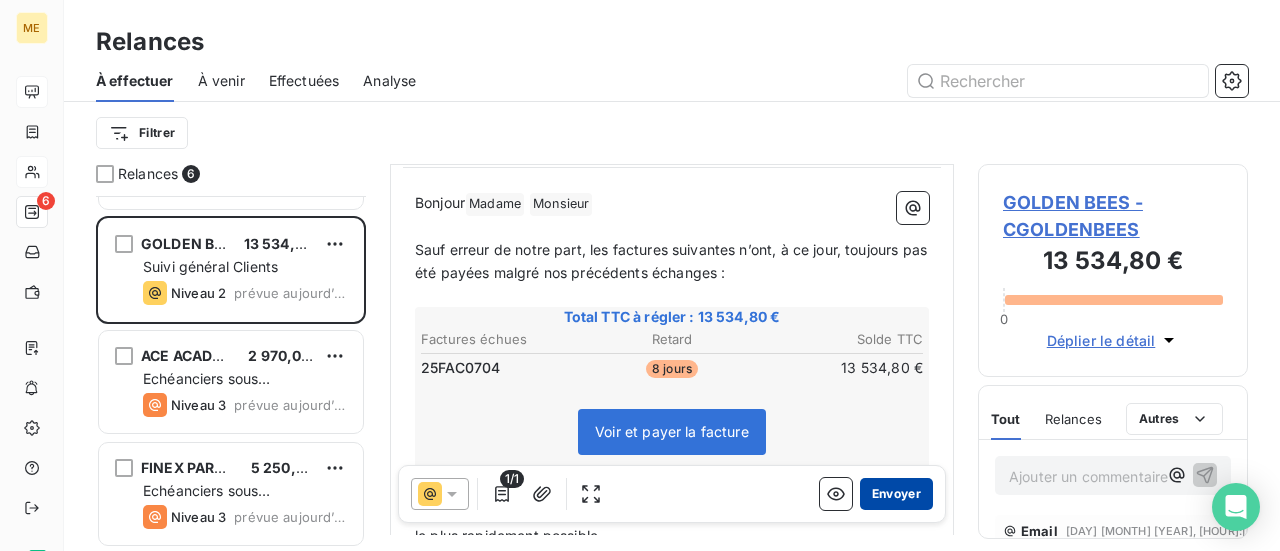 click on "Envoyer" at bounding box center (896, 494) 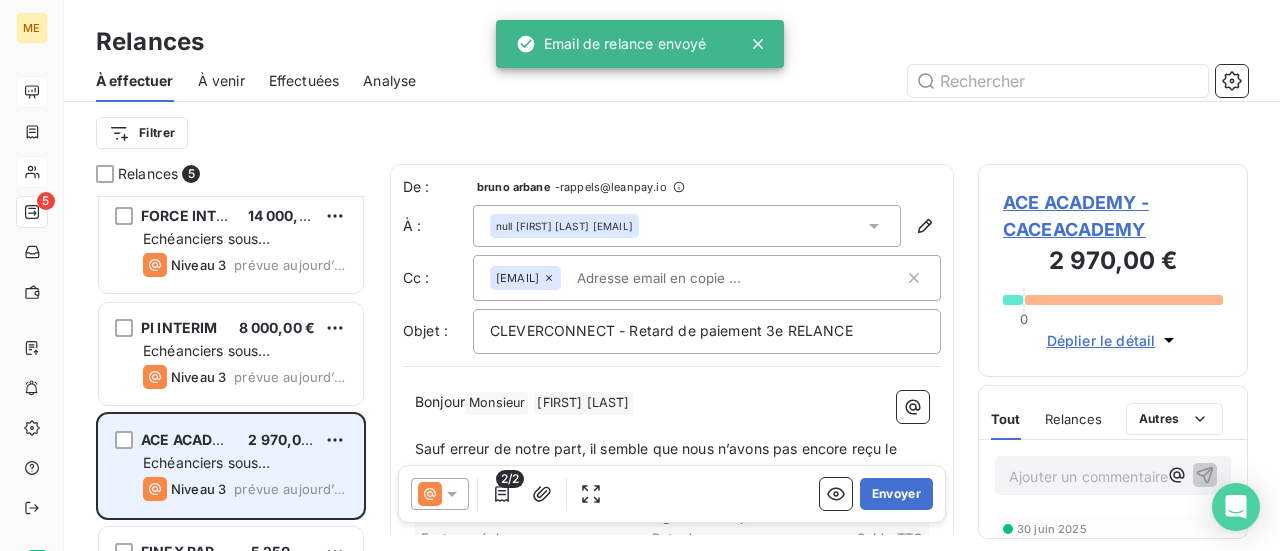 scroll, scrollTop: 0, scrollLeft: 0, axis: both 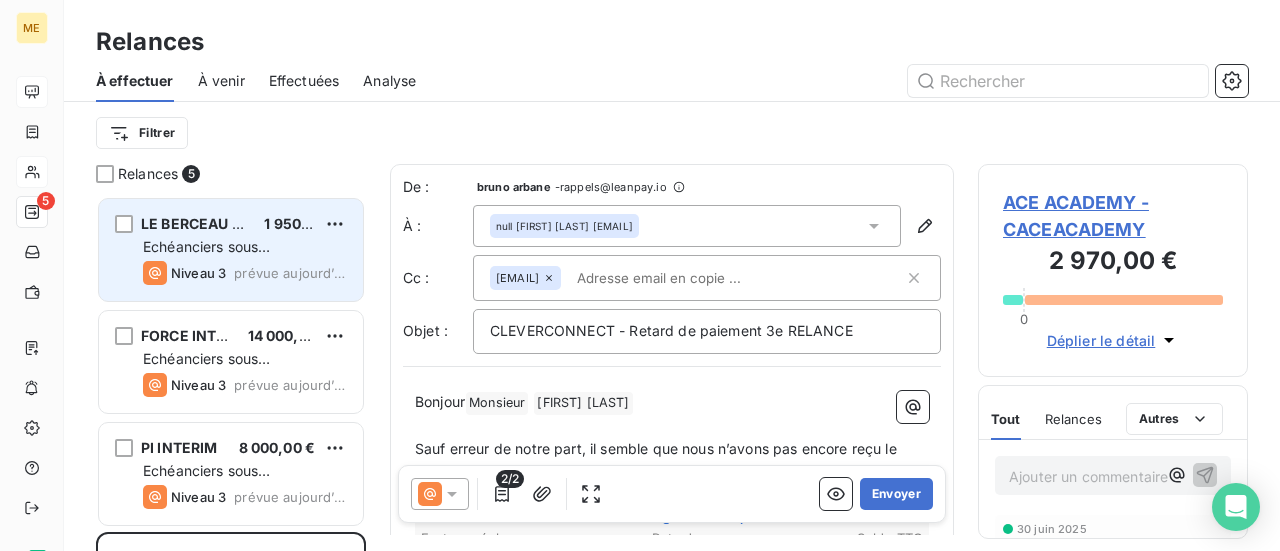 click on "Echéanciers sous prélèvements" at bounding box center [206, 256] 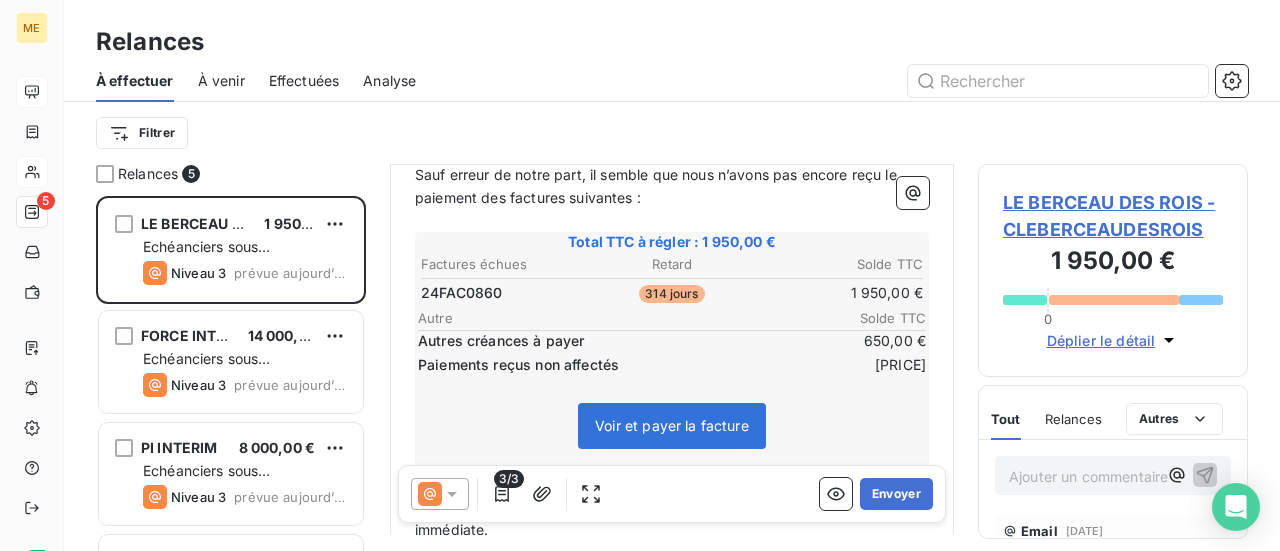 scroll, scrollTop: 302, scrollLeft: 0, axis: vertical 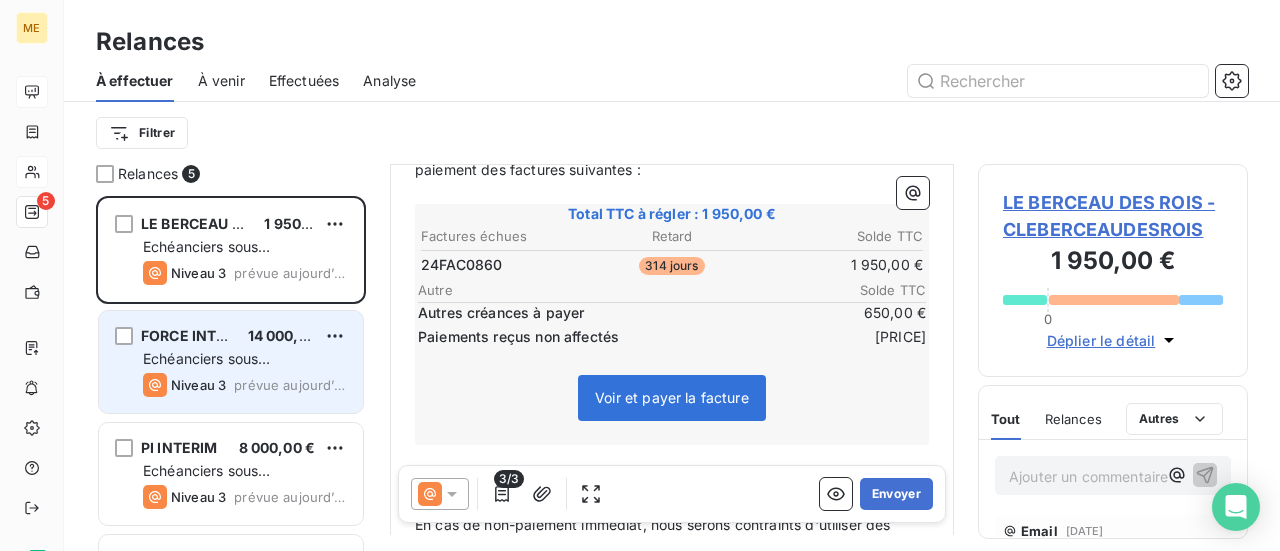 click on "Echéanciers sous prélèvements" at bounding box center (206, 368) 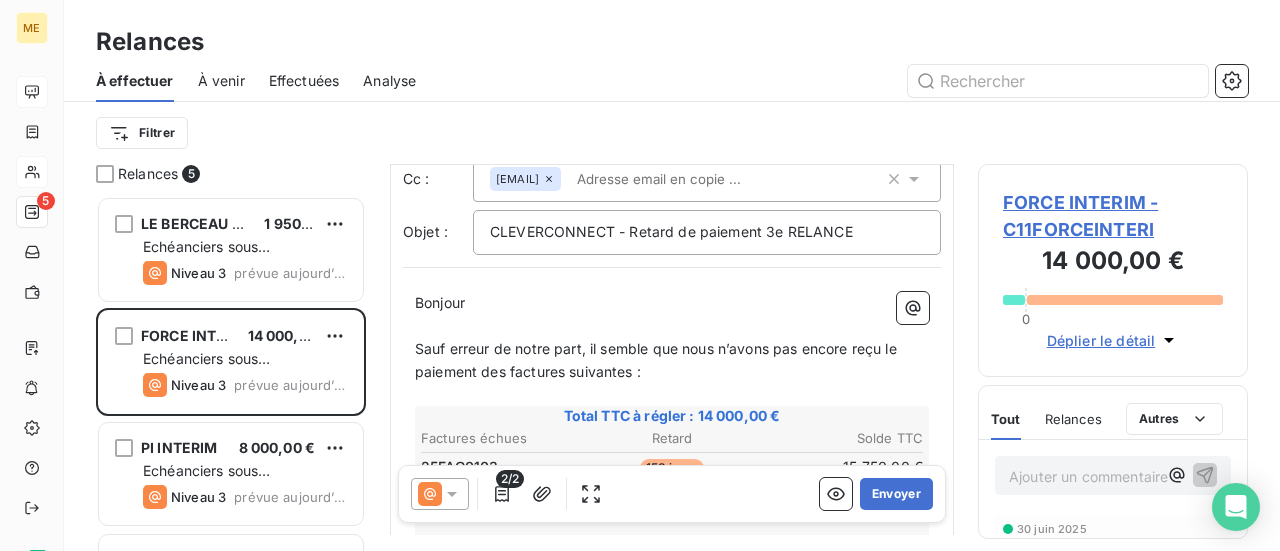 scroll, scrollTop: 200, scrollLeft: 0, axis: vertical 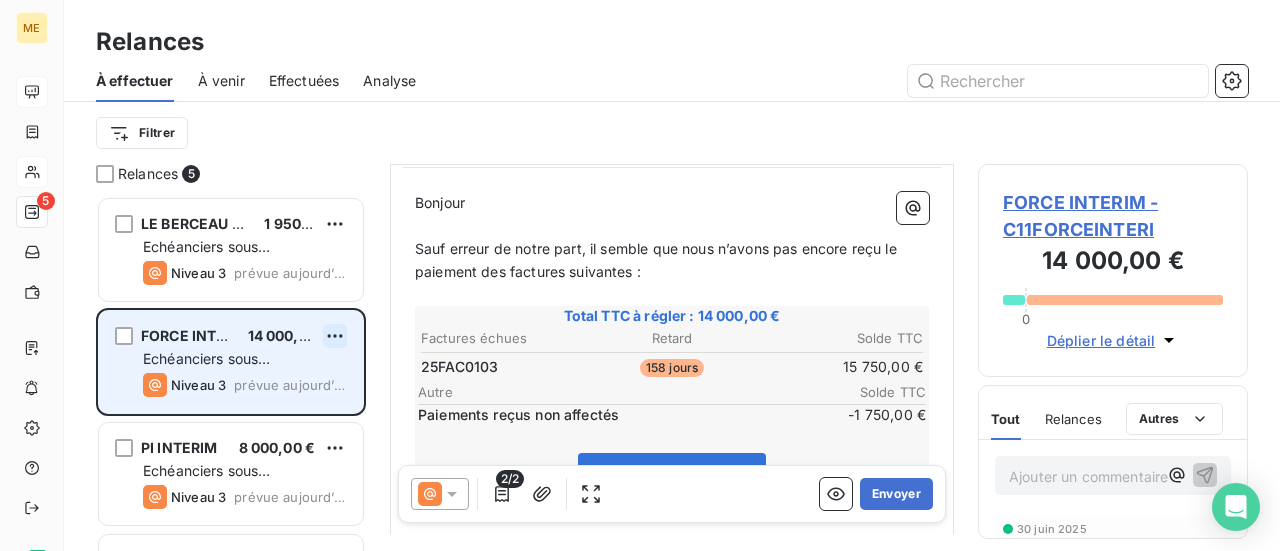 click on "ME [NUMBER] Relances À effectuer À venir Effectuées Analyse Filtrer Relances [NUMBER] LE BERCEAU DES ROIS [PRICE] Echéanciers sous prélèvements Niveau 3 prévue aujourd’hui FORCE INTERIM [PRICE] Echéanciers sous prélèvements Niveau 3 prévue aujourd’hui PI INTERIM [PRICE] Echéanciers sous prélèvements Niveau 3 prévue aujourd’hui ACE ACADEMY [PRICE] Echéanciers sous prélèvements Niveau 3 prévue aujourd’hui FINEX PARTNER [PRICE] Echéanciers sous prélèvements Niveau 3 prévue aujourd’hui De : [NAME] - [EMAIL] À : Aucun nom <[EMAIL]> Cc : [EMAIL] Objet : CLEVERCONNECT - Retard de paiement 3e RELANCE Bonjour Sauf erreur de notre part, il semble que nous n’avons pas encore reçu le paiement des factures suivantes : Total TTC à régler : [PRICE] Factures échues Retard Solde TTC [NUMBER] [NUMBER] [PRICE] Autre Solde TTC [PRICE]" at bounding box center [640, 275] 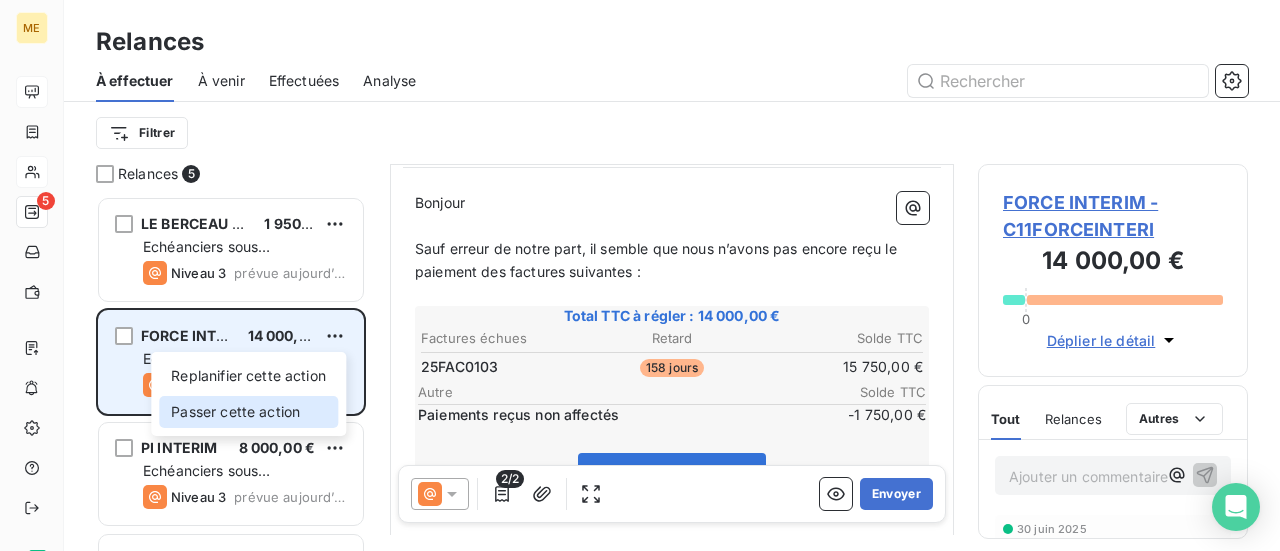 click on "Passer cette action" at bounding box center [248, 412] 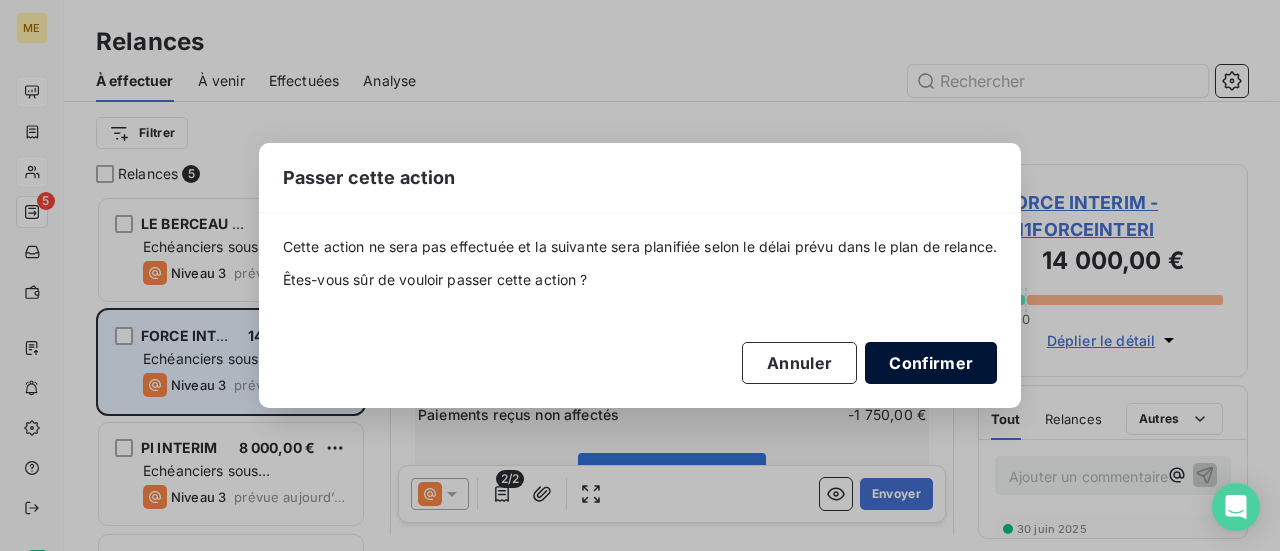 click on "Confirmer" at bounding box center (931, 363) 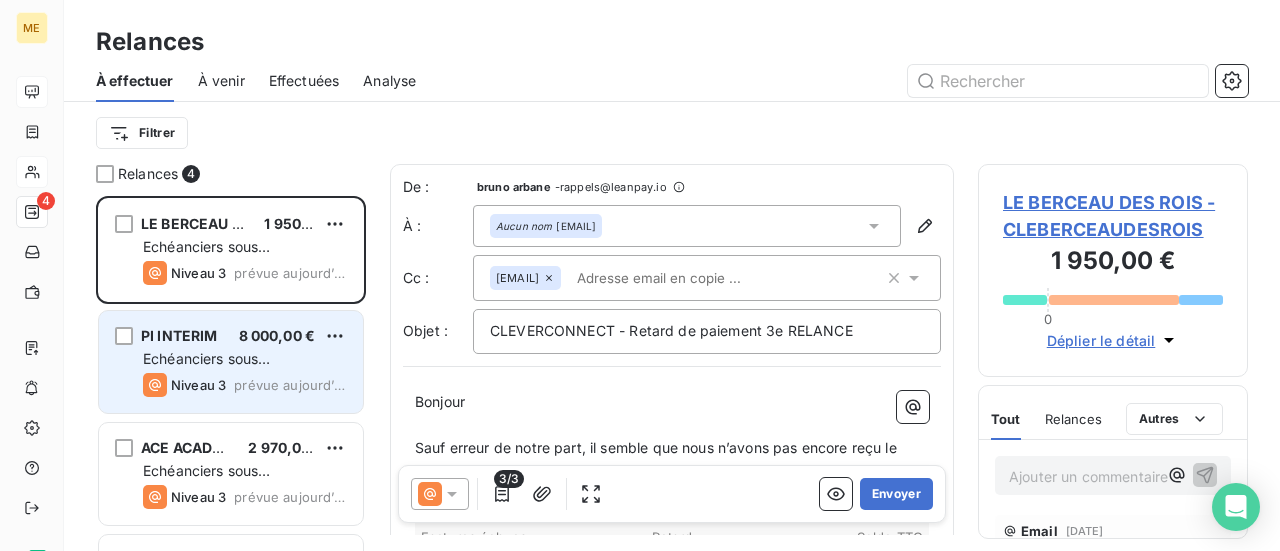 click on "Echéanciers sous prélèvements" at bounding box center [206, 368] 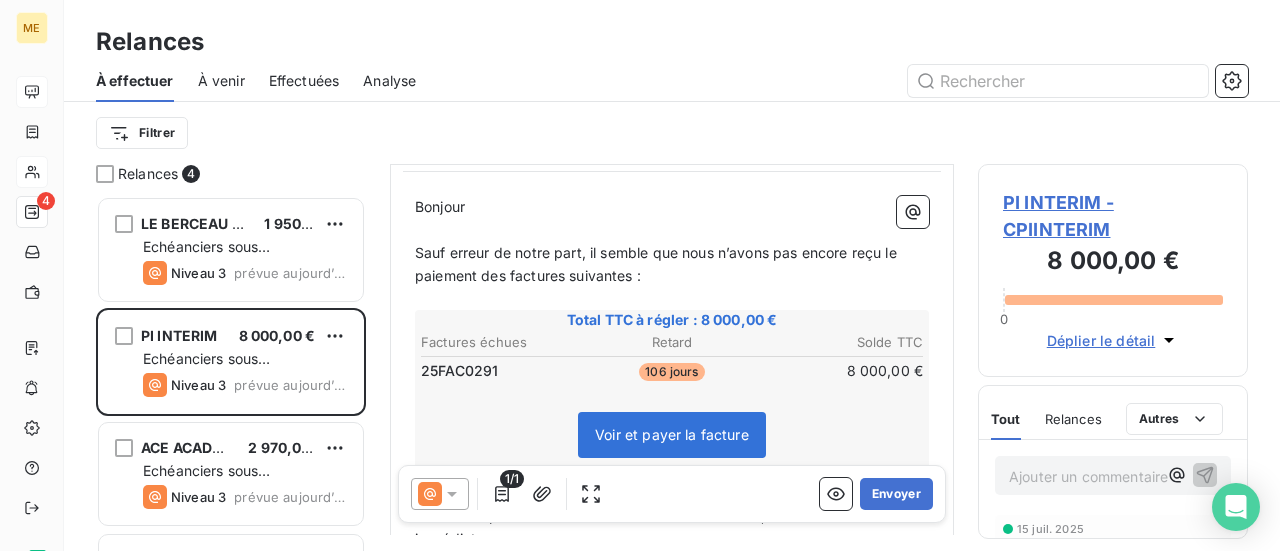scroll, scrollTop: 202, scrollLeft: 0, axis: vertical 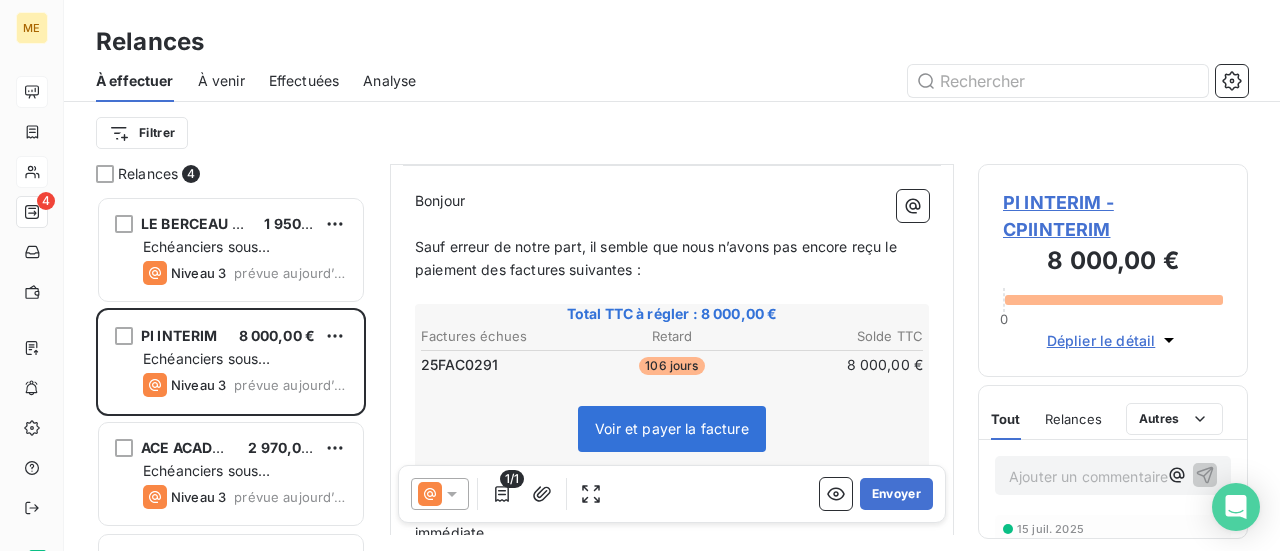 click on "PI INTERIM - CPIINTERIM" at bounding box center [1113, 216] 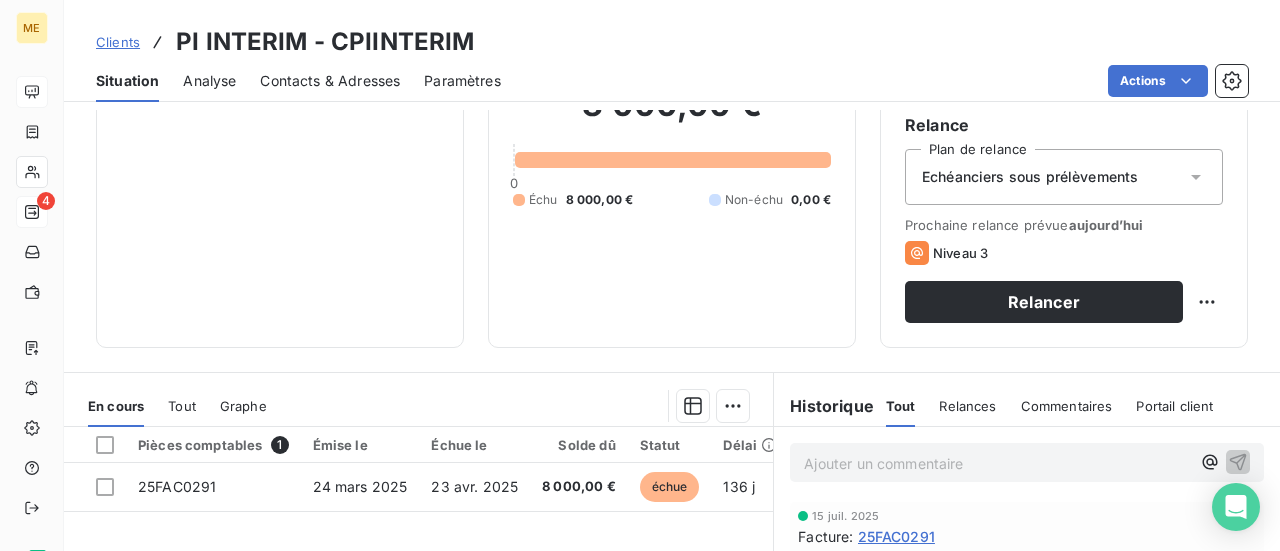 scroll, scrollTop: 300, scrollLeft: 0, axis: vertical 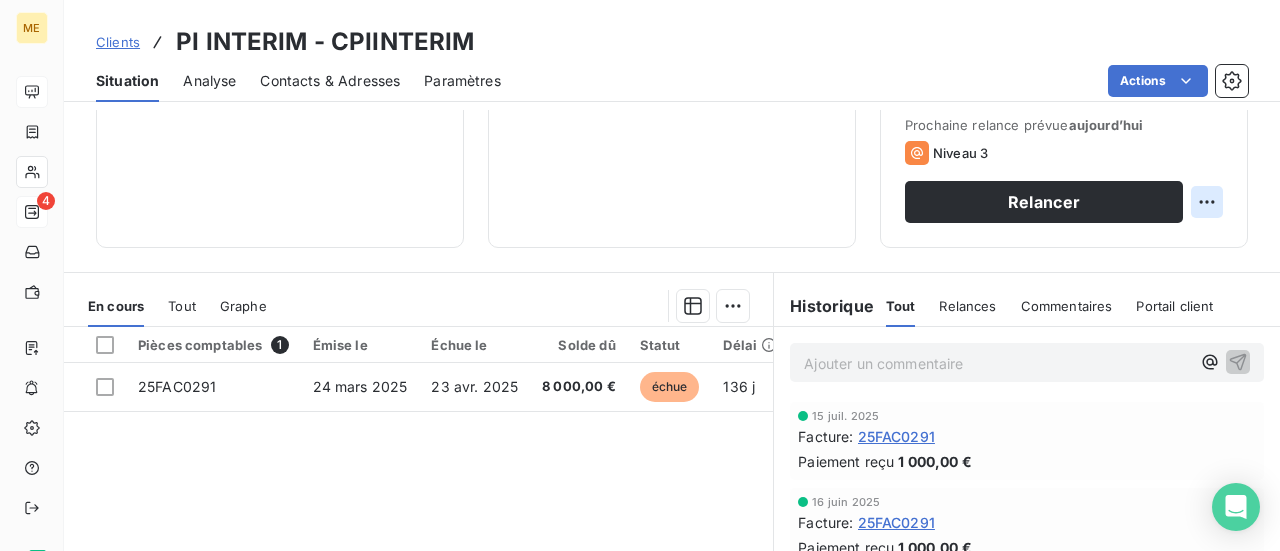 click on "ME 4 Clients [COMPANY] - [COMPANY] Situation Analyse Contacts & Adresses Parametres Actions Informations client Proprietes Client Tags Echeancier Encours client 8 000,00 € 0 Echu 8 000,00 € Non-echu 0,00 € Limite d’encours Ajouter une limite d’encours autorise Gestion du risque Surveiller ce client en integrant votre outil de gestion des risques client. Relance Plan de relance Echeanciers sous prelevements Prochaine relance prevue aujourd’hui Niveau 3 Relancer En cours Tout Graphe Pieces comptables 1 Emise le Echue le Solde du Statut Delai Retard 25FAC0291 [DATE] [DATE] 8 000,00 € echue 136 j +106 j Lignes par page 25 Precedent 1 Suivant Historique Tout Relances Commentaires Portail client Tout Relances Commentaires Portail client Ajouter un commentaire [DATE] Facture : 25FAC0291 Paiement recu 1 000,00 € [DATE] Facture : 25FAC0291 Paiement recu 1 000,00 € [DATE] Facture : 25FAC0291" at bounding box center (640, 275) 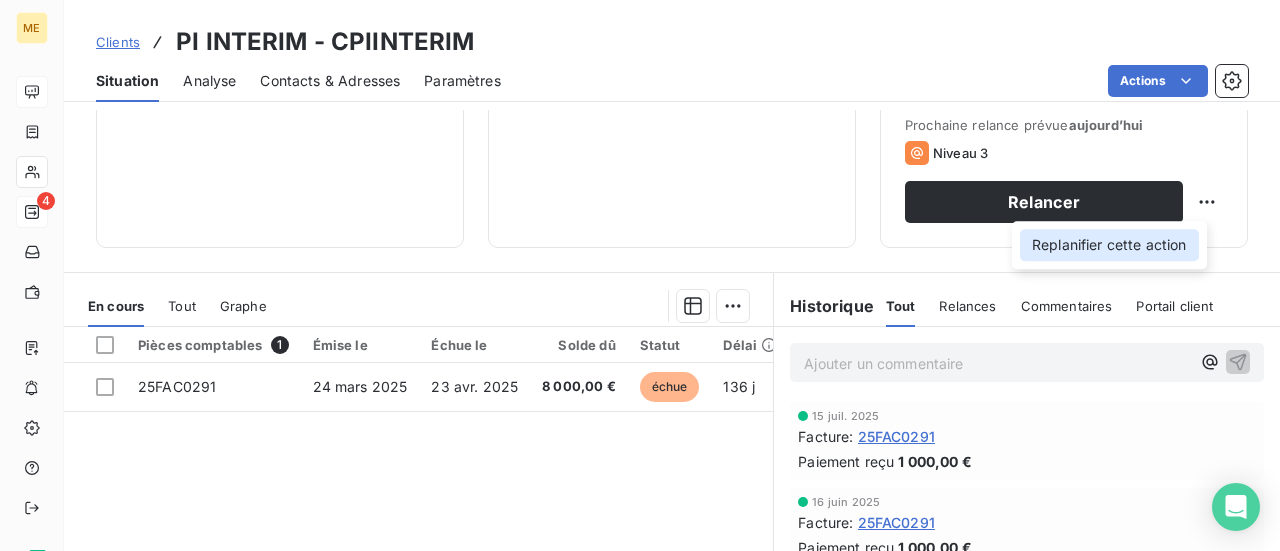 click on "Replanifier cette action" at bounding box center (1109, 245) 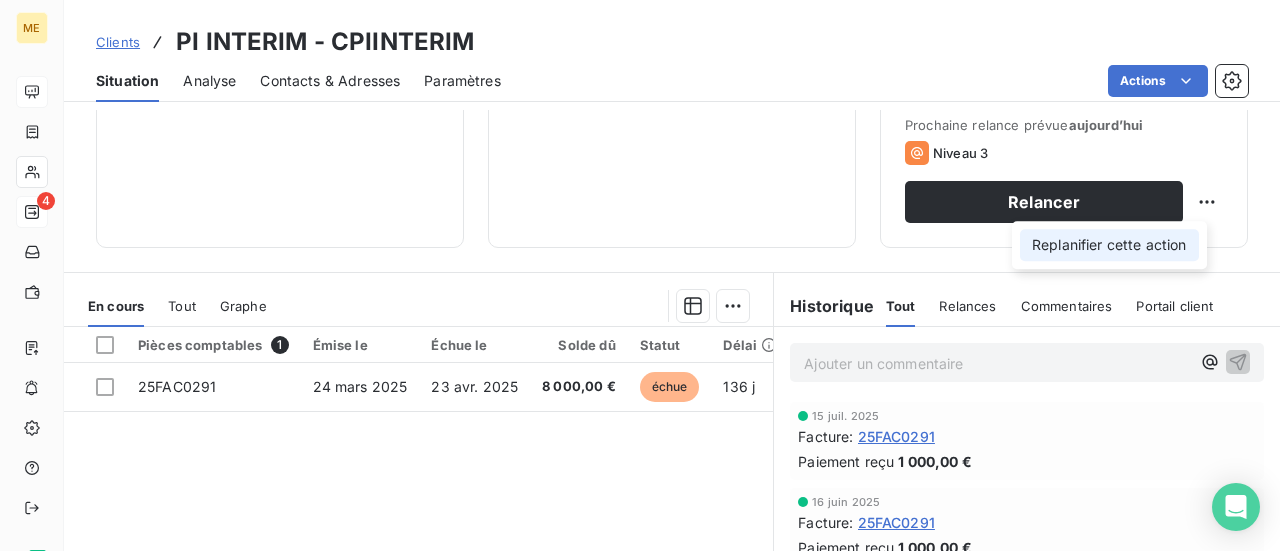 select on "7" 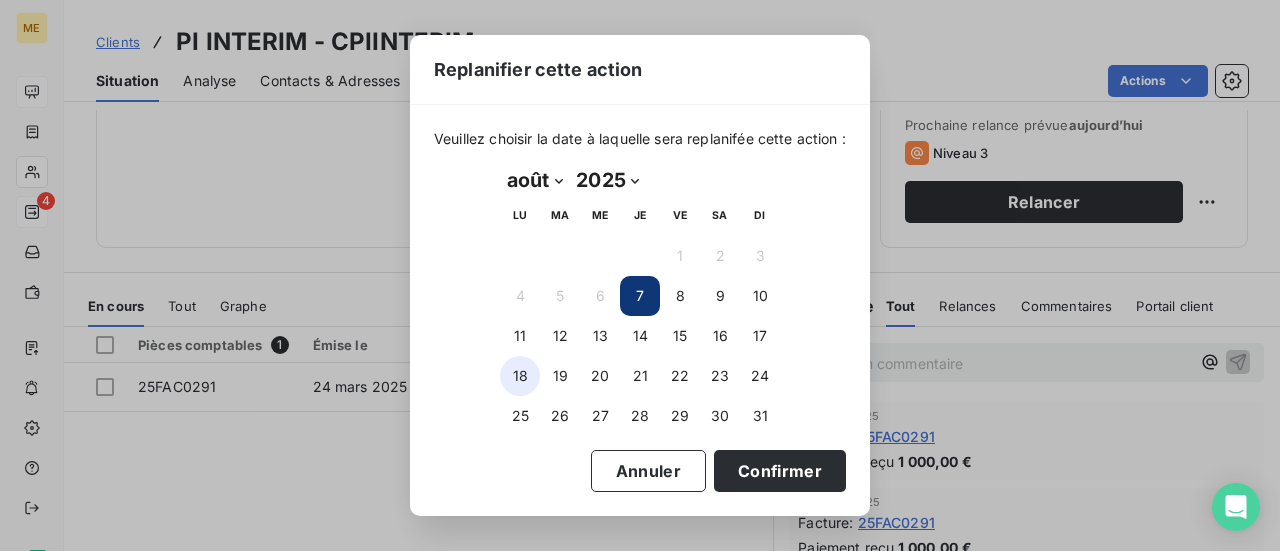 click on "18" at bounding box center [520, 376] 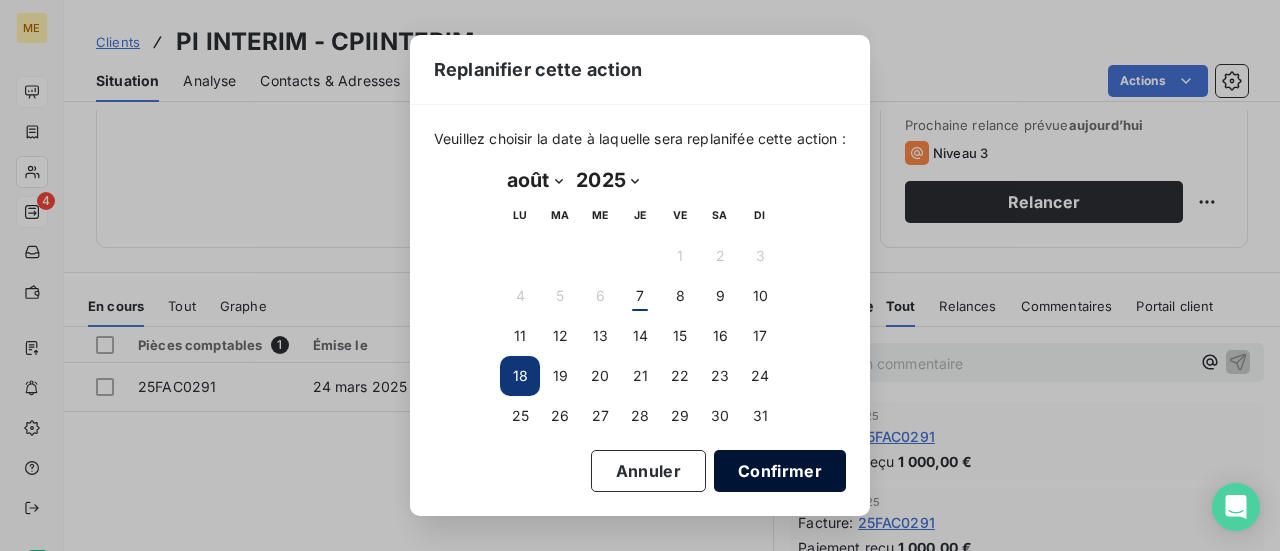 click on "Confirmer" at bounding box center (780, 471) 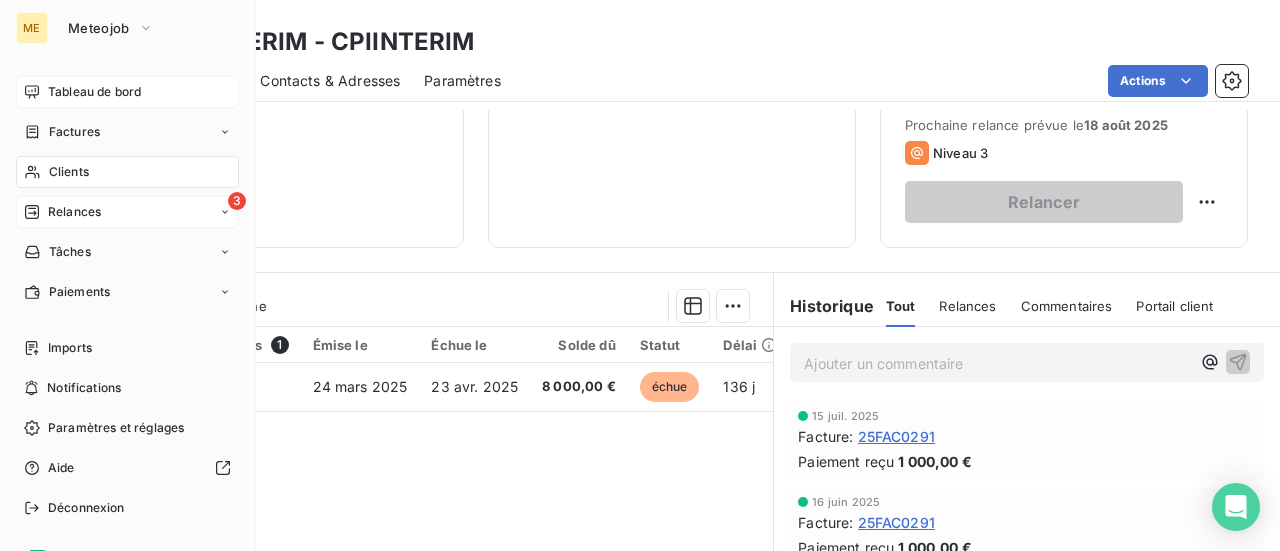 click on "Relances" at bounding box center (74, 212) 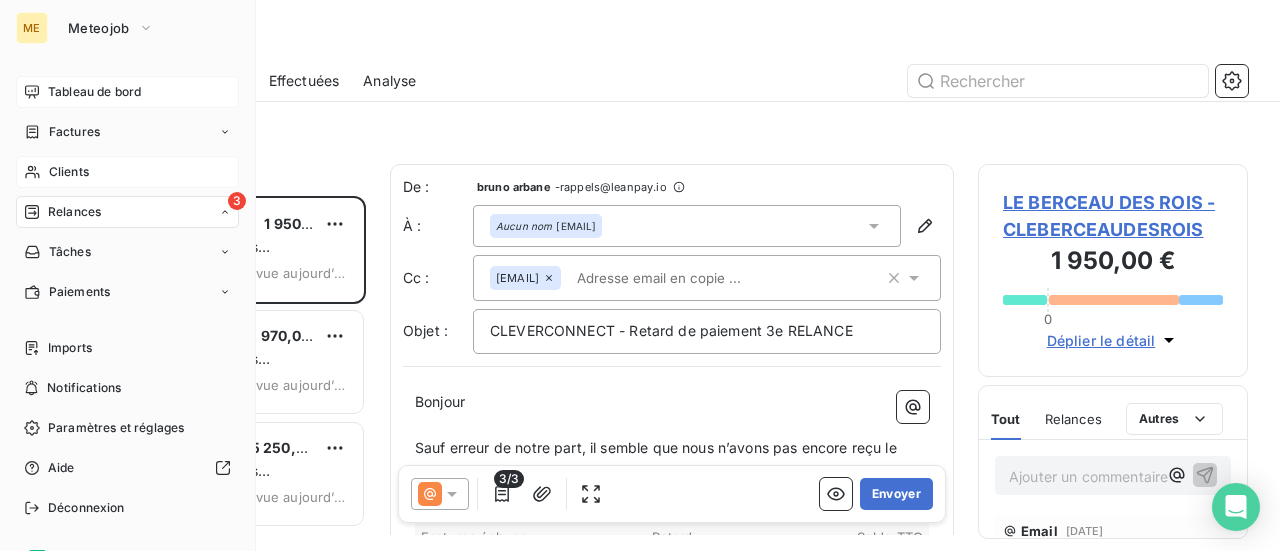 scroll, scrollTop: 16, scrollLeft: 16, axis: both 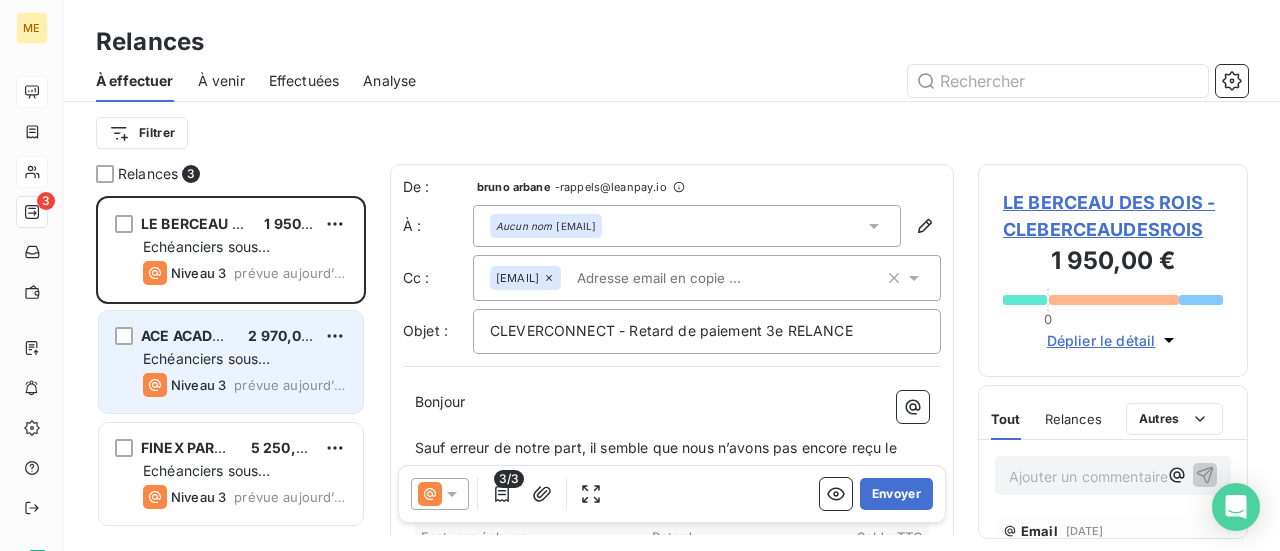 click on "Echéanciers sous prélèvements" at bounding box center [206, 368] 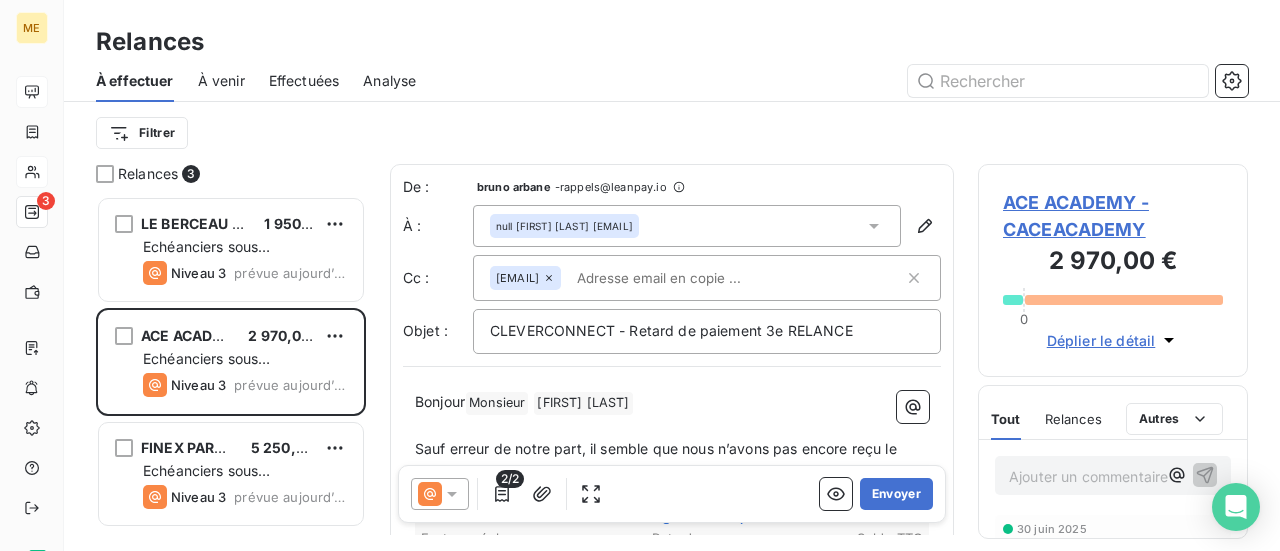 click on "ACE ACADEMY - CACEACADEMY" at bounding box center (1113, 216) 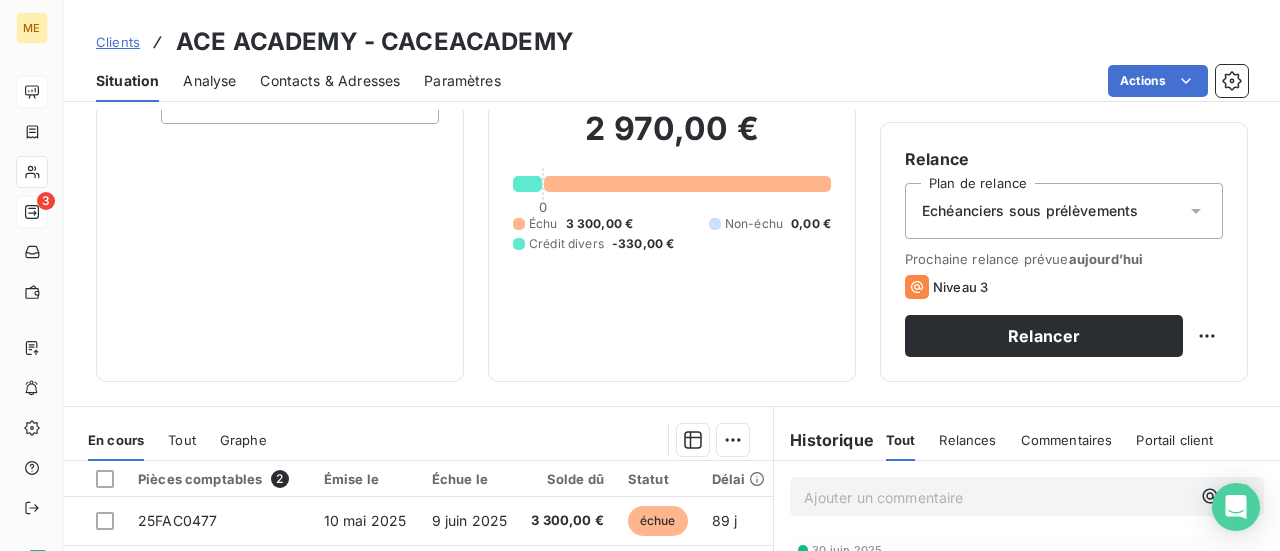 scroll, scrollTop: 300, scrollLeft: 0, axis: vertical 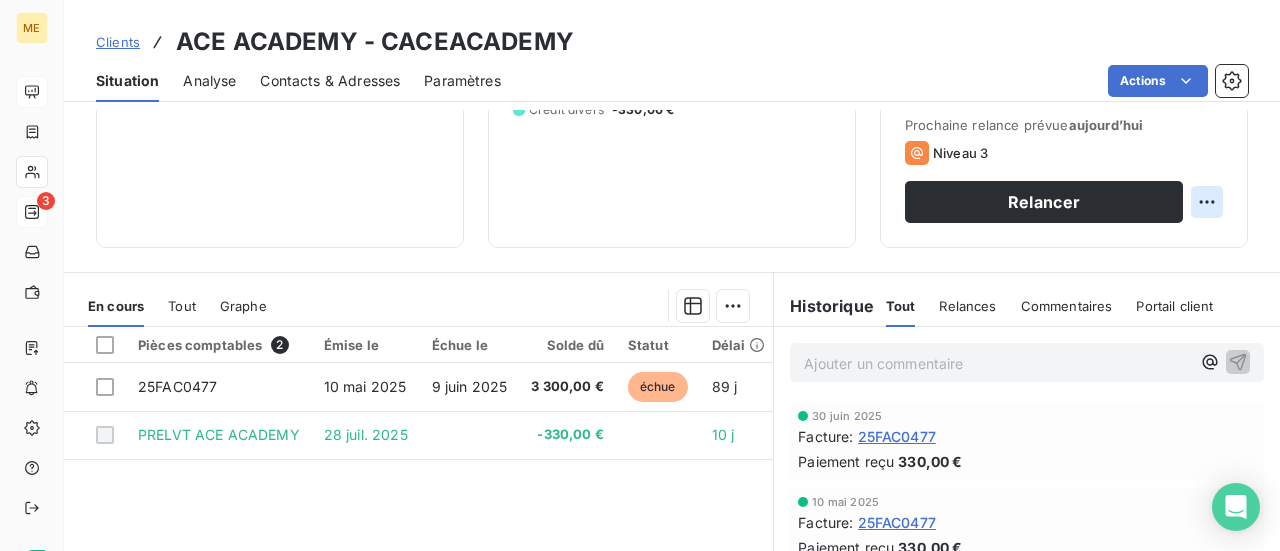click on "ME 3 Clients ACE ACADEMY - CACEACADEMY Situation Analyse Contacts & Adresses Paramètres Actions Informations client Propriétés Client Tags Encours client [PRICE] [NUMBER] Échu [PRICE] Non-échu Crédit divers [PRICE] Limite d’encours Ajouter une limite d’encours autorisé Gestion du risque Surveiller ce client en intégrant votre outil de gestion des risques client. Relance Plan de relance Echéanciers sous prélèvements Prochaine relance prévue aujourd’hui Niveau 3 Relancer En cours Tout Graphe Pièces comptables 2 Émise le Échue le Solde dû Statut Délai Retard 25FAC0477 [DATE] [DATE] [PRICE] échue [NUMBER] j +[NUMBER] j PRELVT ACE ACADEMY [DATE] [PRICE] [NUMBER] j Lignes par page 25 Précédent 1 Suivant Historique Tout Relances Commentaires Portail client Tout Relances Commentaires Portail client Ajouter un commentaire ﻿ [DATE] Facture : 25FAC0477 Paiement reçu [PRICE] [DATE] Facture : 25FAC0477 Paiement reçu" at bounding box center [640, 275] 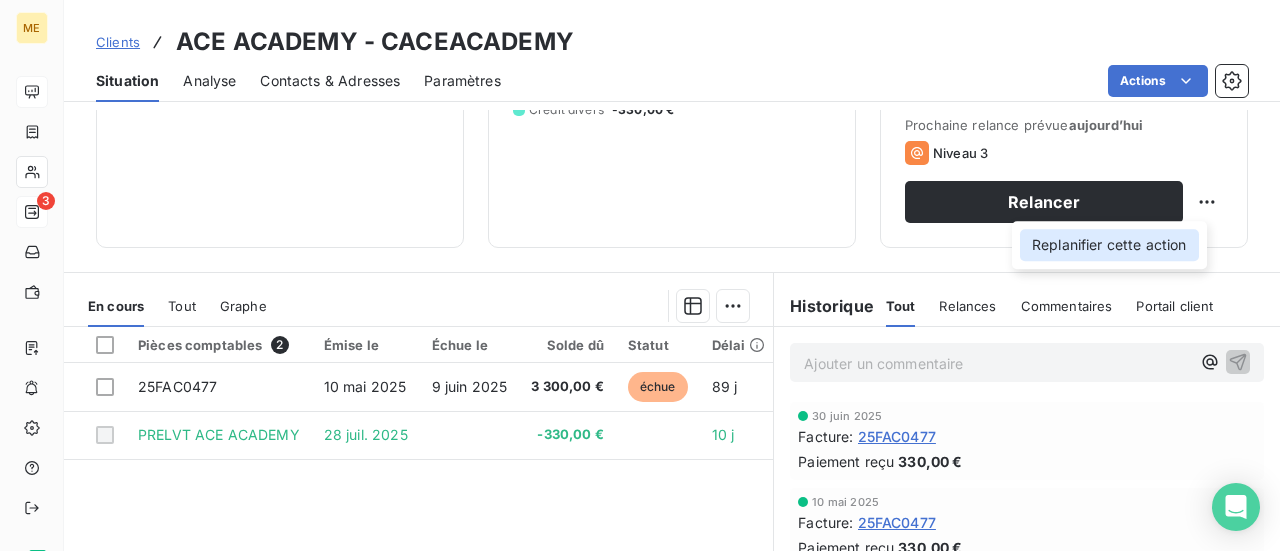 click on "Replanifier cette action" at bounding box center (1109, 245) 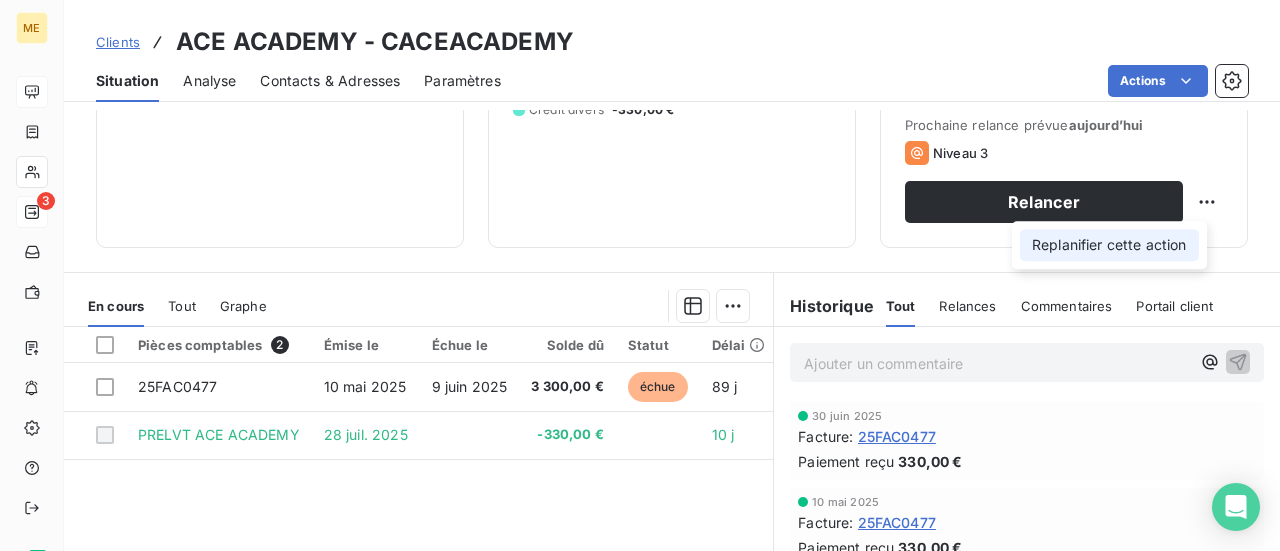 select on "7" 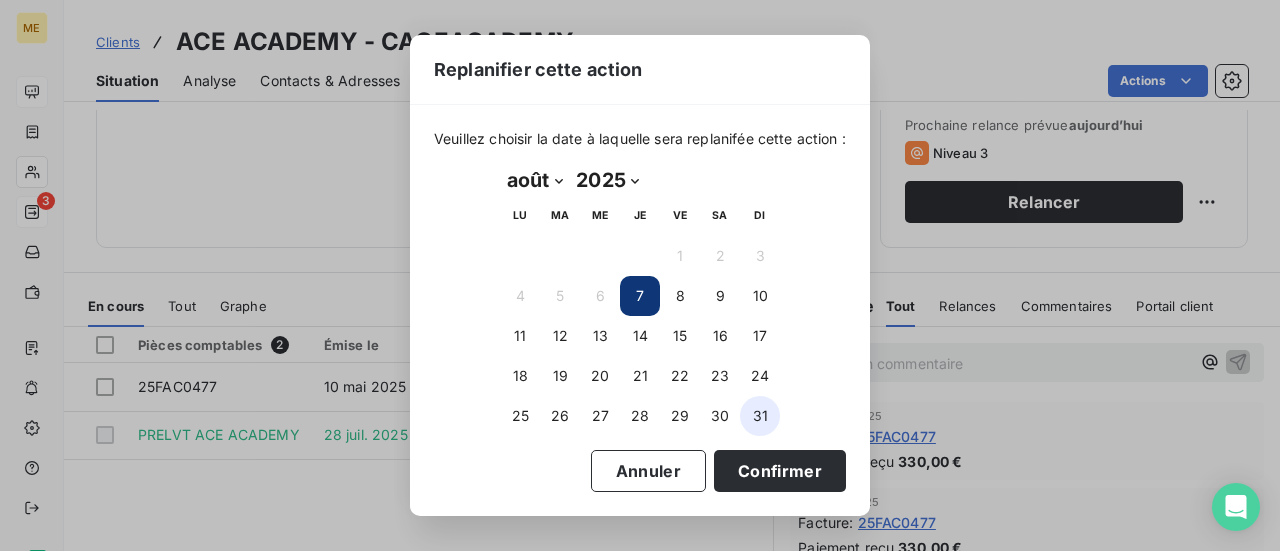 click on "31" at bounding box center (760, 416) 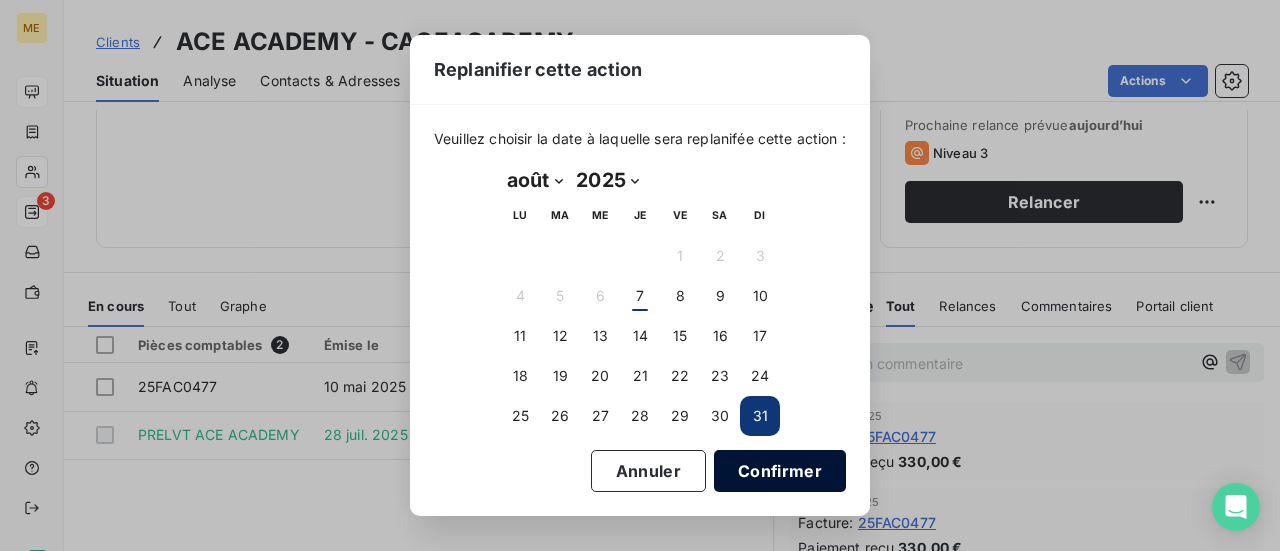 click on "Confirmer" at bounding box center [780, 471] 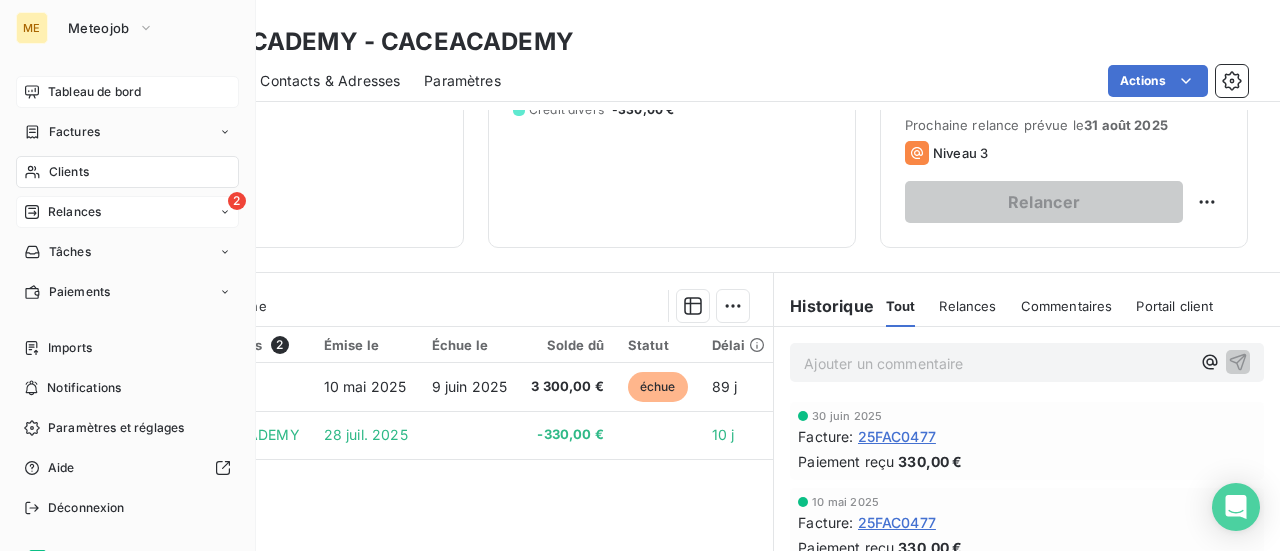 click on "Relances" at bounding box center (74, 212) 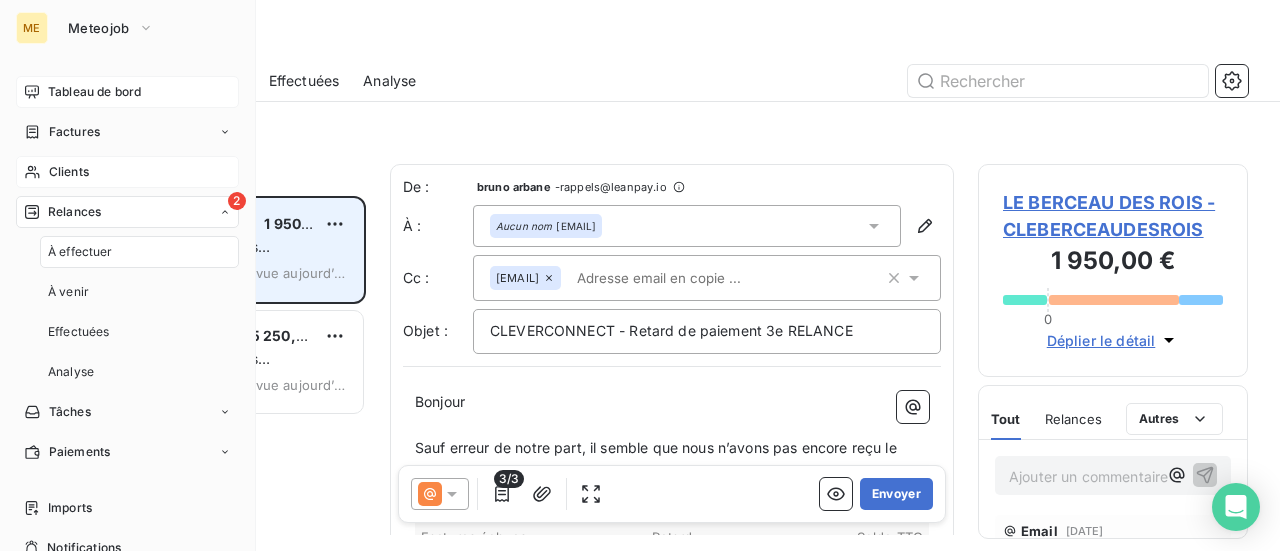 scroll, scrollTop: 16, scrollLeft: 16, axis: both 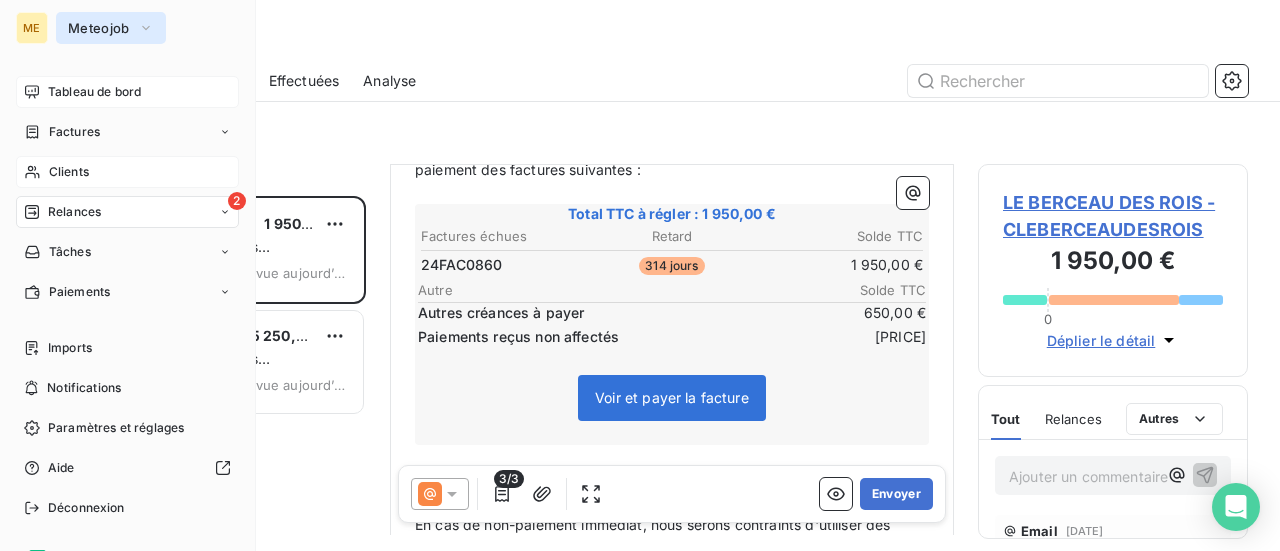 click 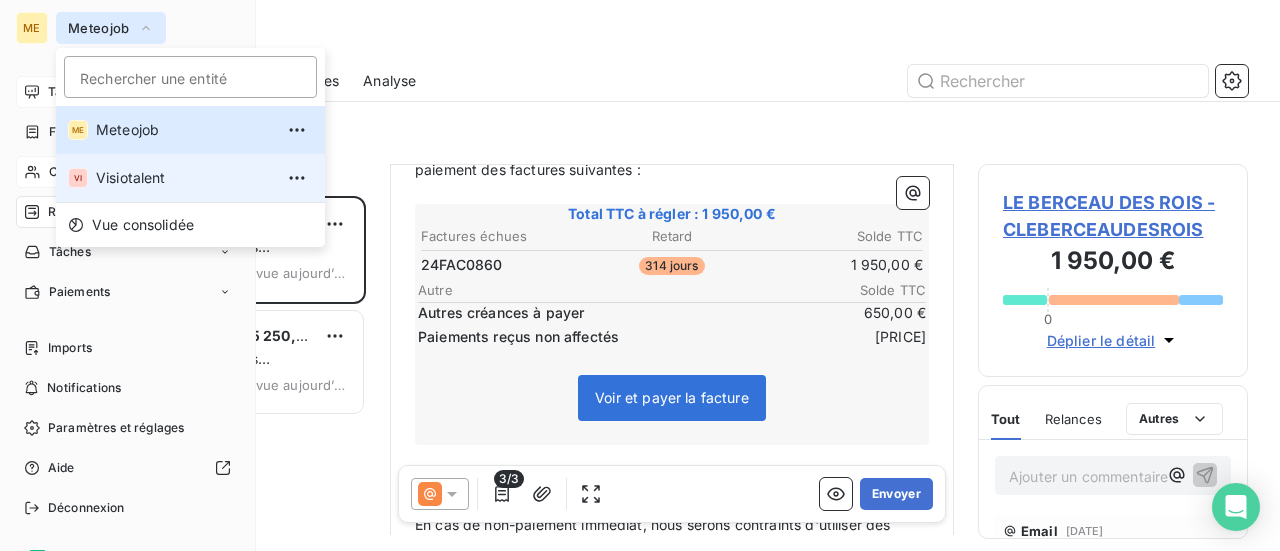 click on "Visiotalent" at bounding box center (184, 178) 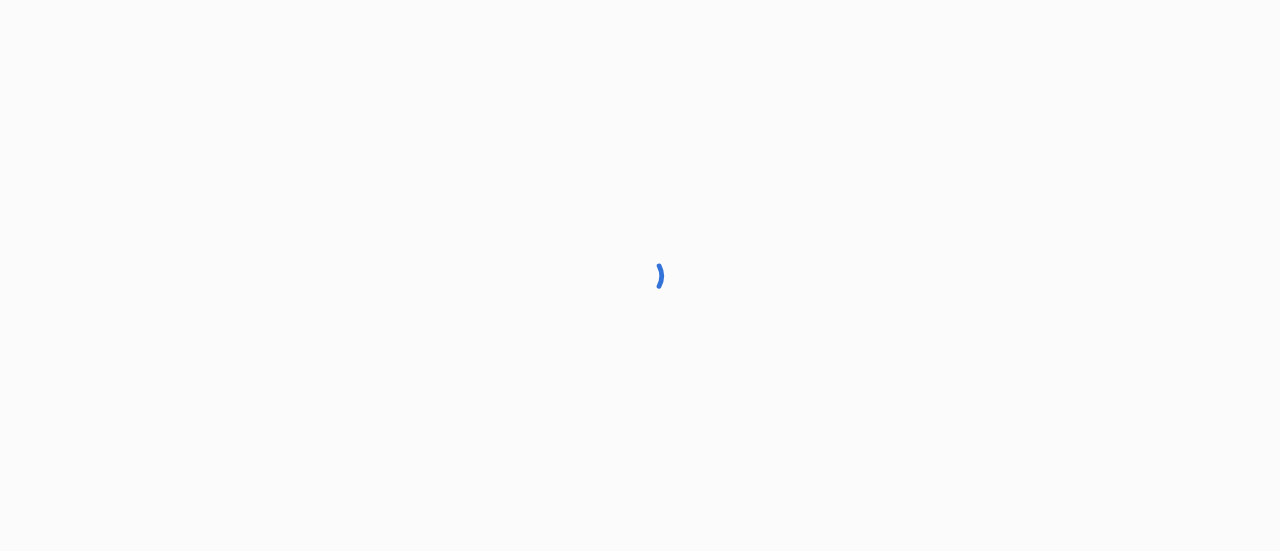 scroll, scrollTop: 0, scrollLeft: 0, axis: both 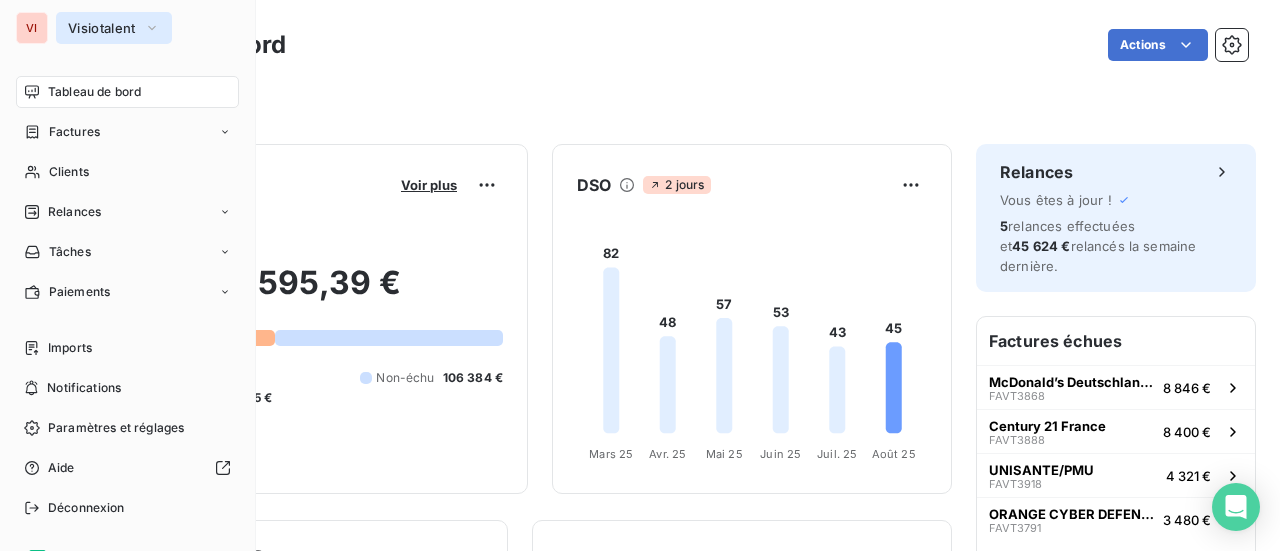 click 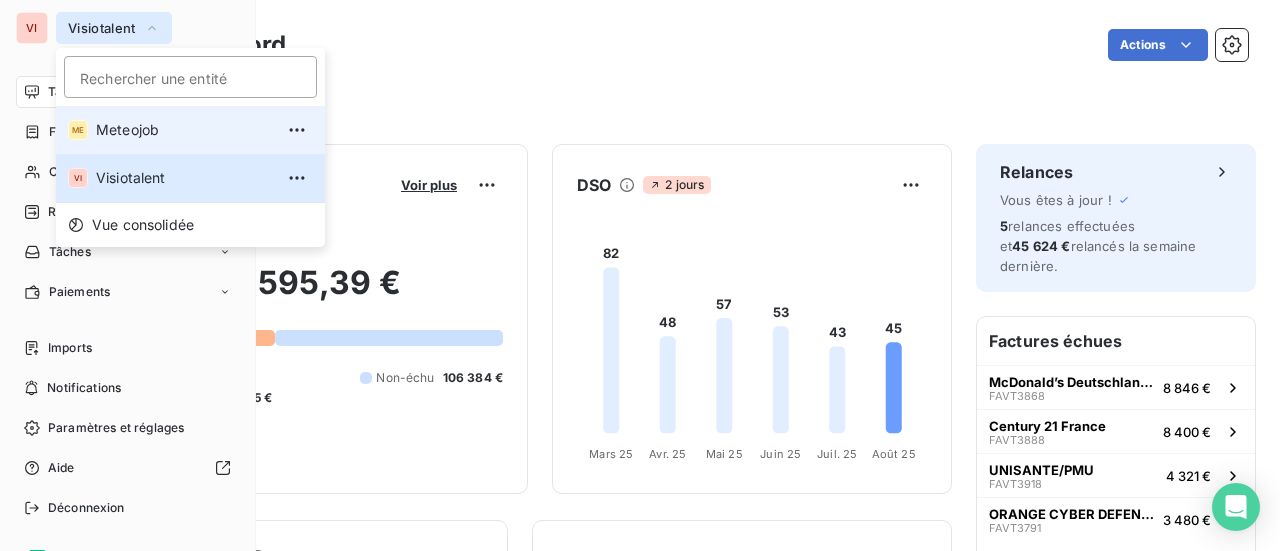 click on "Meteojob" at bounding box center (184, 130) 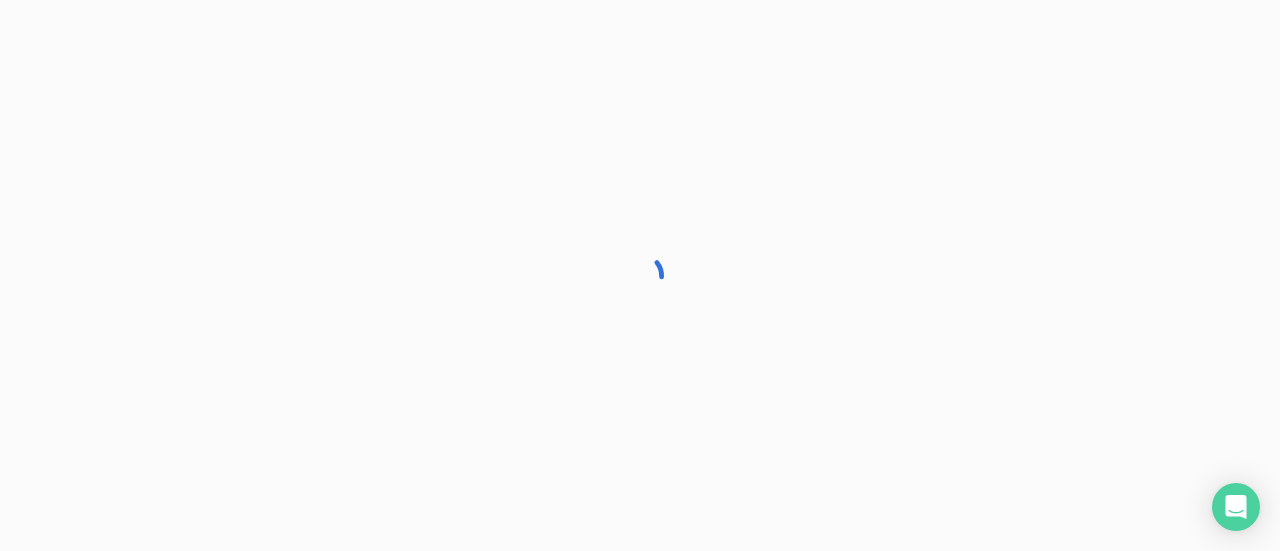 scroll, scrollTop: 0, scrollLeft: 0, axis: both 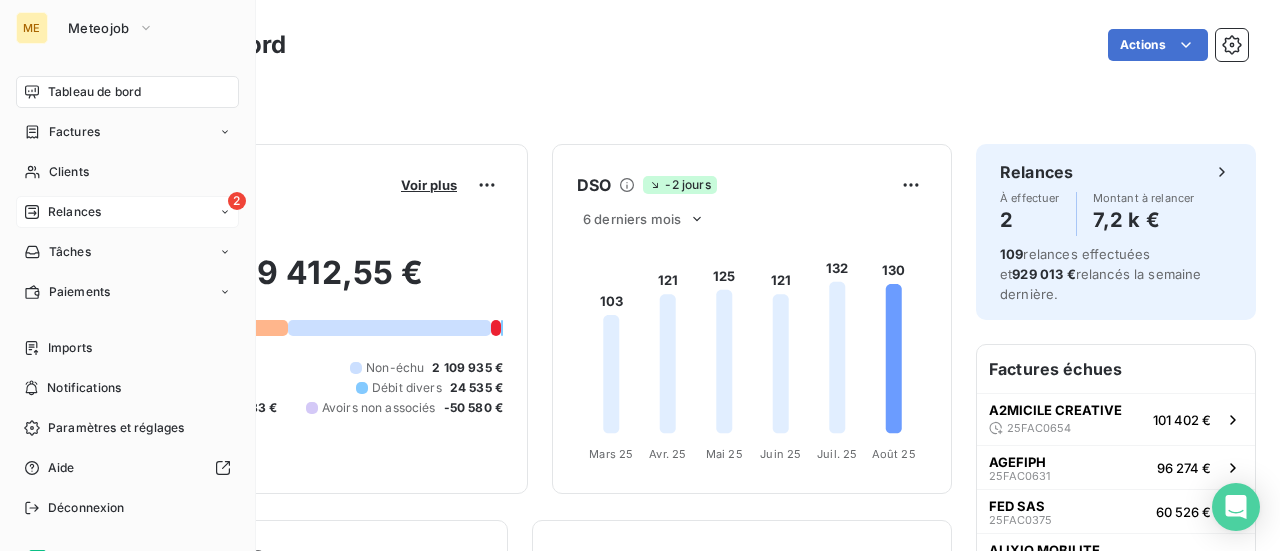 click on "Relances" at bounding box center (74, 212) 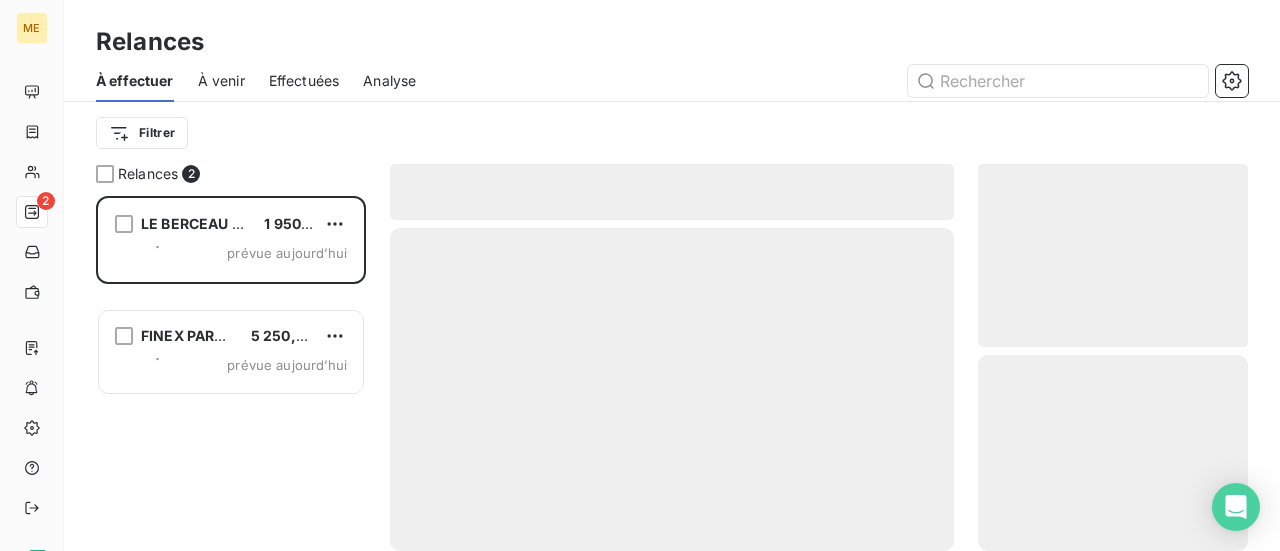 scroll, scrollTop: 16, scrollLeft: 16, axis: both 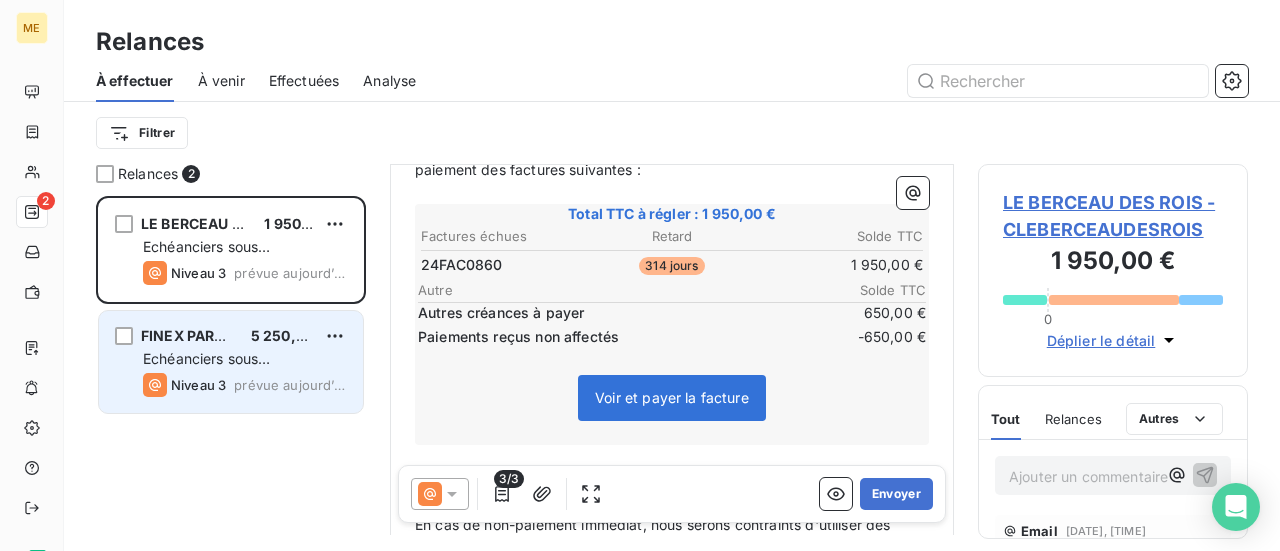 click on "Niveau 3 prévue aujourd’hui" at bounding box center (245, 385) 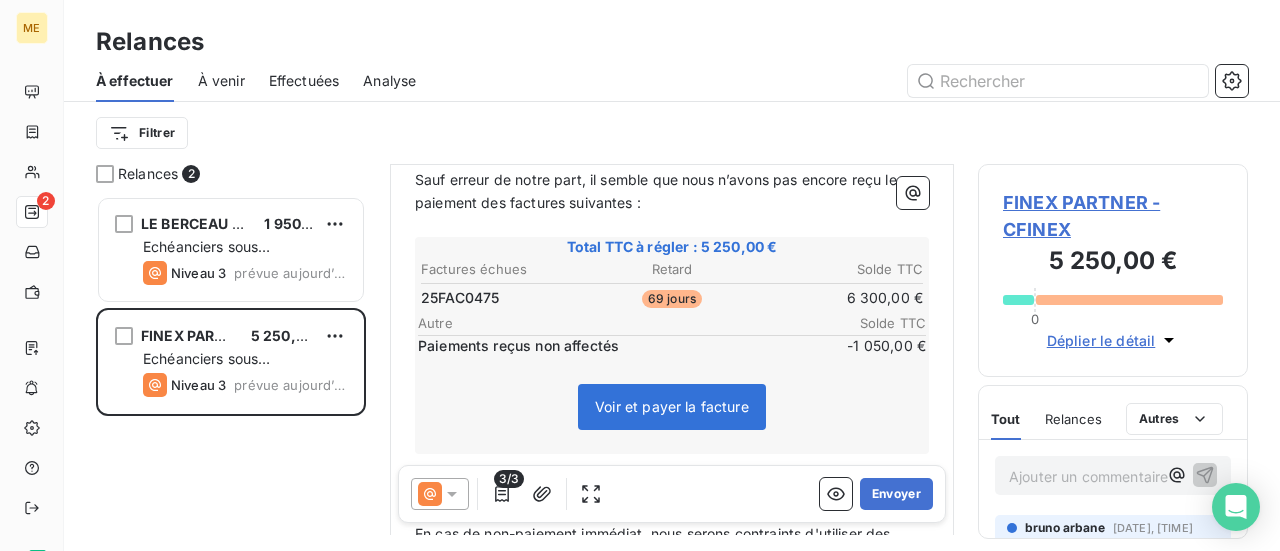 scroll, scrollTop: 300, scrollLeft: 0, axis: vertical 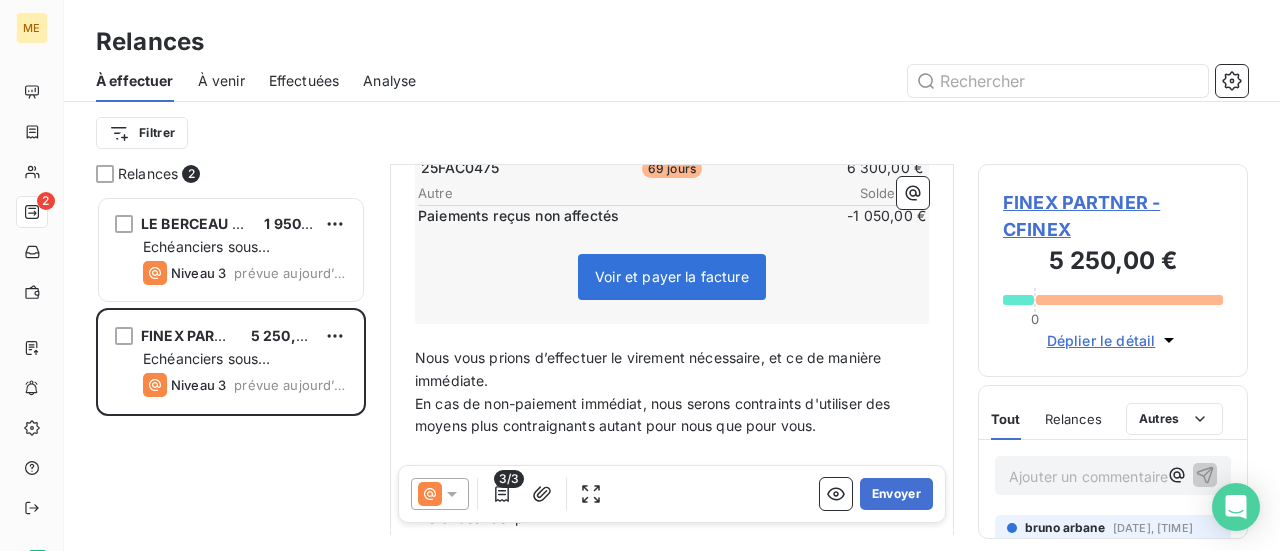 click 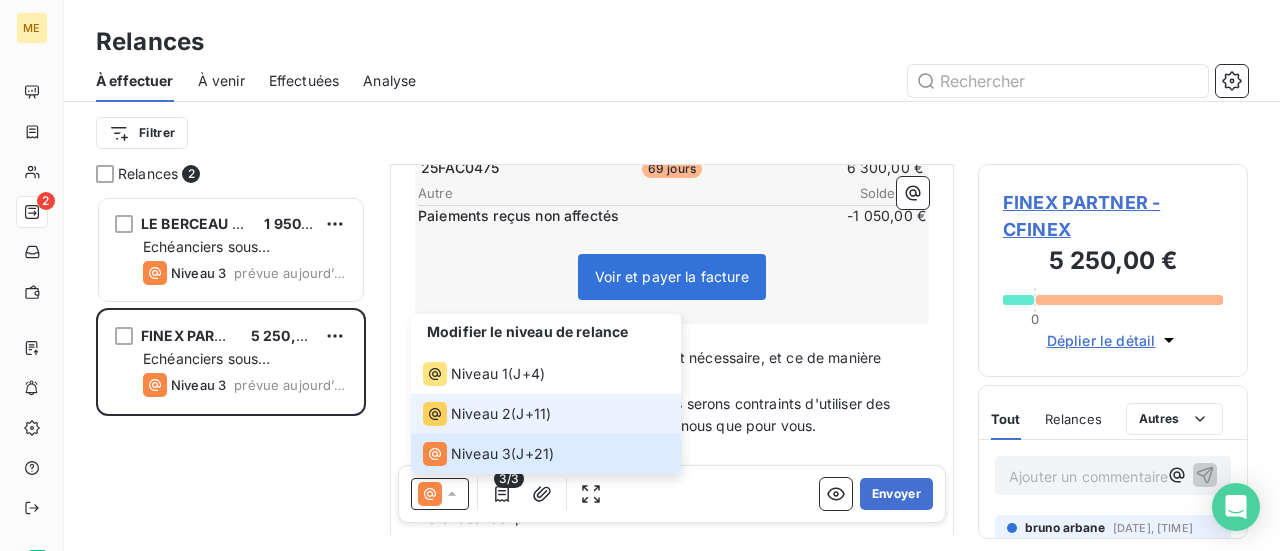click on "Niveau 2" at bounding box center (481, 414) 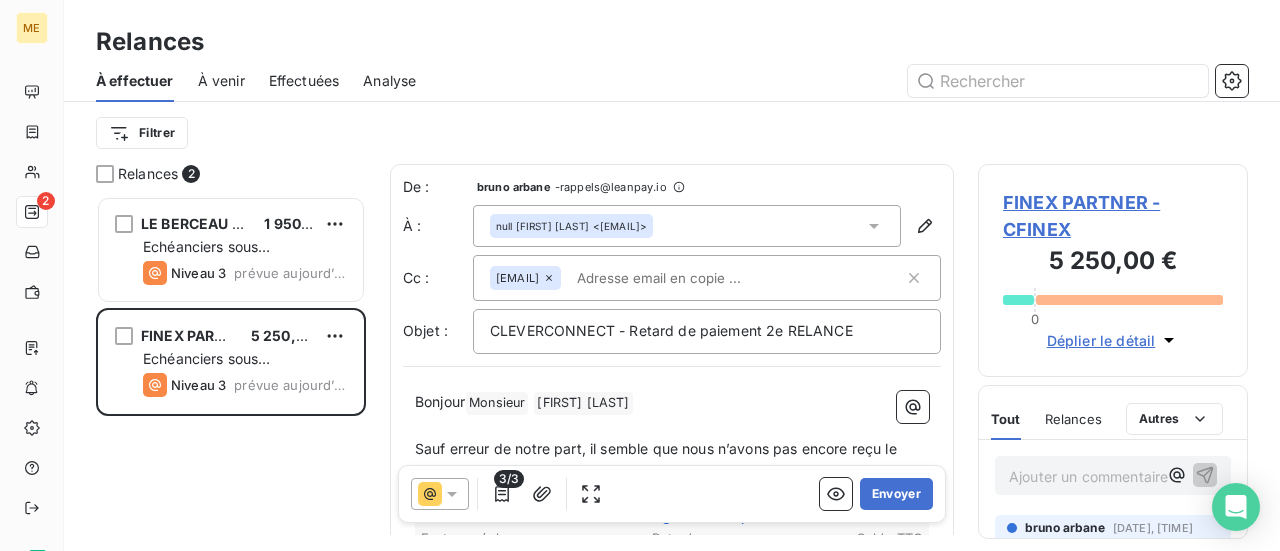 click 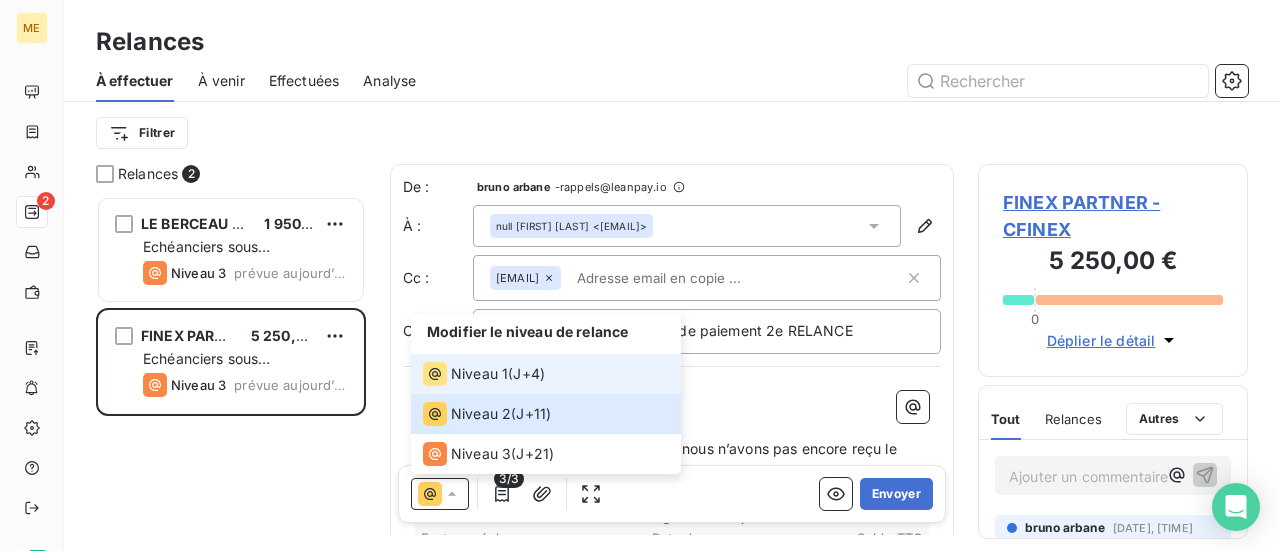 click on "Niveau 1" at bounding box center [479, 374] 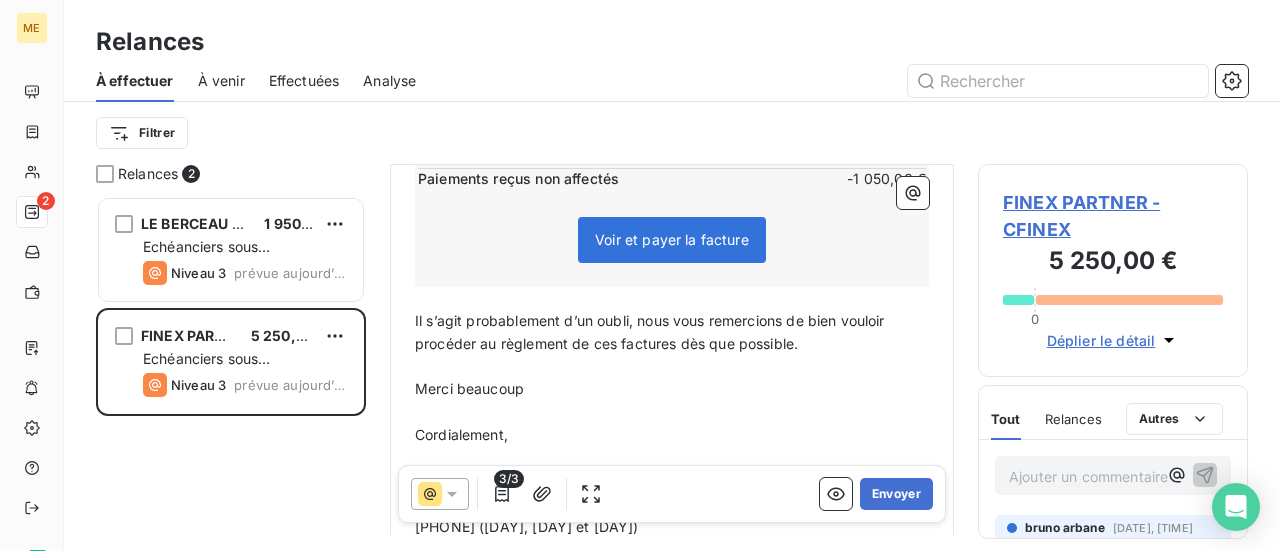 scroll, scrollTop: 500, scrollLeft: 0, axis: vertical 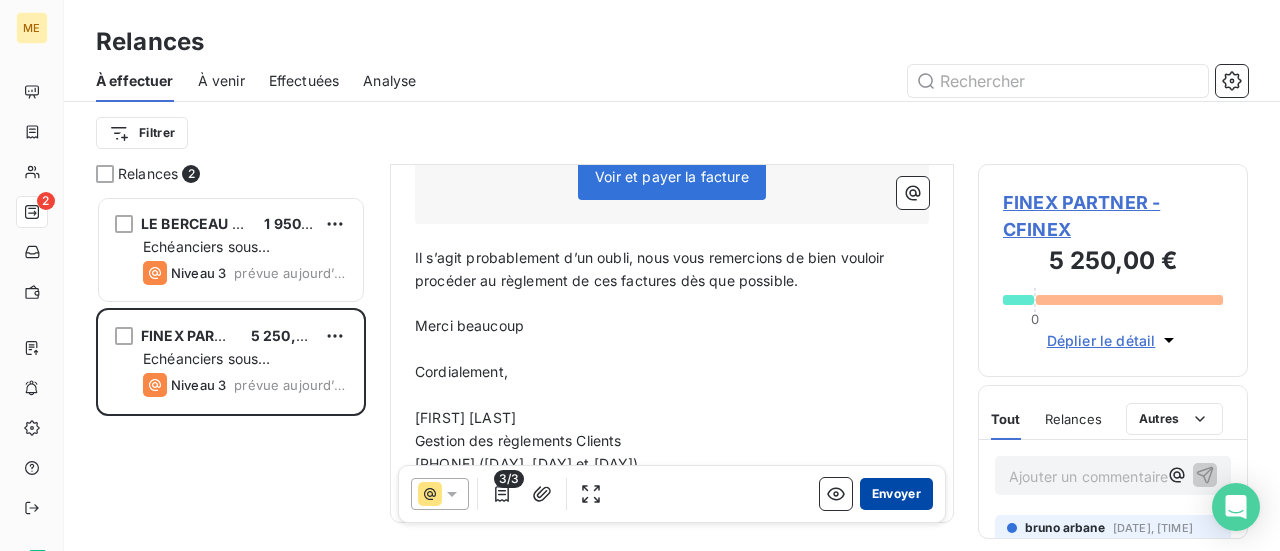 click on "Envoyer" at bounding box center [896, 494] 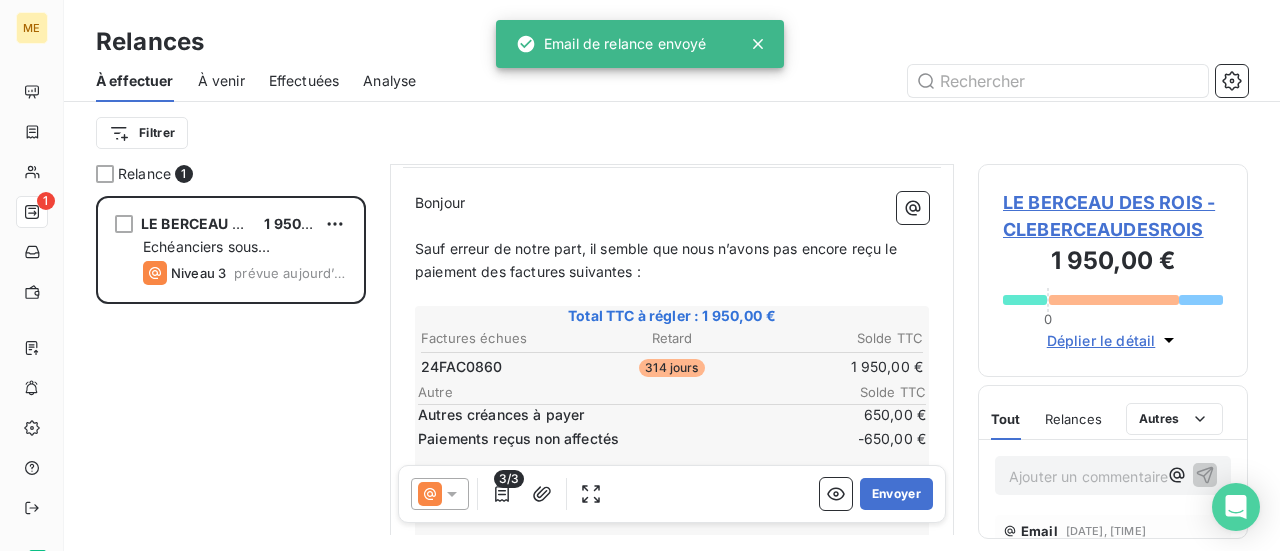 scroll, scrollTop: 300, scrollLeft: 0, axis: vertical 